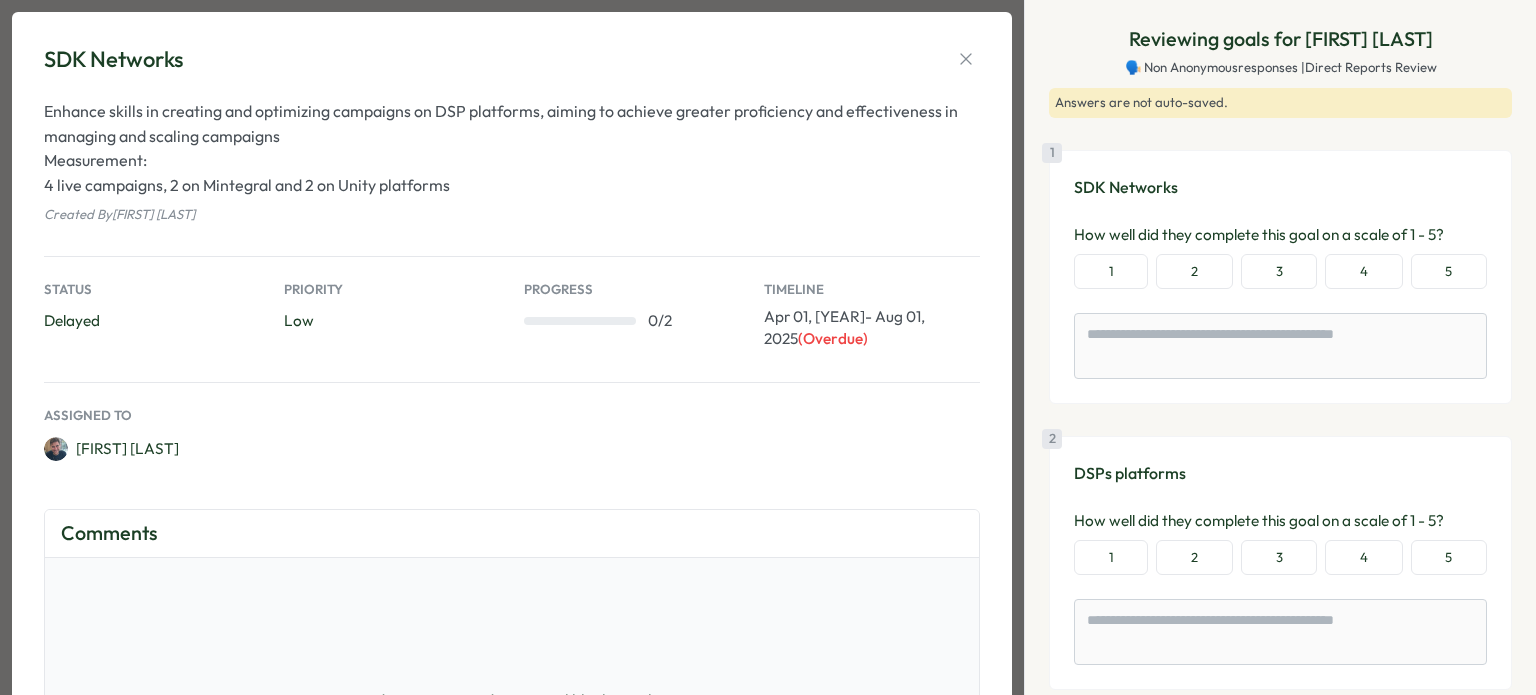 scroll, scrollTop: 0, scrollLeft: 0, axis: both 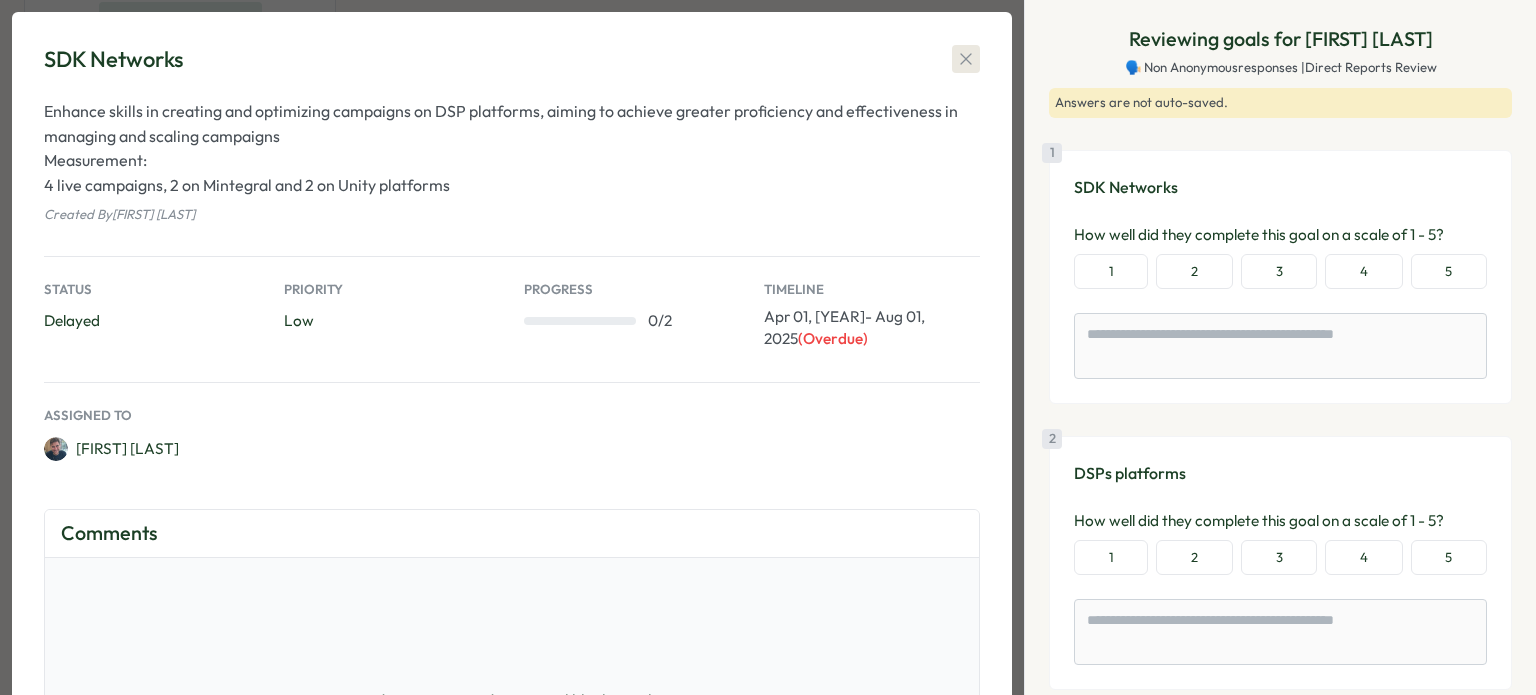 click 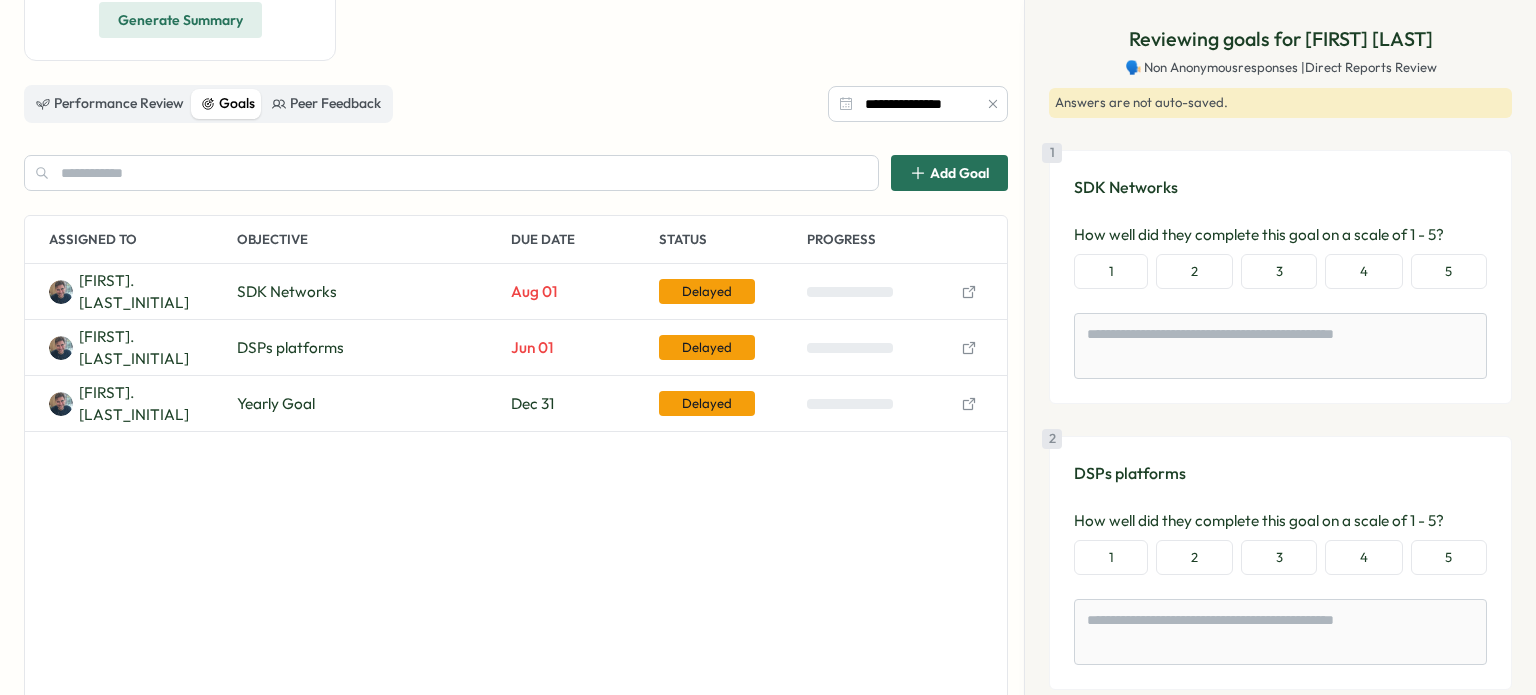 click on "DSPs platforms" at bounding box center (370, 348) 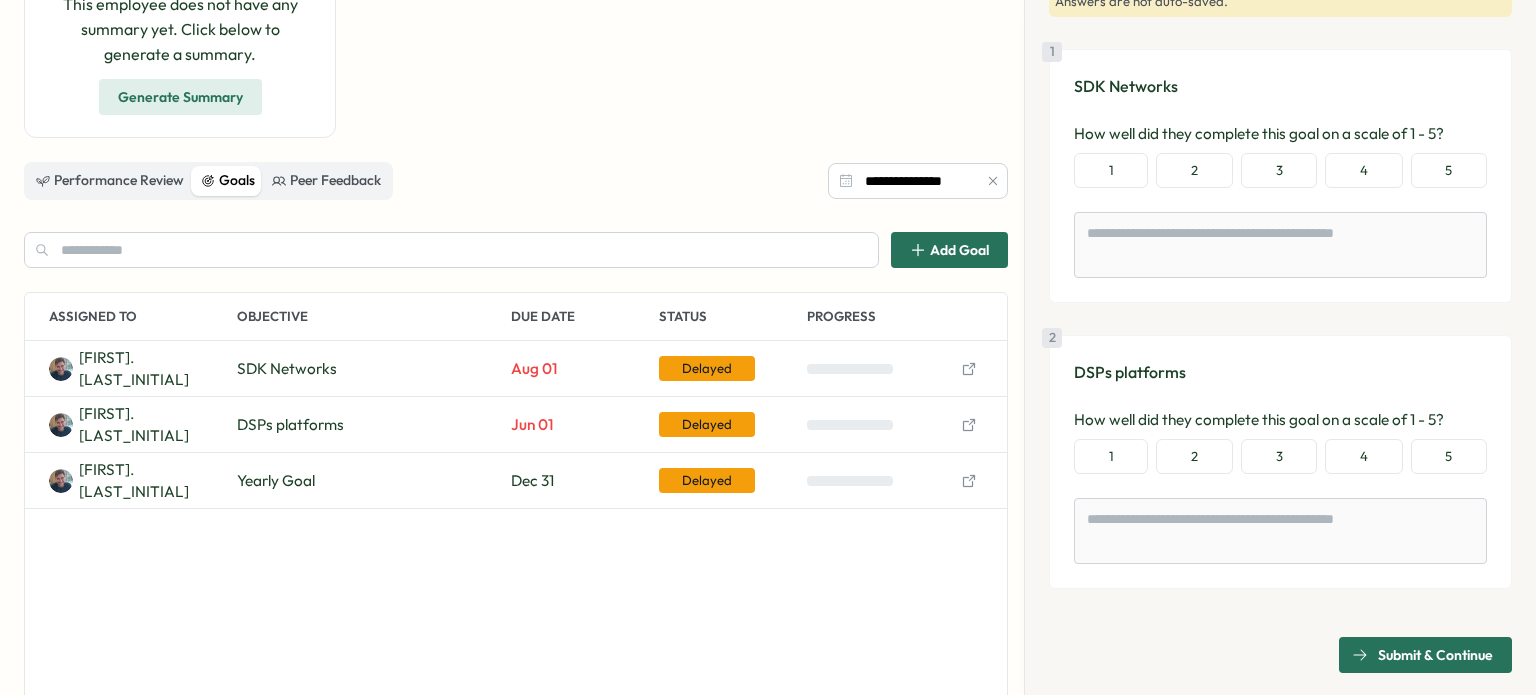 scroll, scrollTop: 333, scrollLeft: 0, axis: vertical 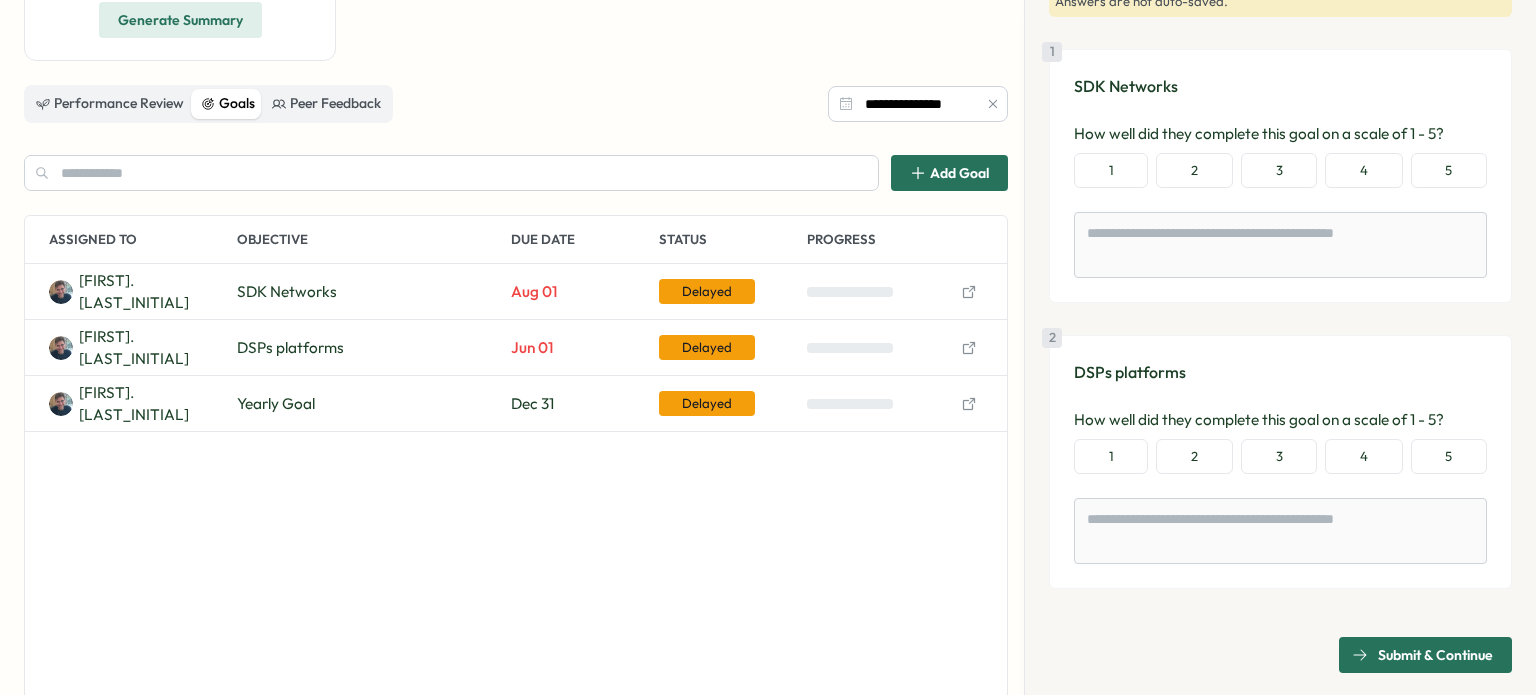 click 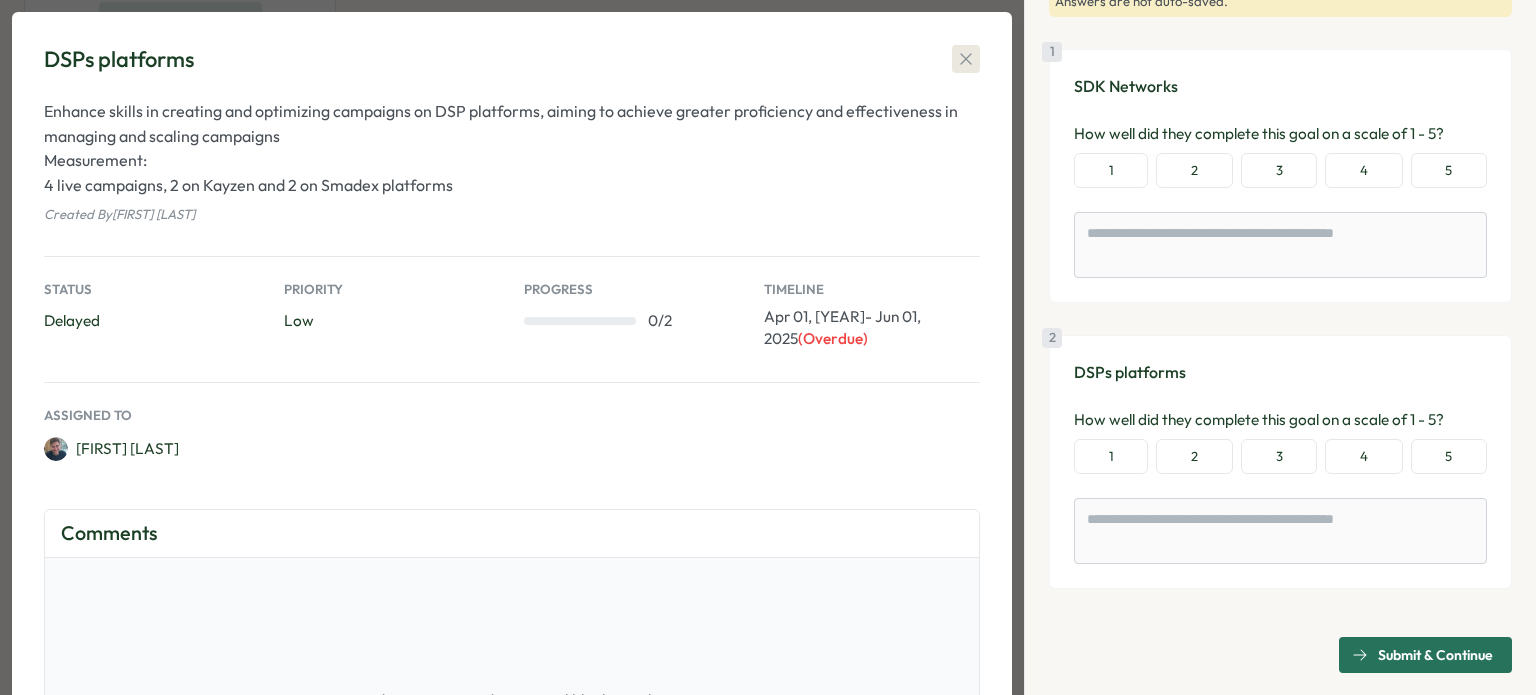 click 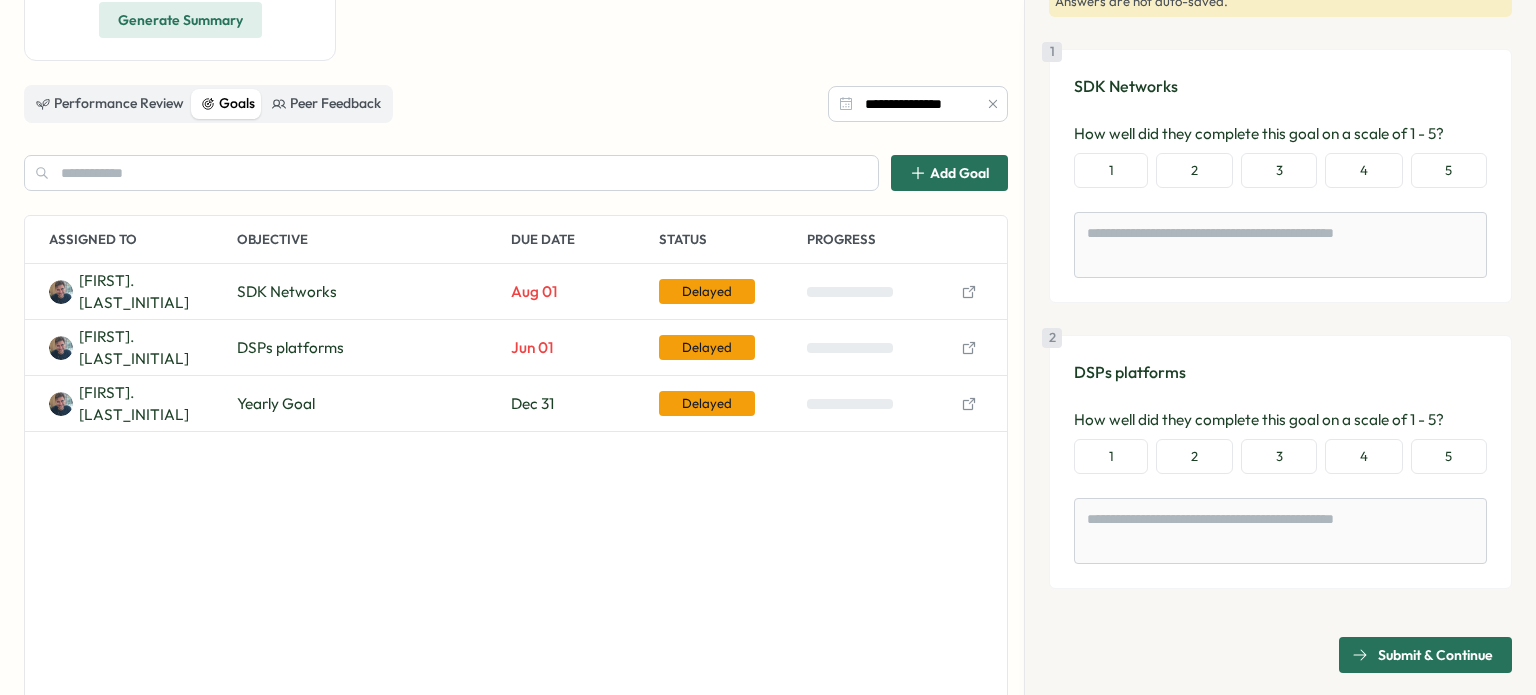 click 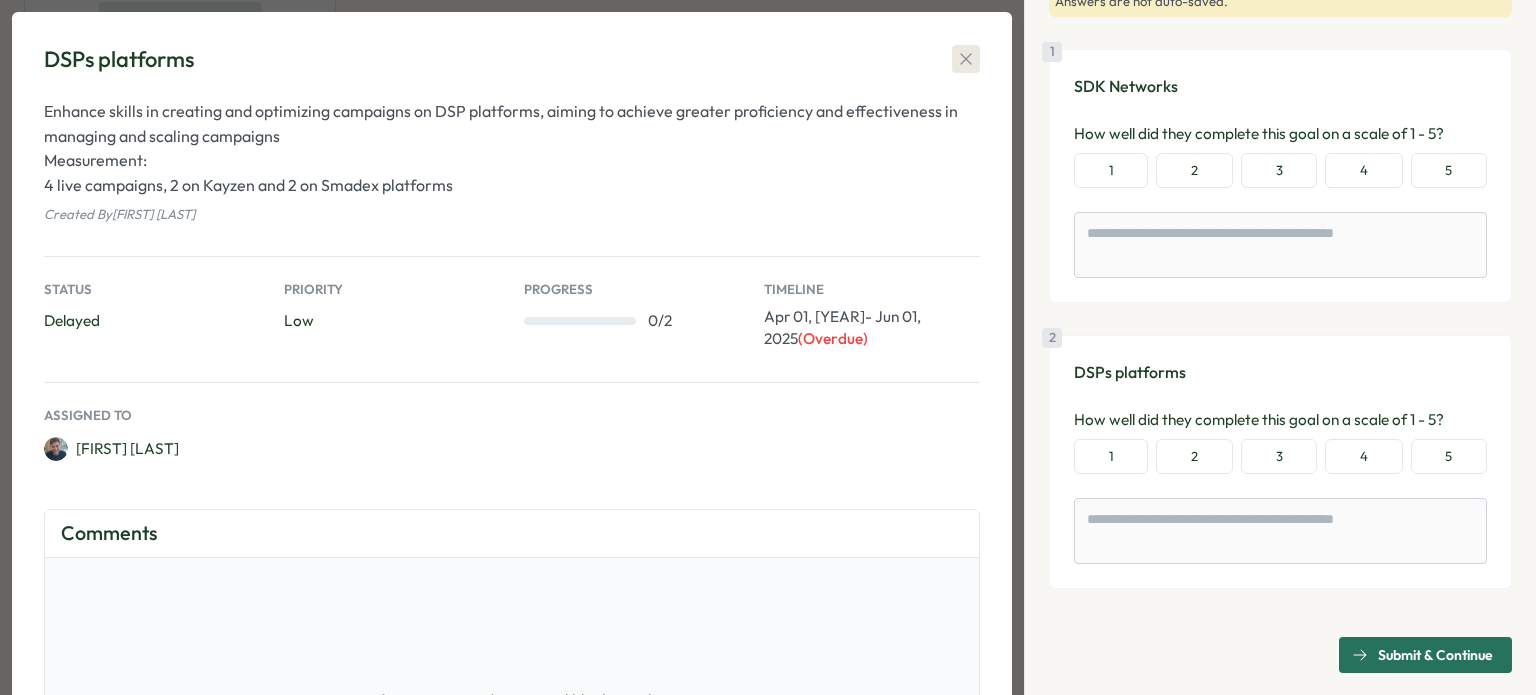 click 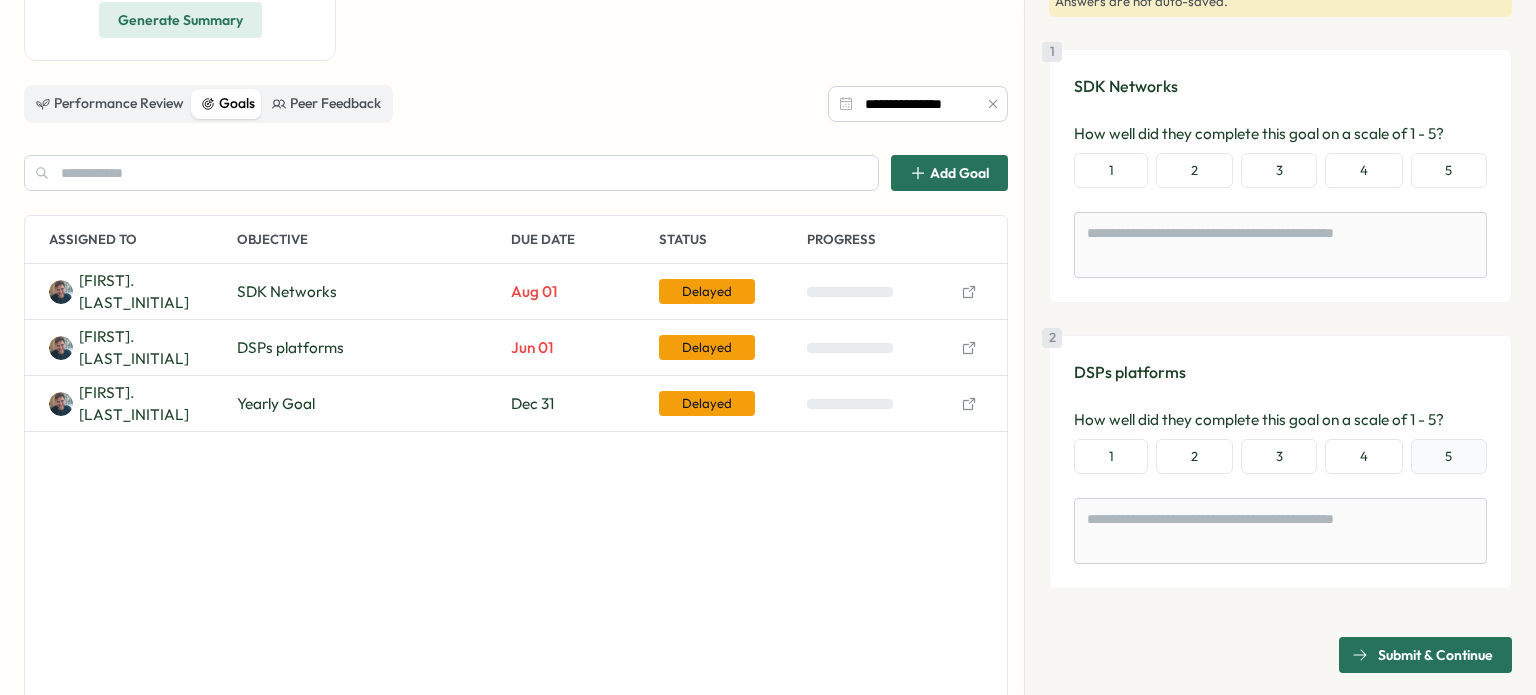 click on "5" at bounding box center [1449, 457] 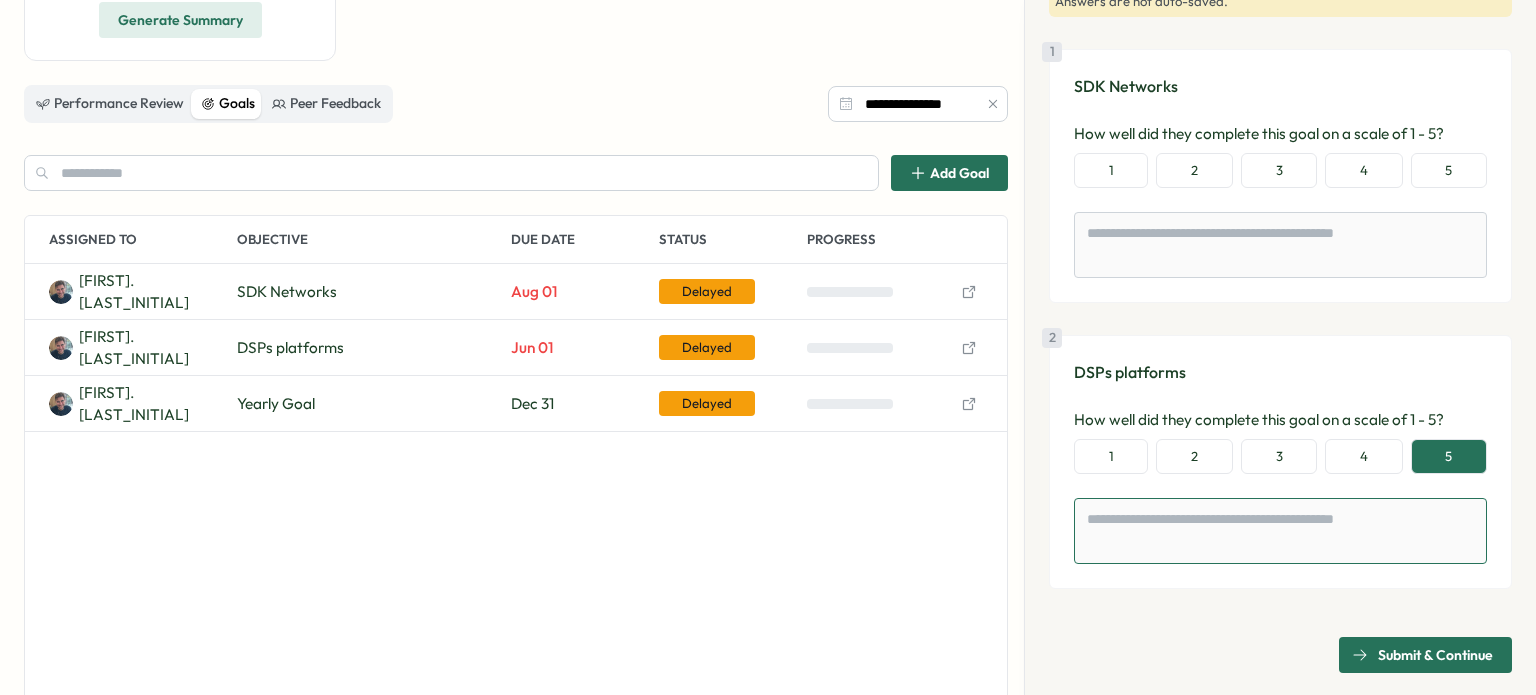 click at bounding box center [1280, 531] 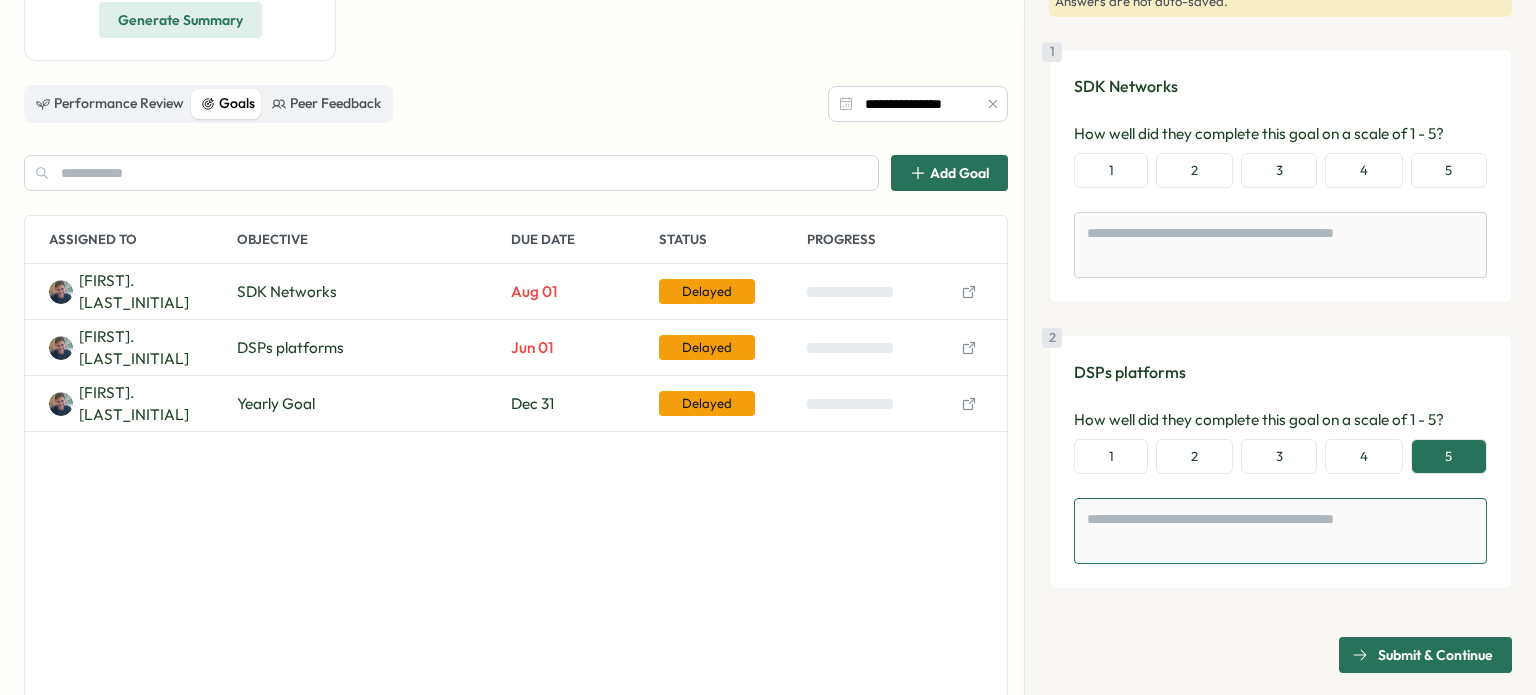 type on "*" 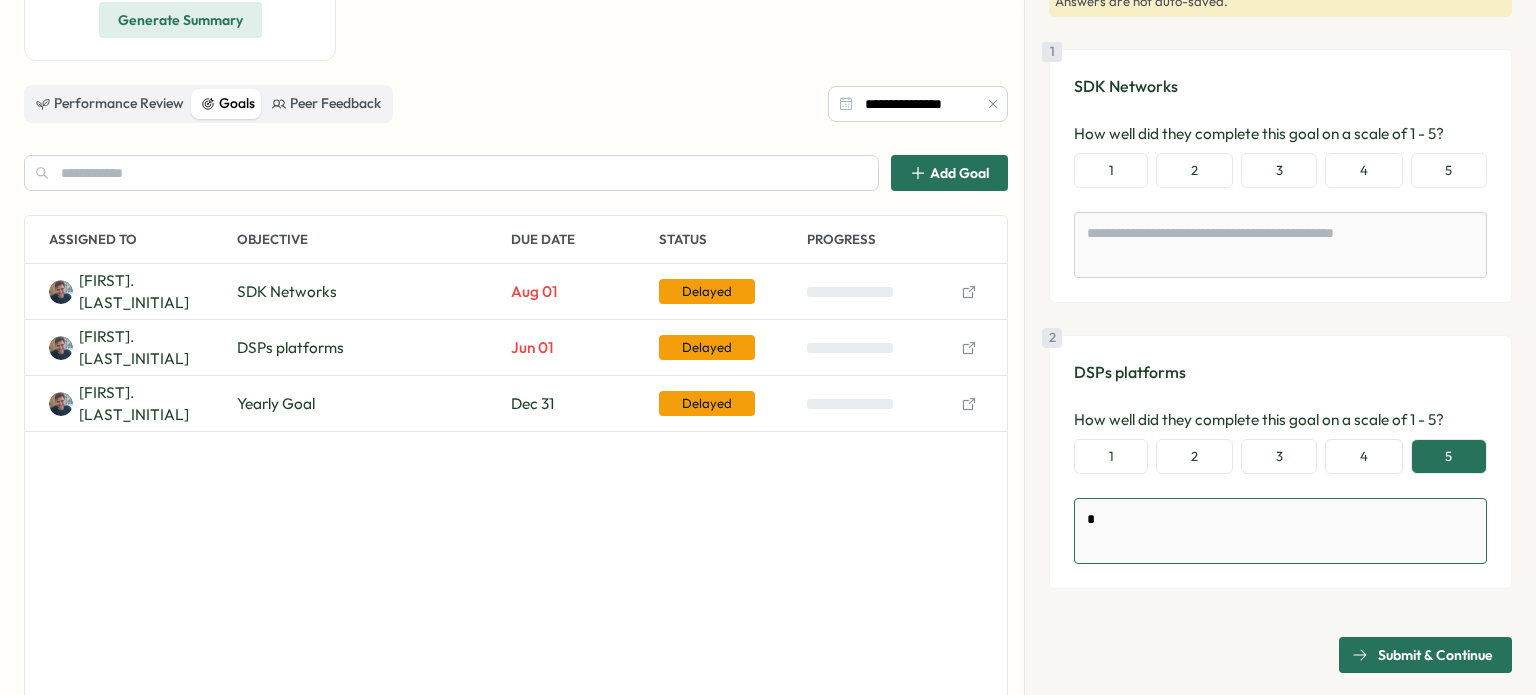 type on "**" 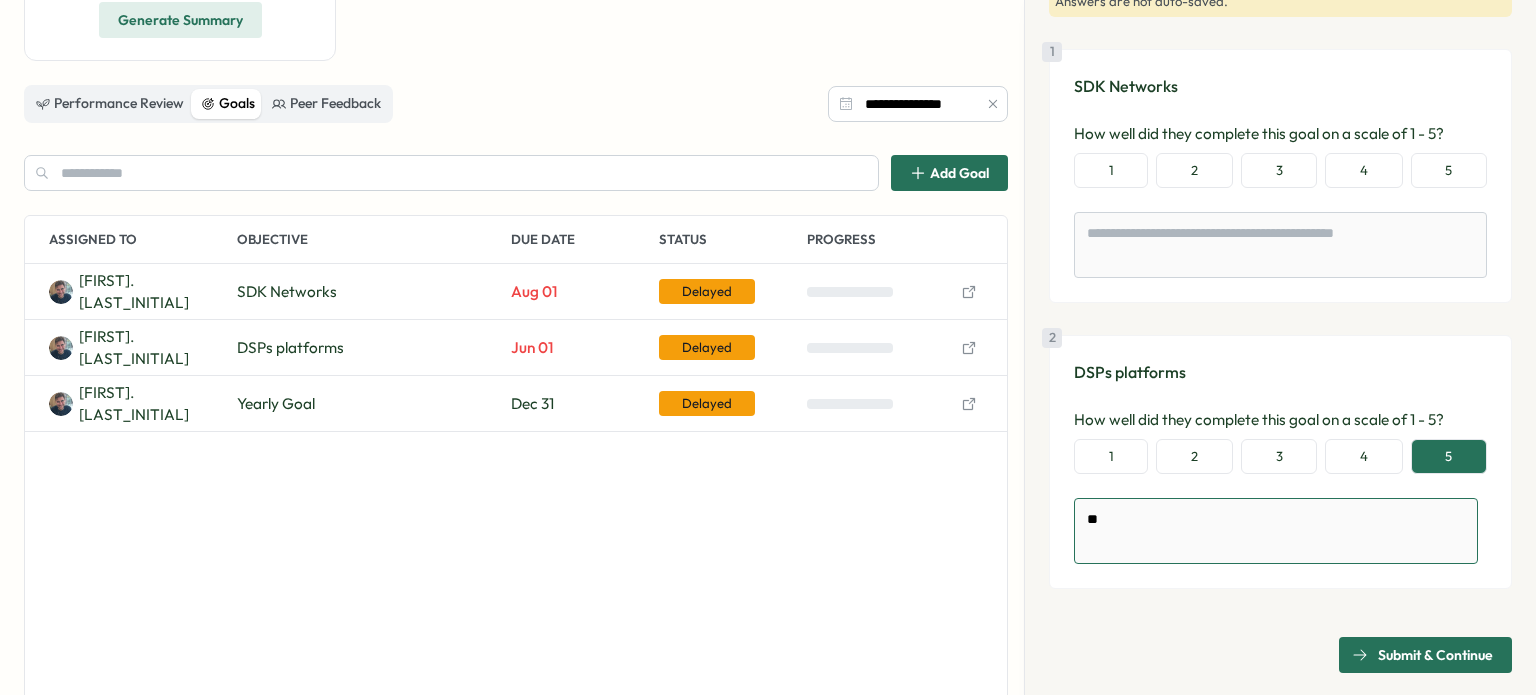 type on "***" 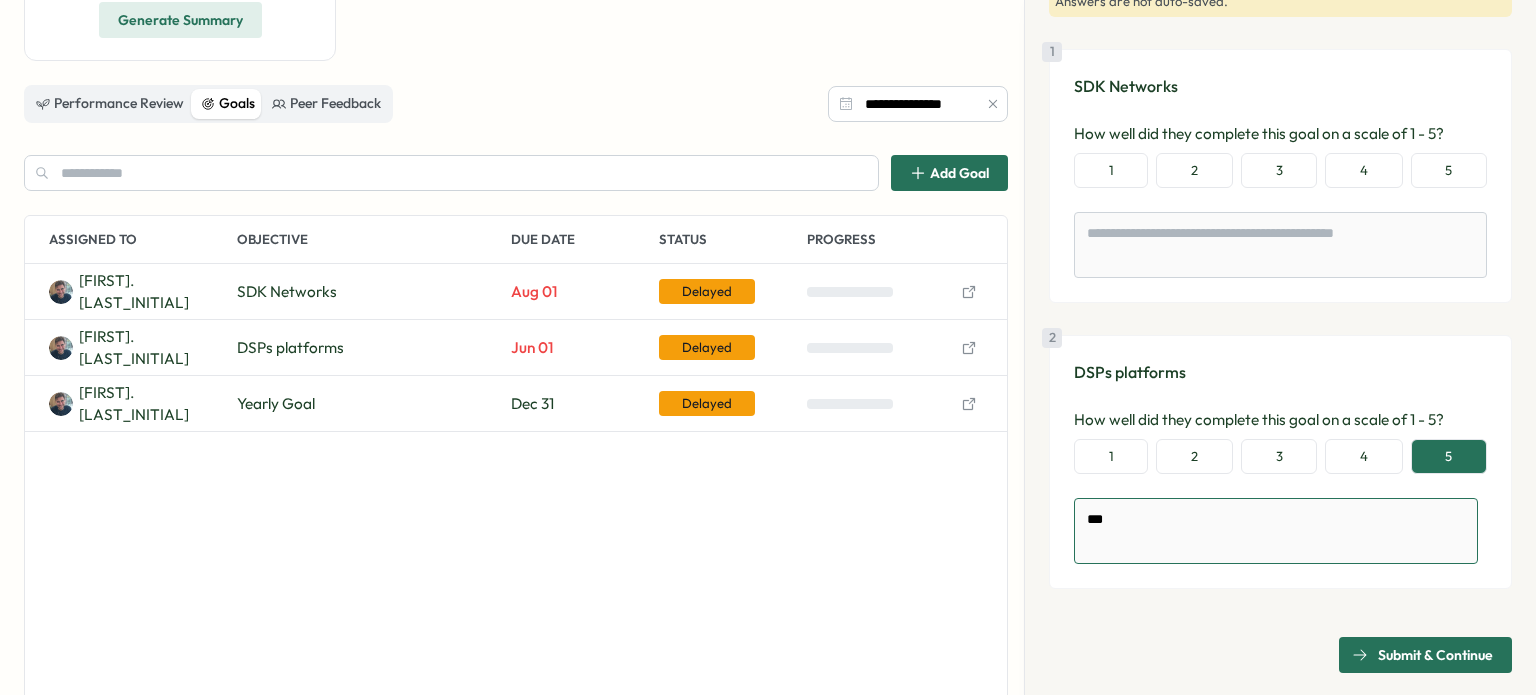 type on "****" 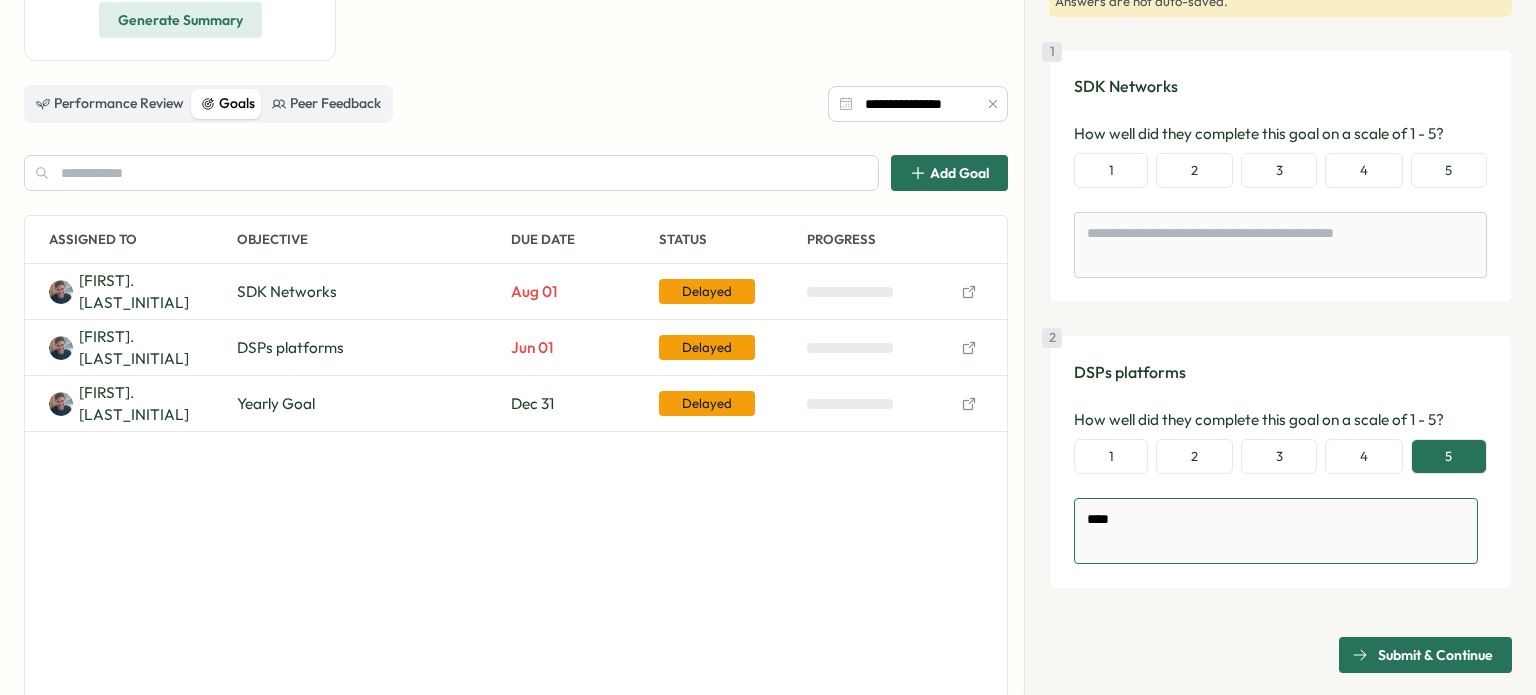 type on "****" 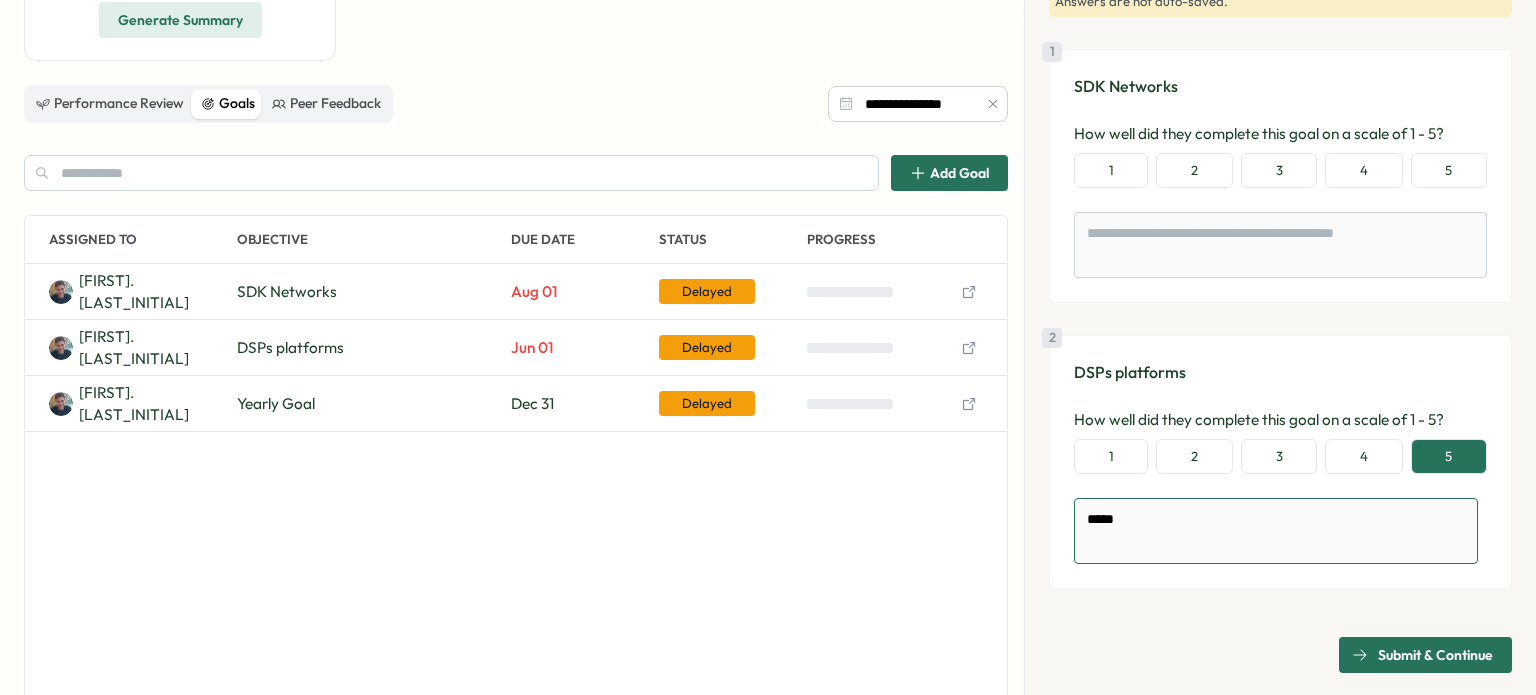 type on "****" 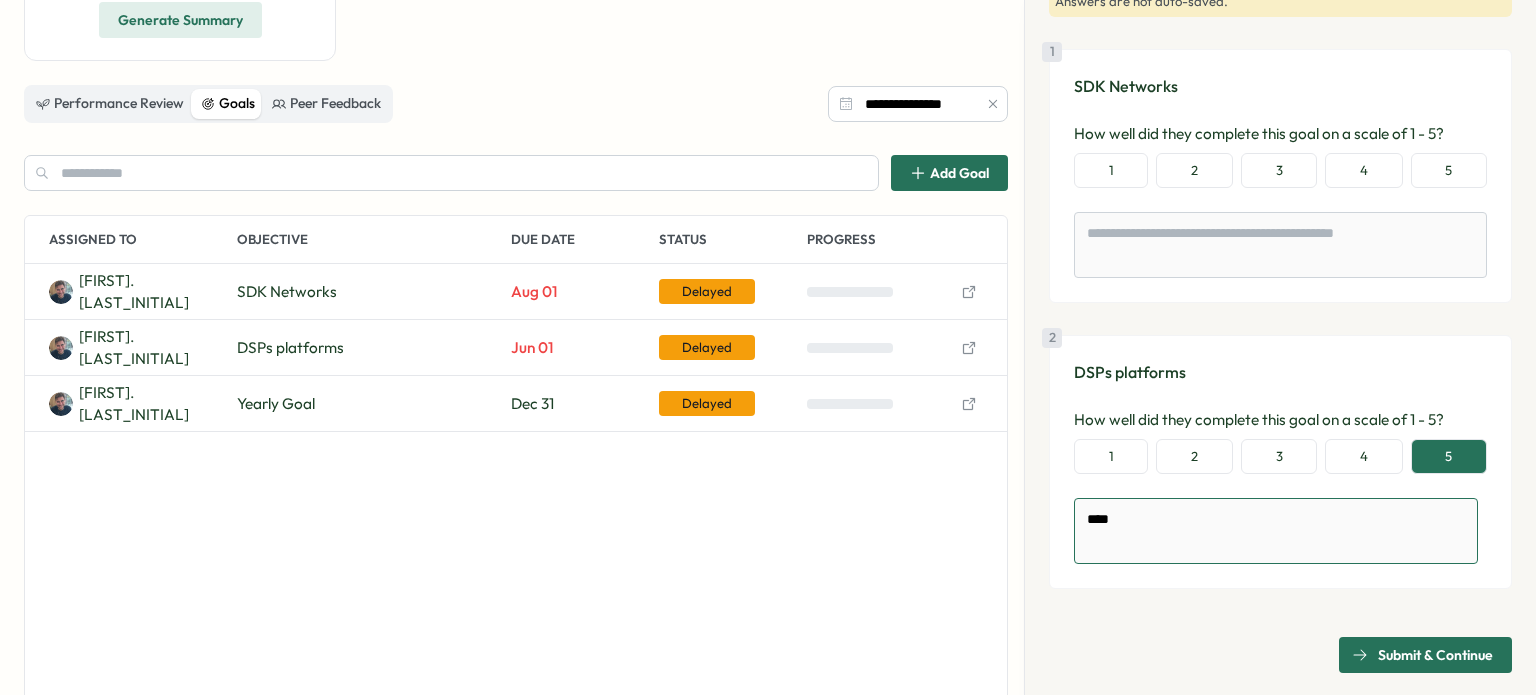 type on "***" 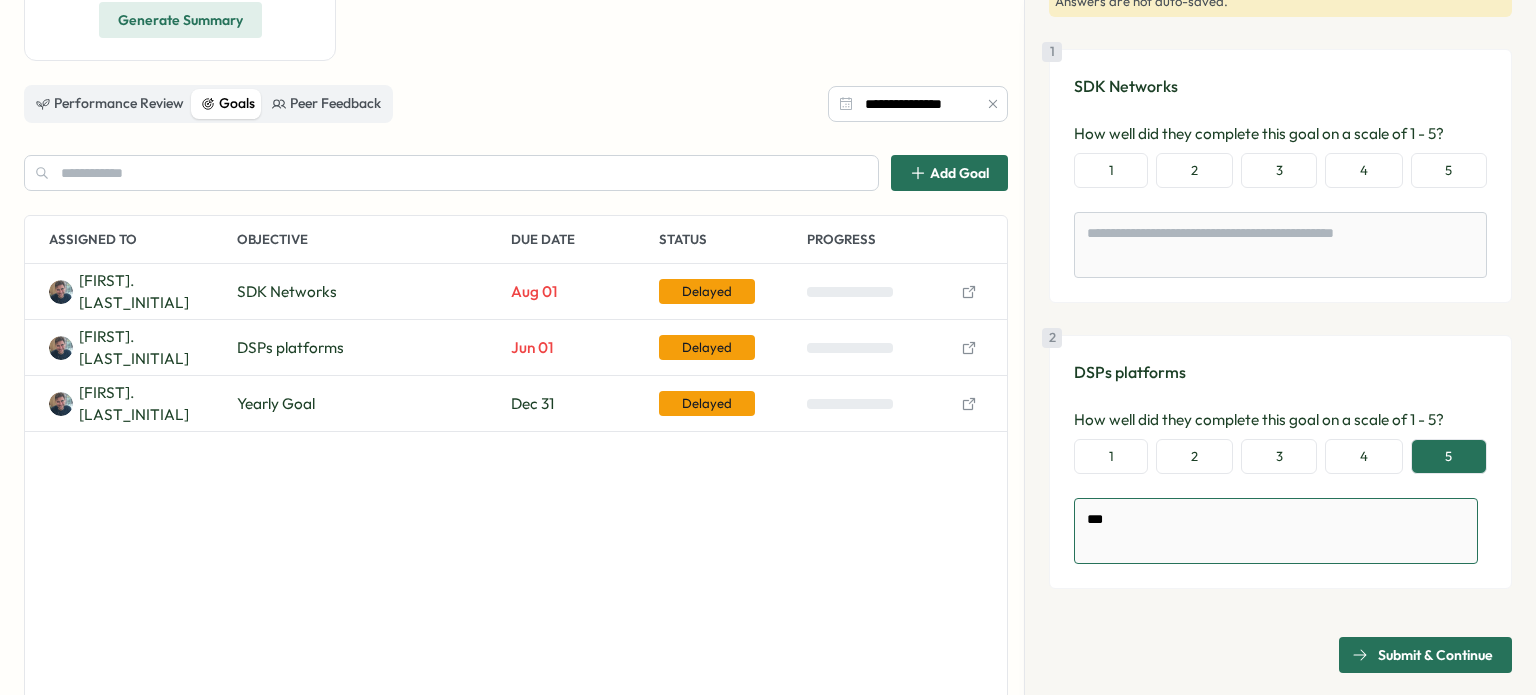 type on "**" 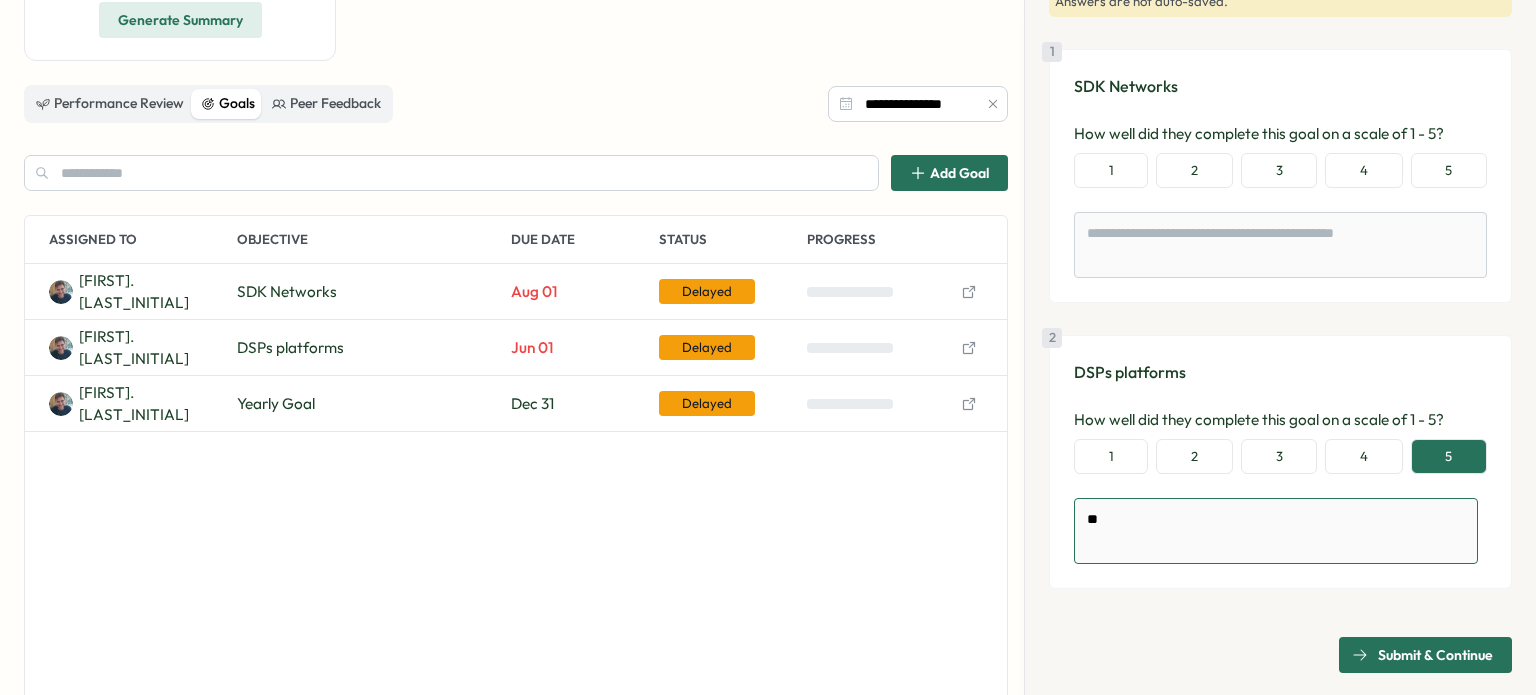 type on "*" 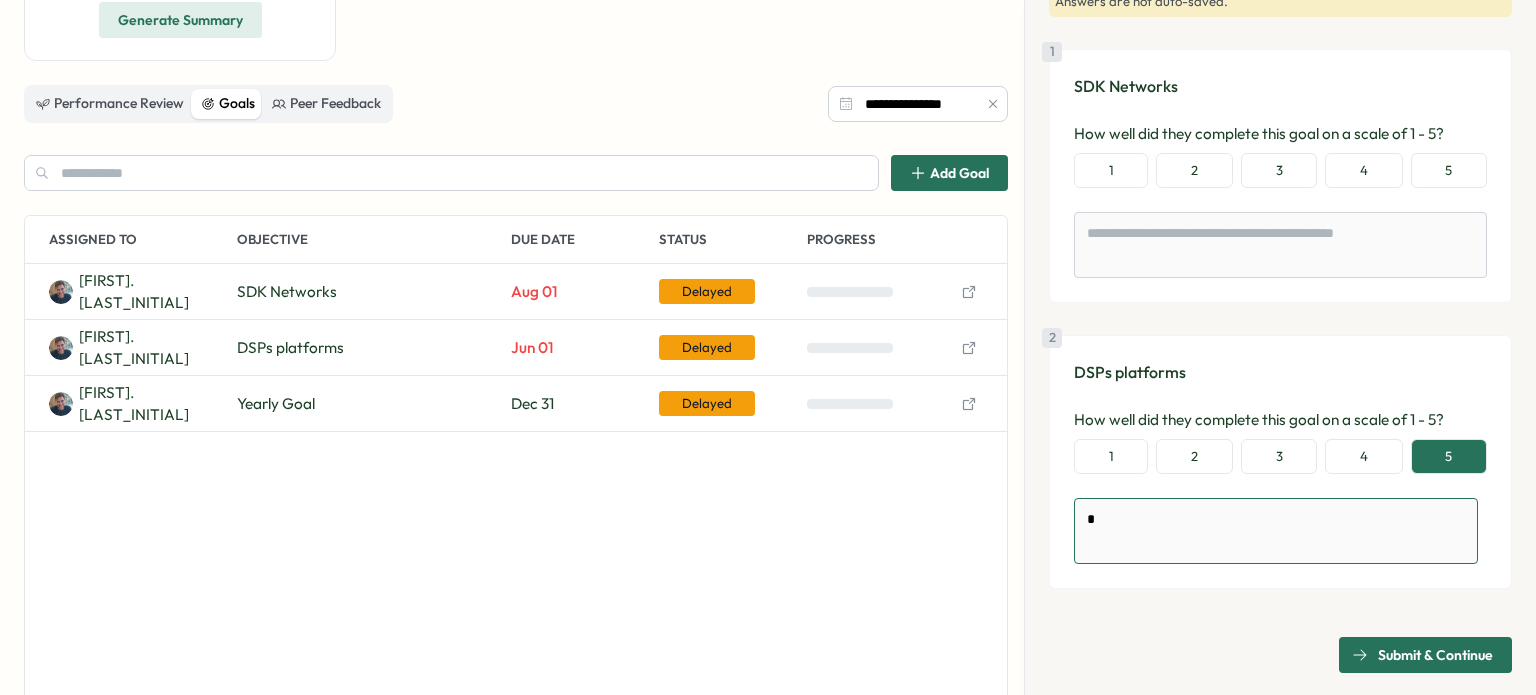 type 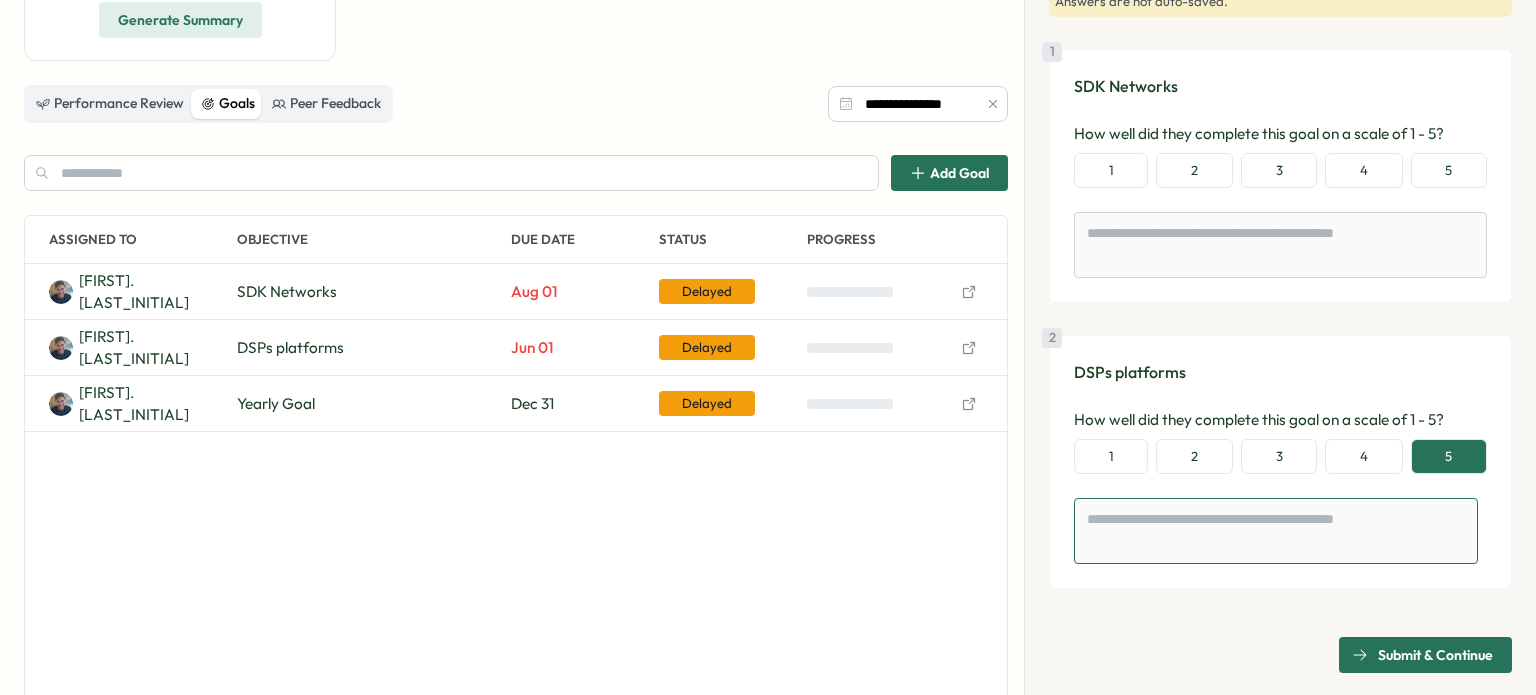 type on "*" 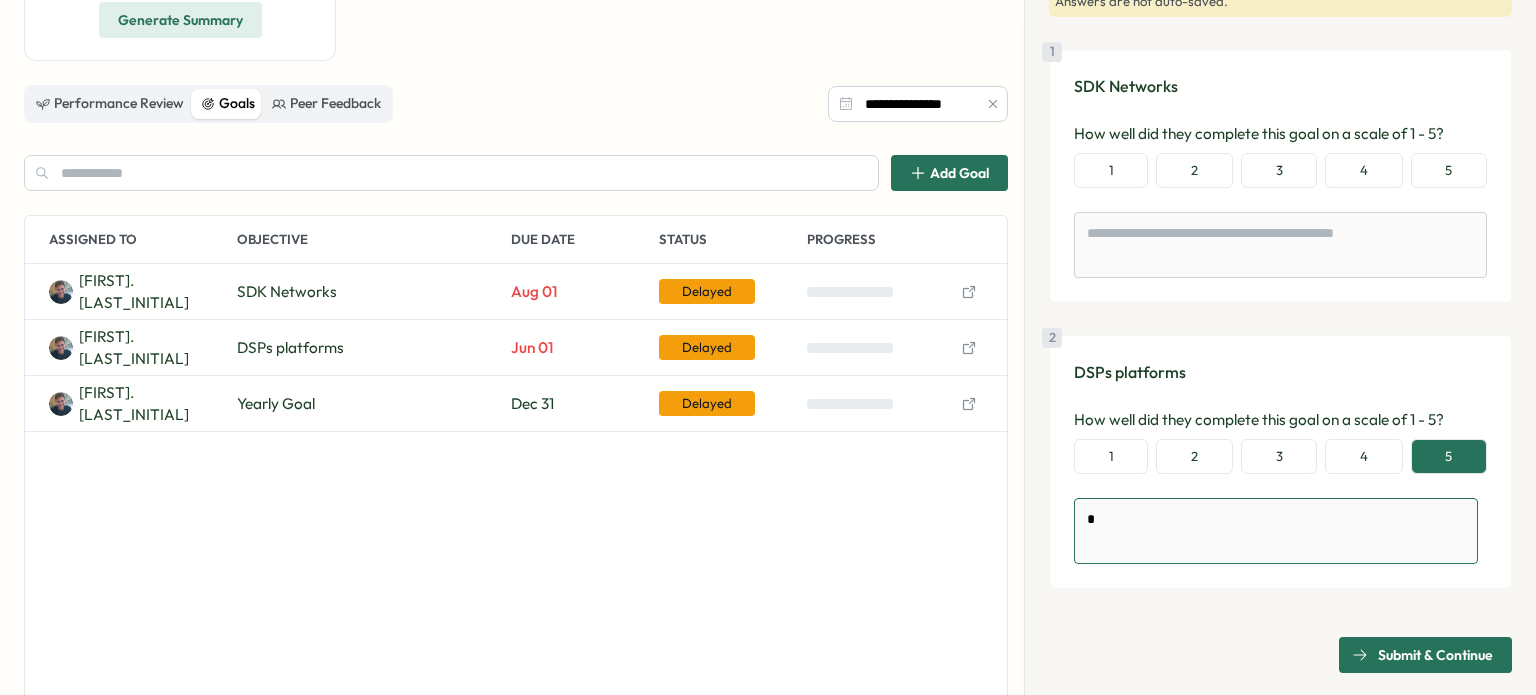 type on "*" 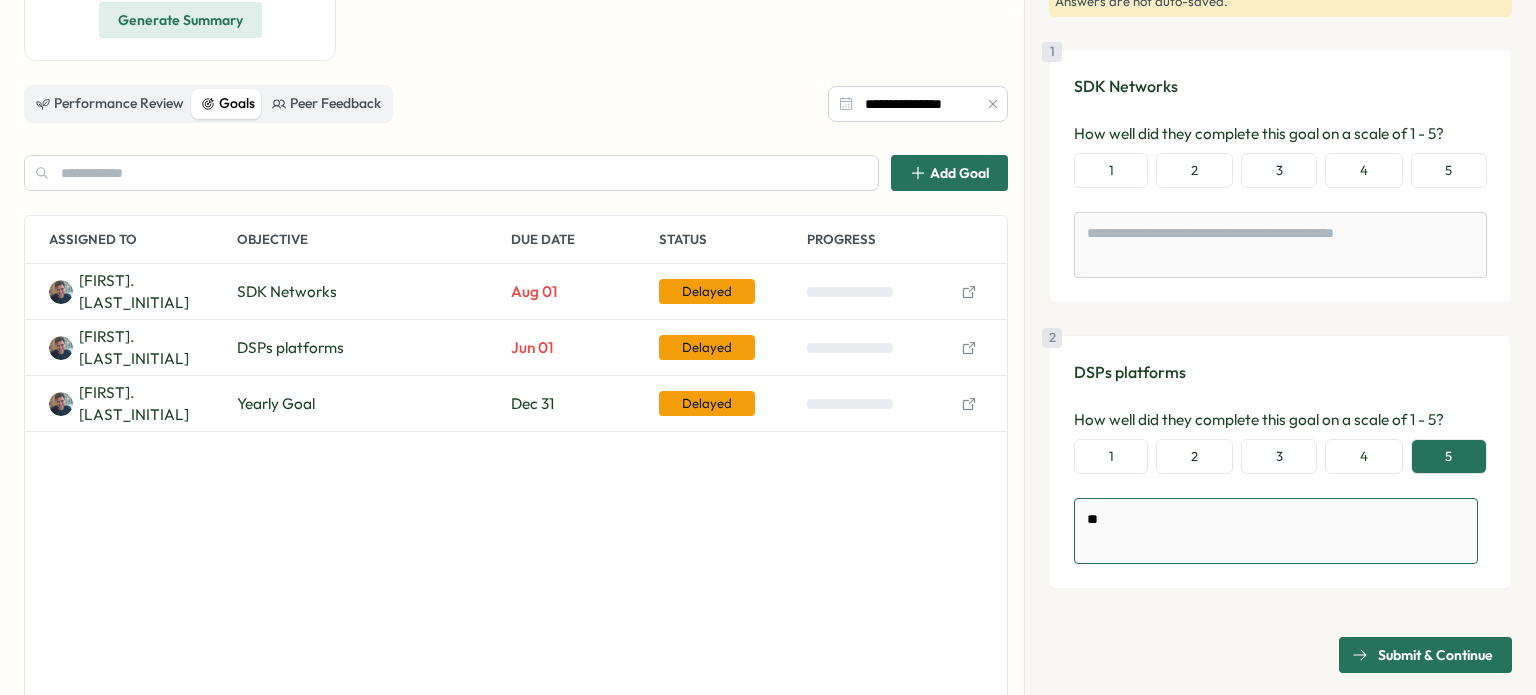 type on "***" 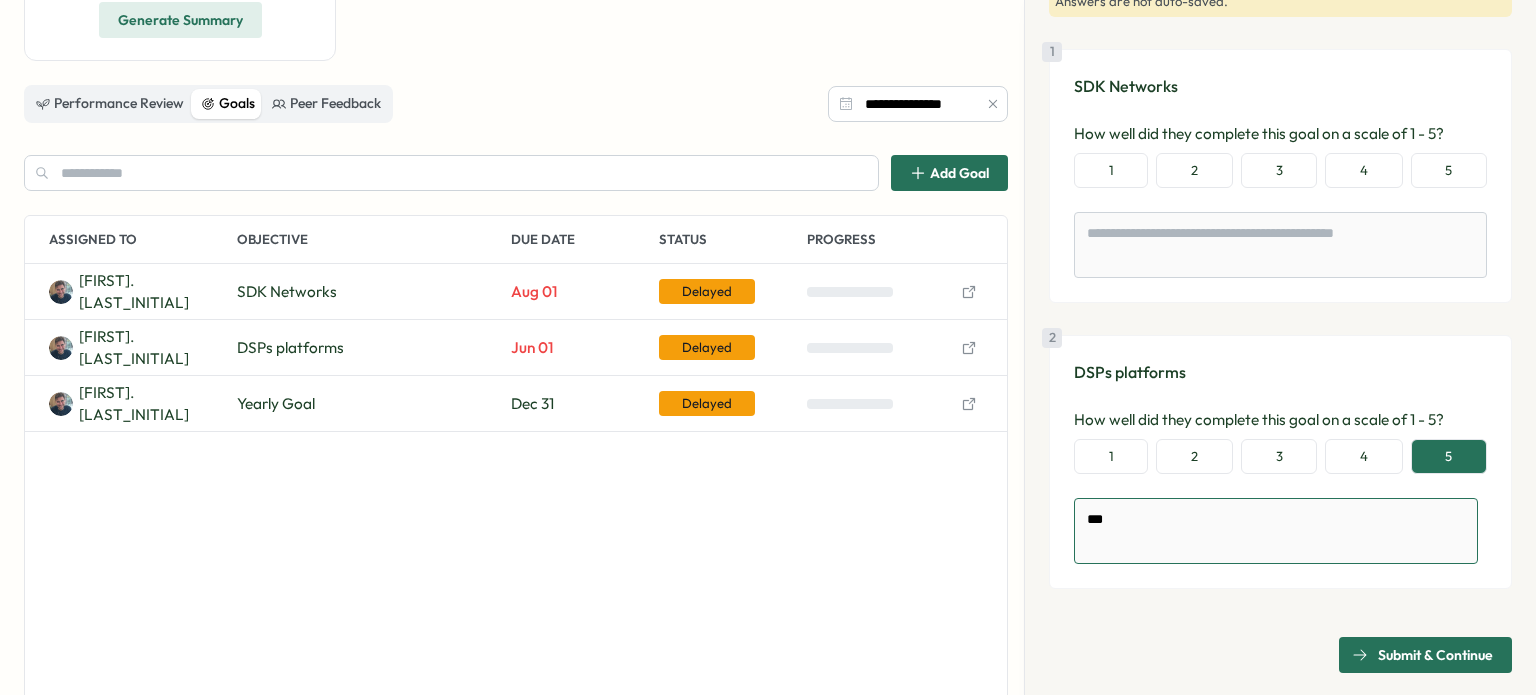 type on "****" 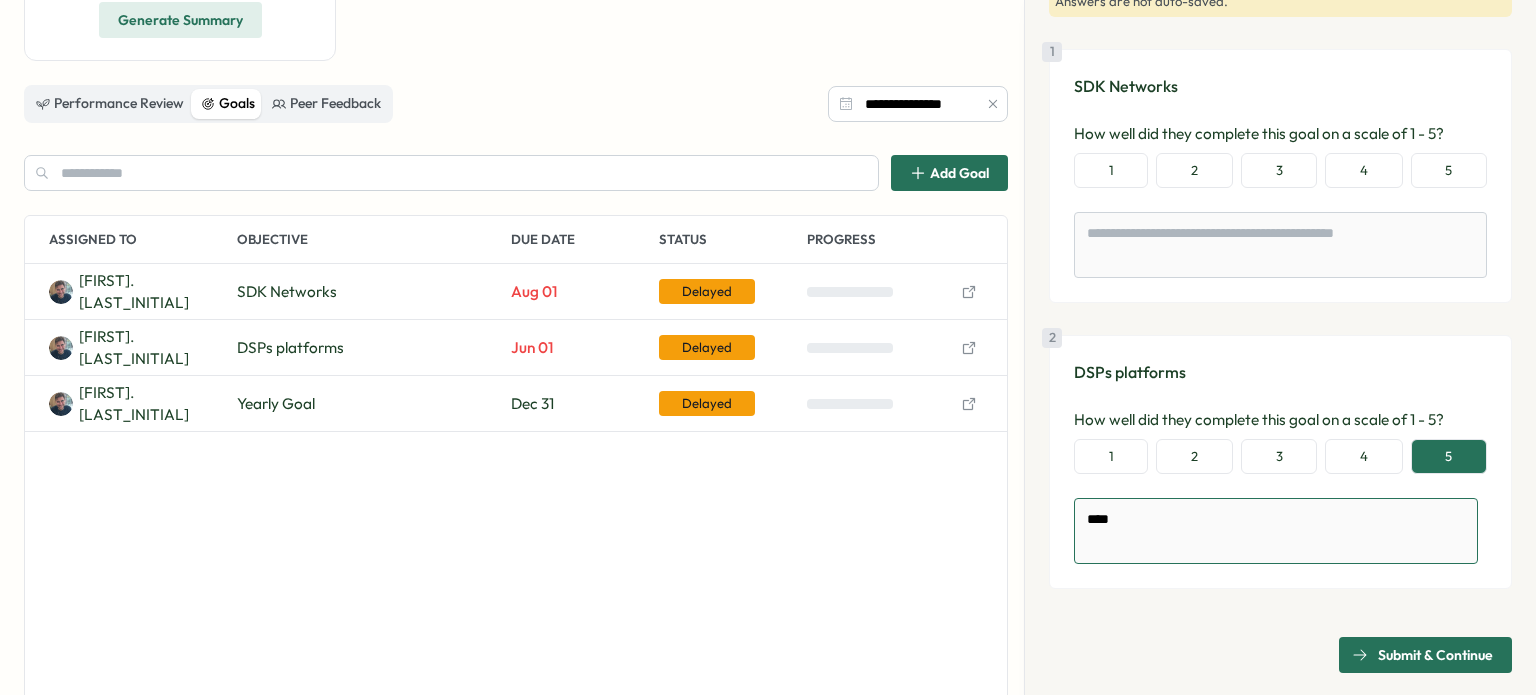 type on "*****" 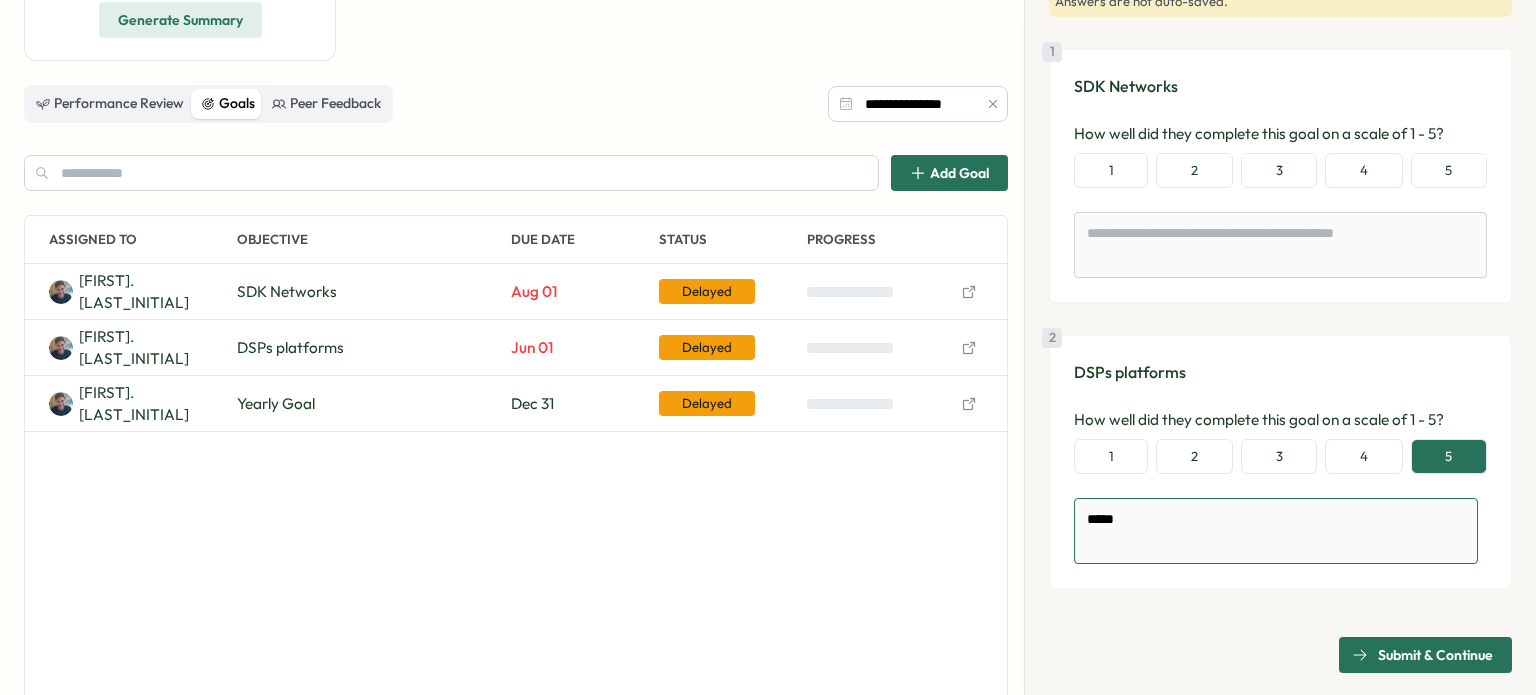 type on "******" 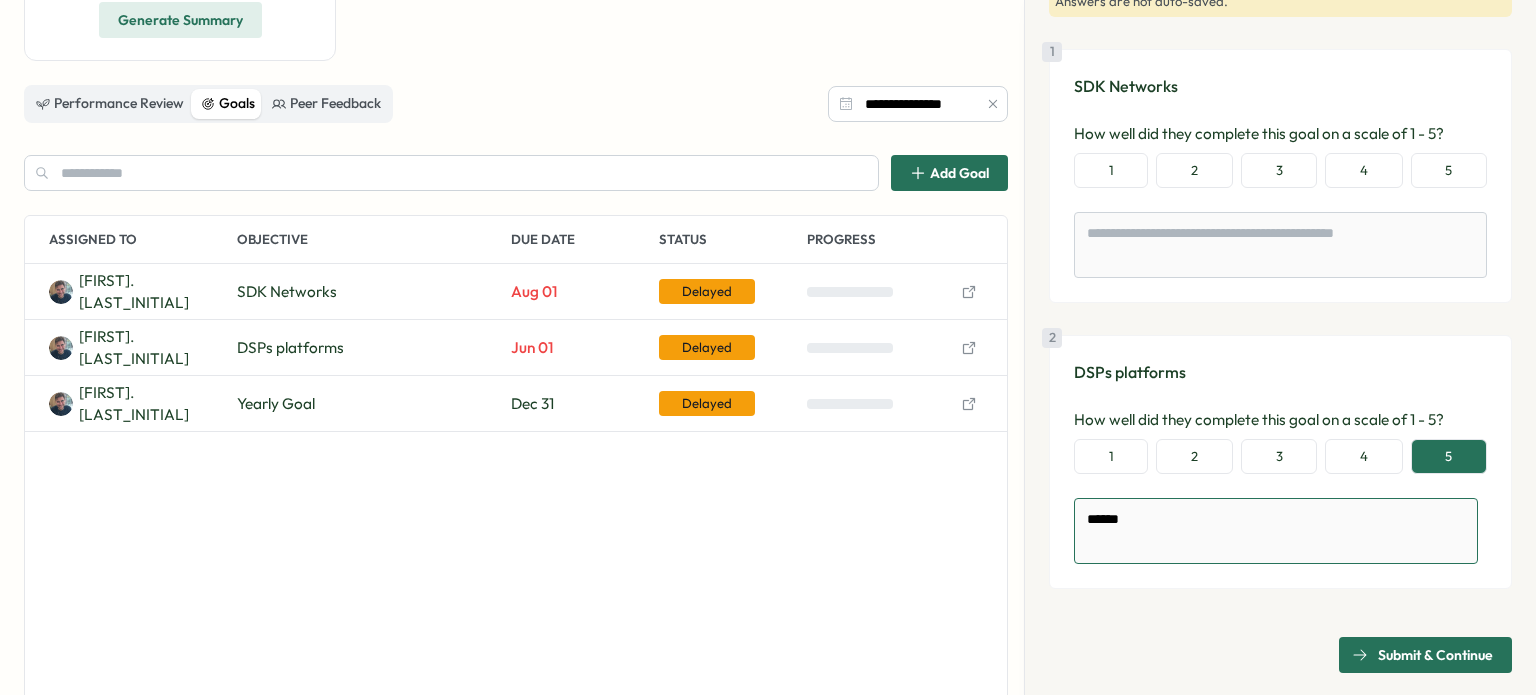 type on "******" 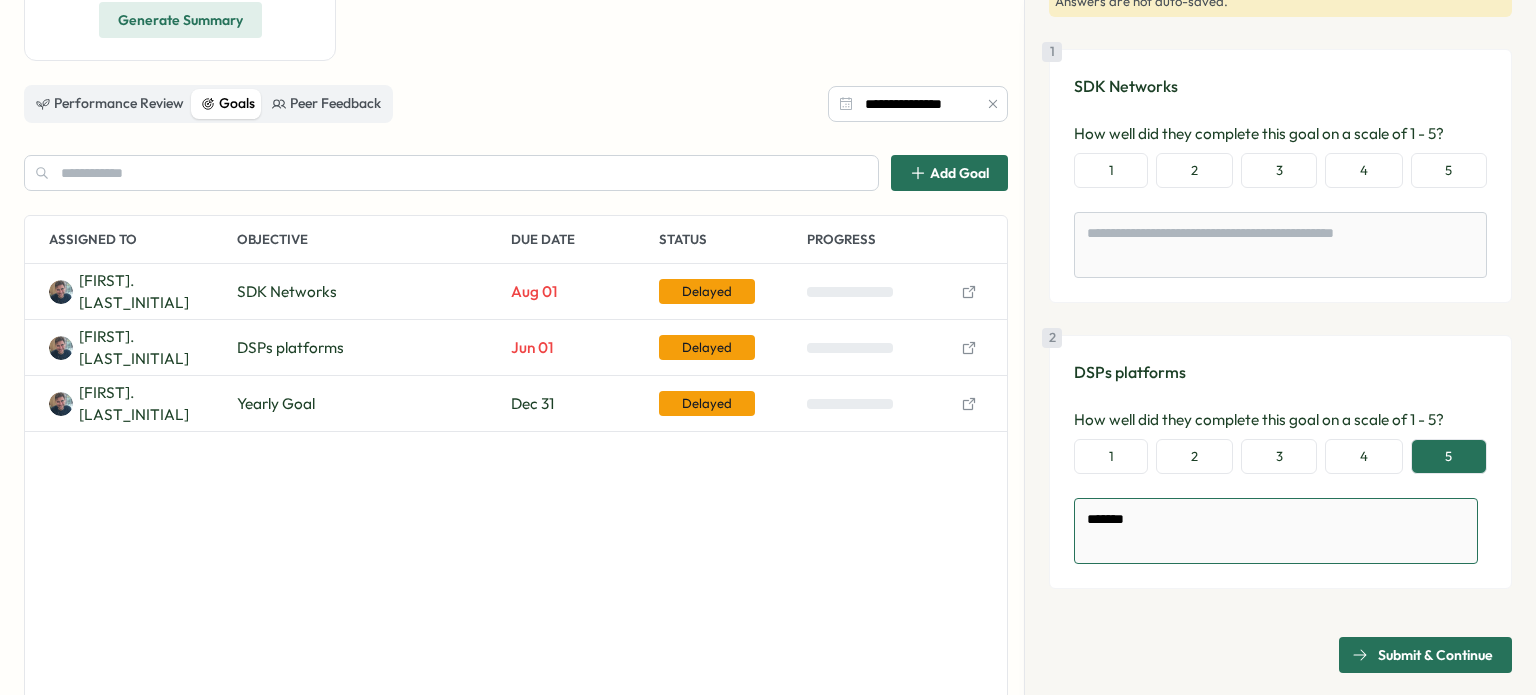 type on "********" 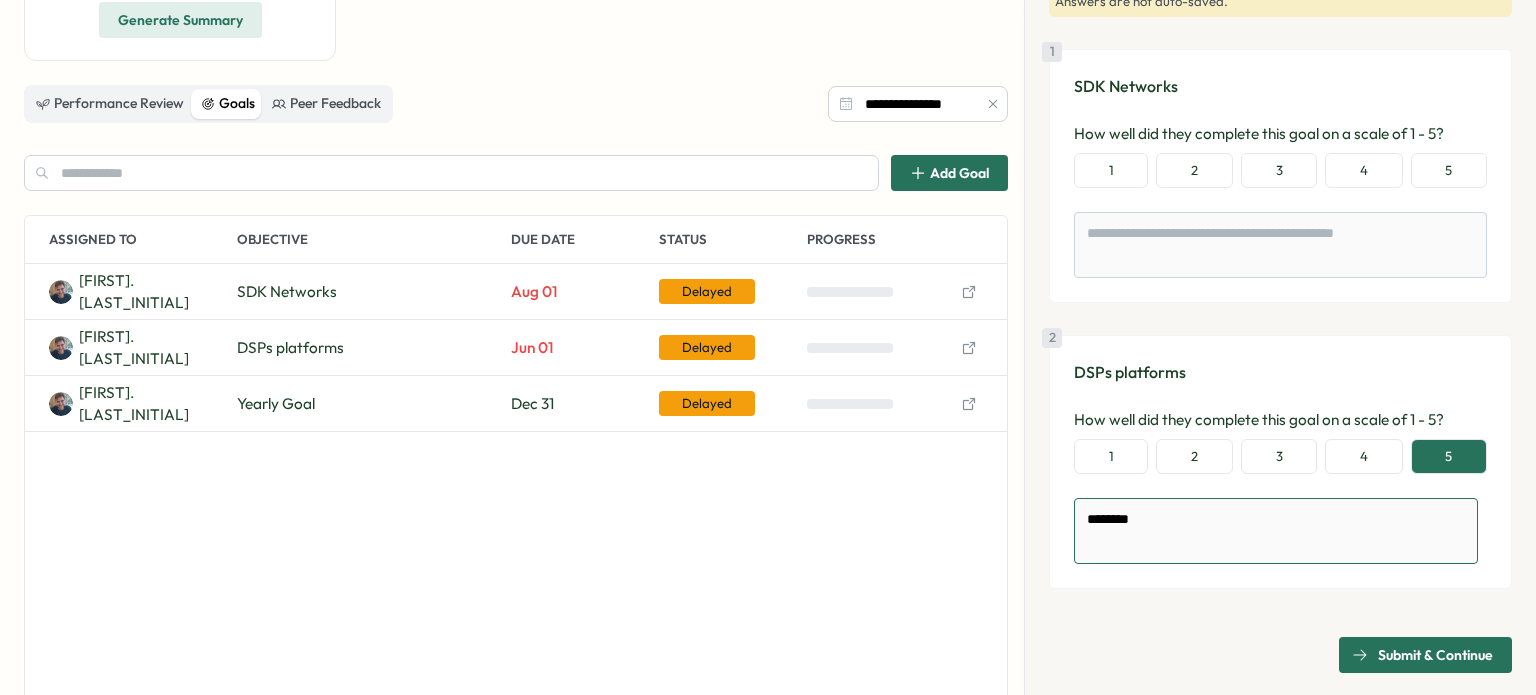 type on "*********" 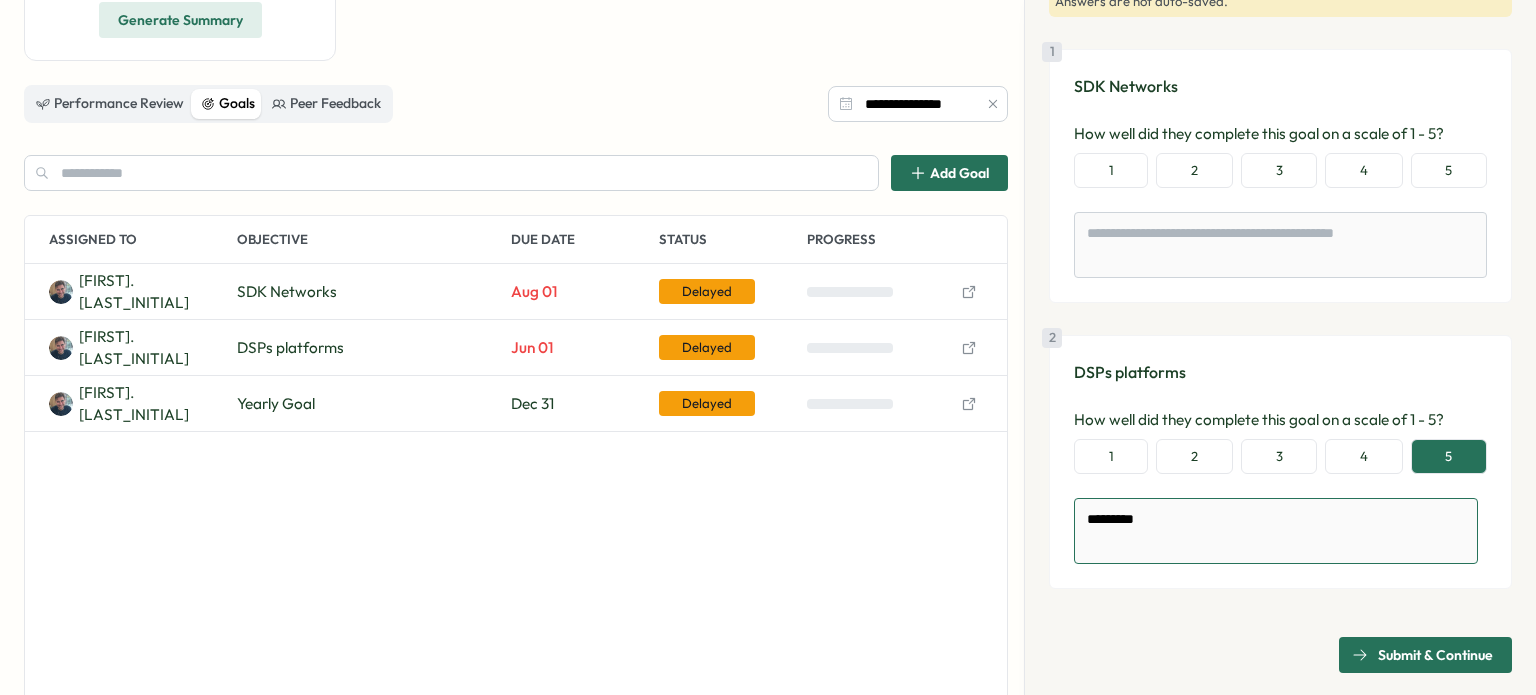 type on "**********" 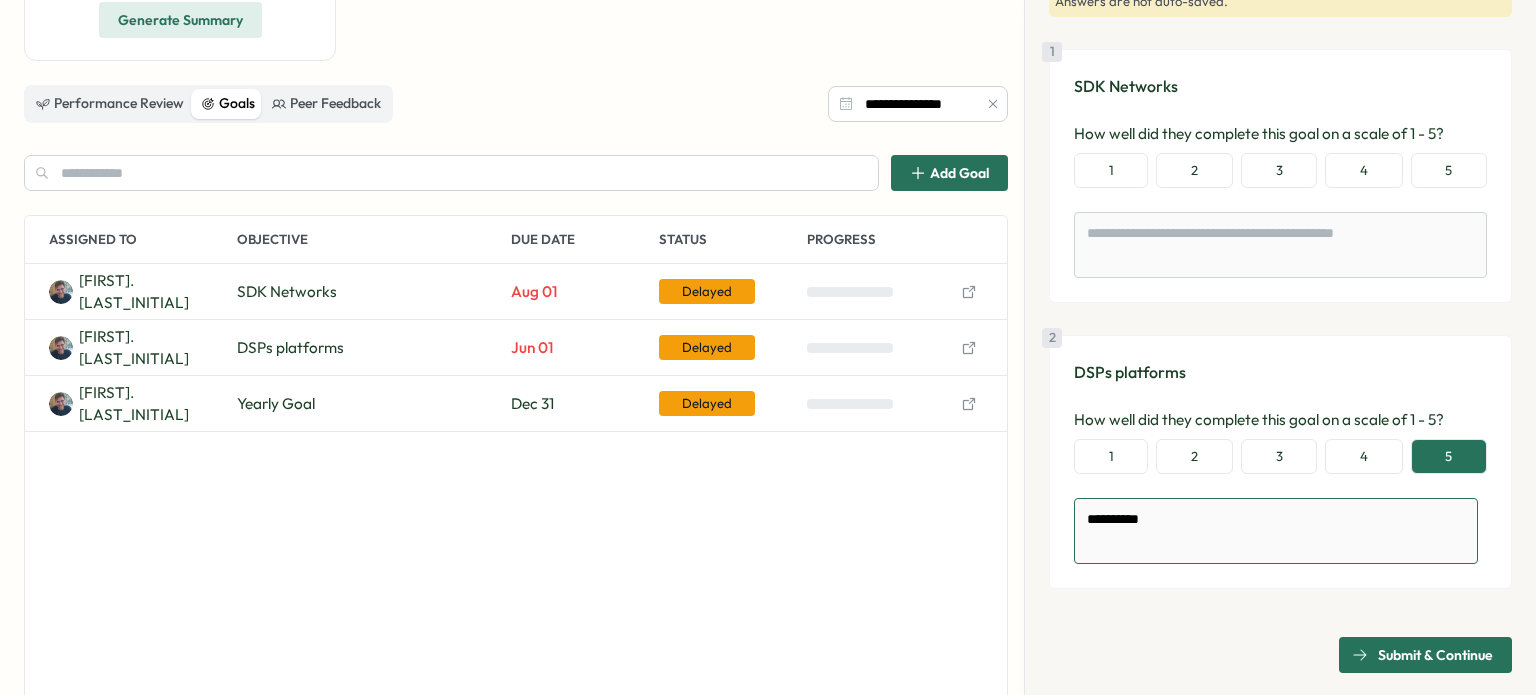 type on "**********" 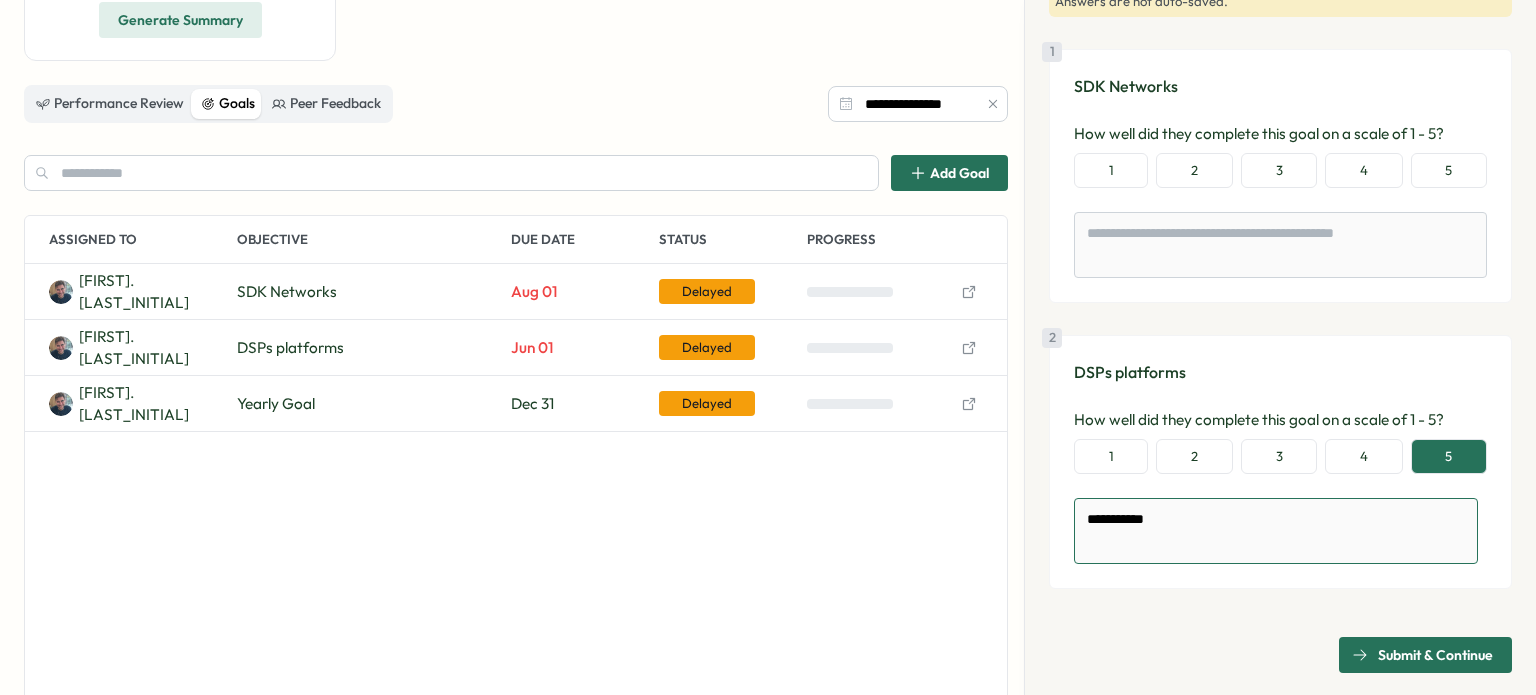 type on "*" 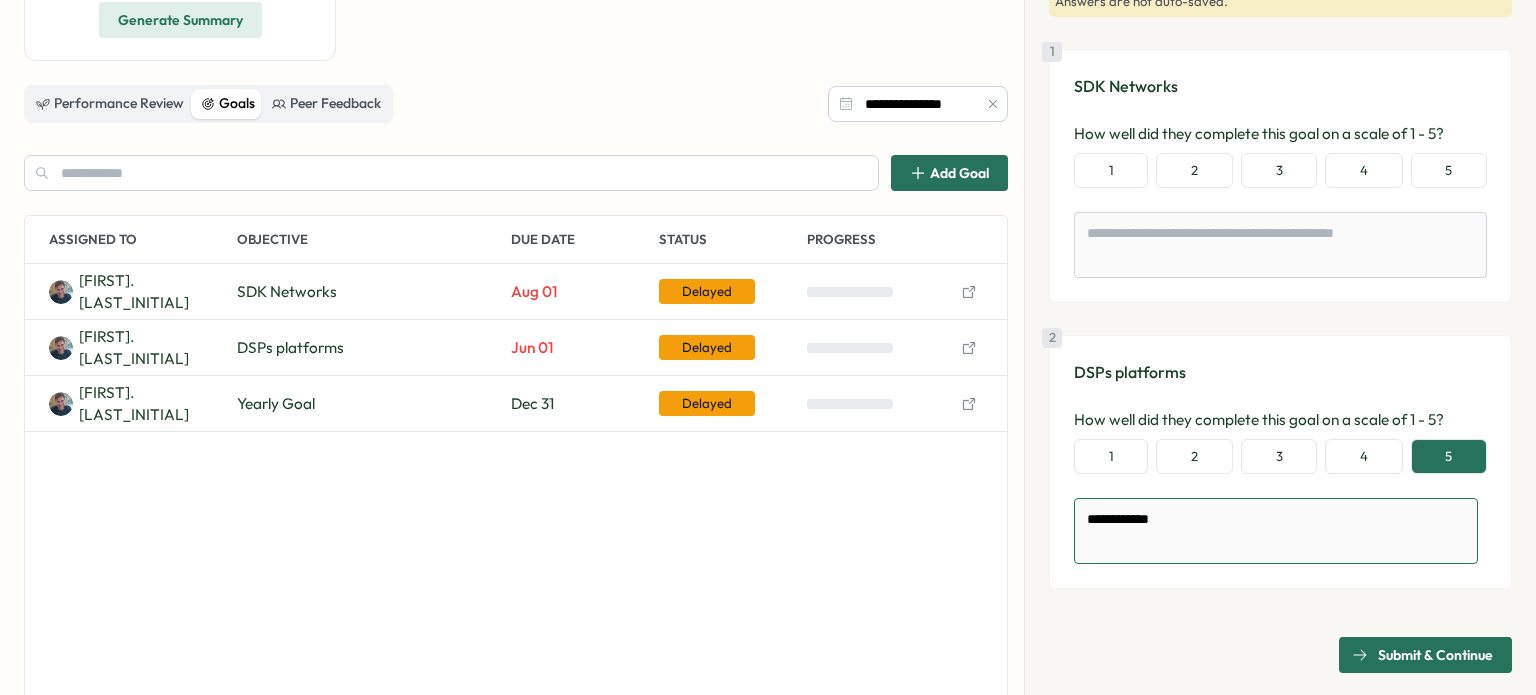 type on "**********" 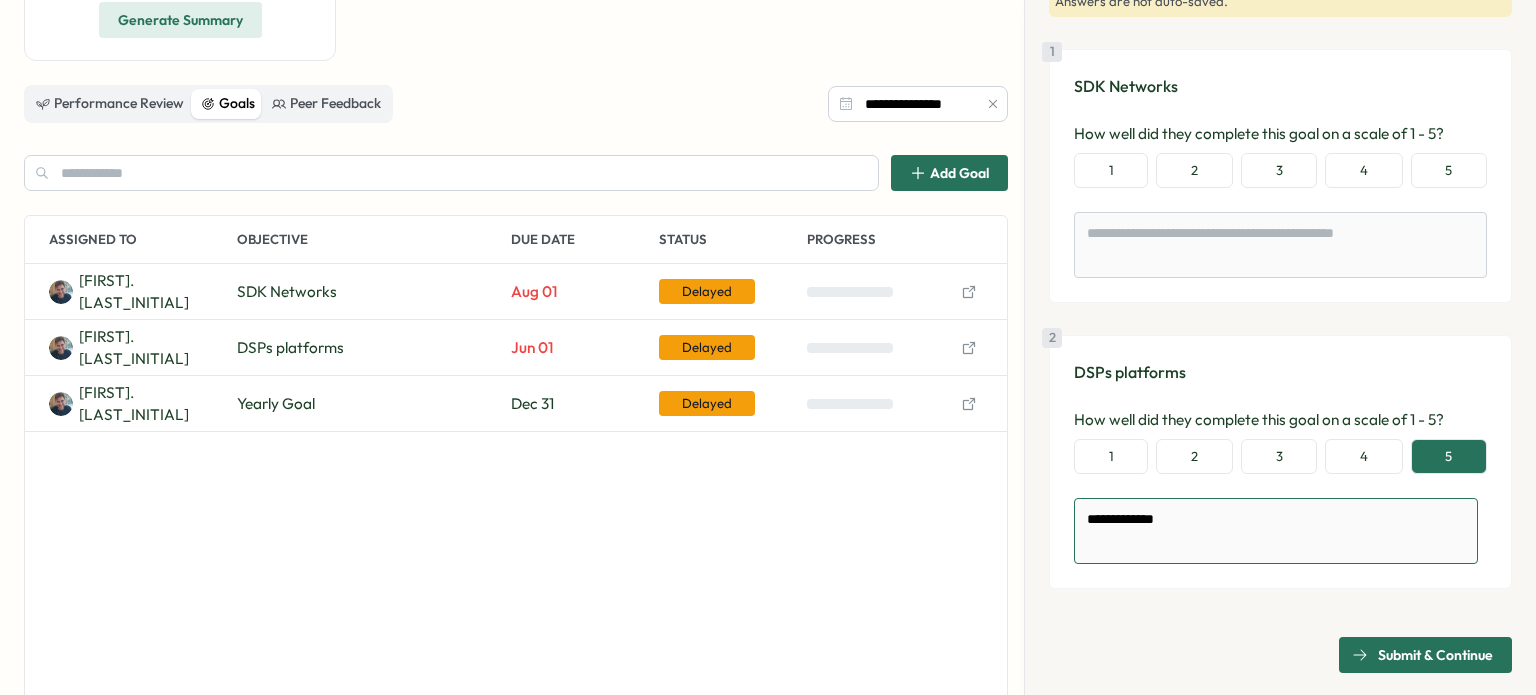 type on "**********" 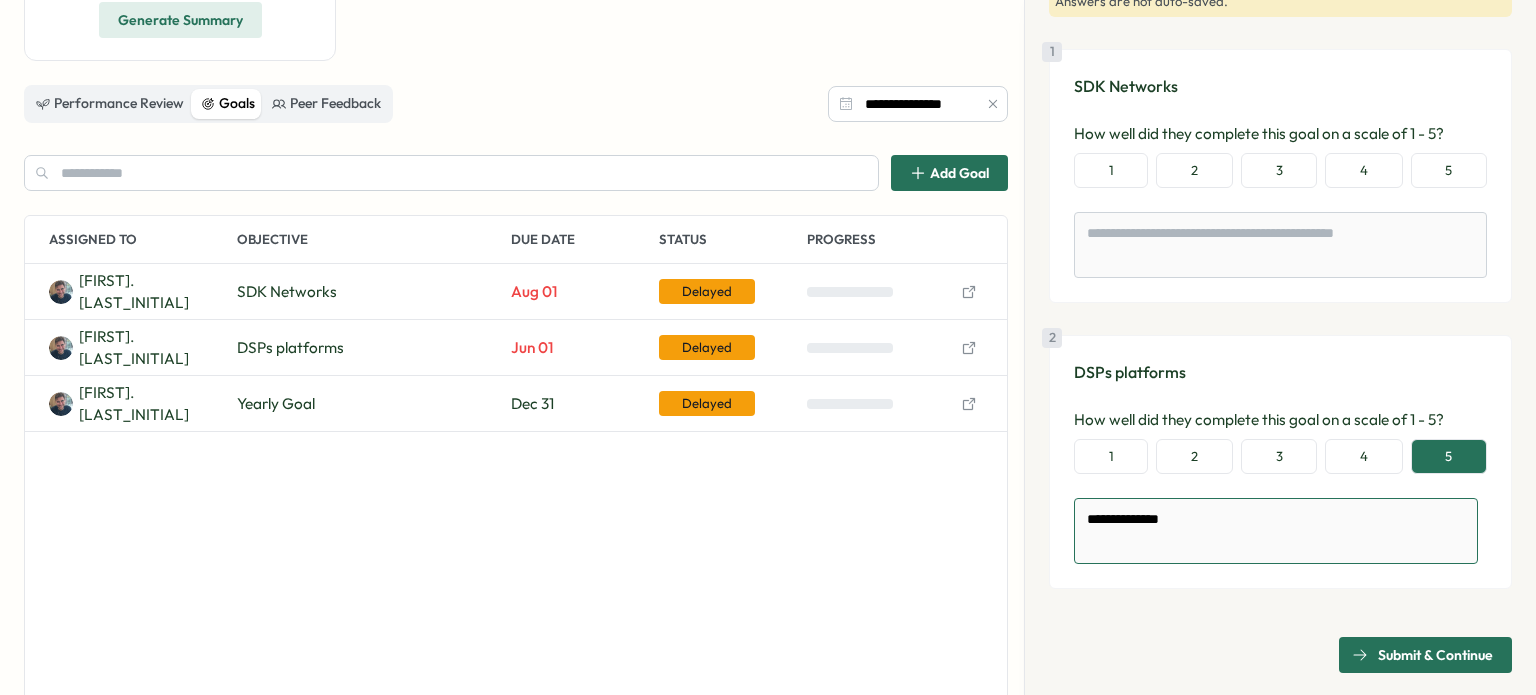 type on "**********" 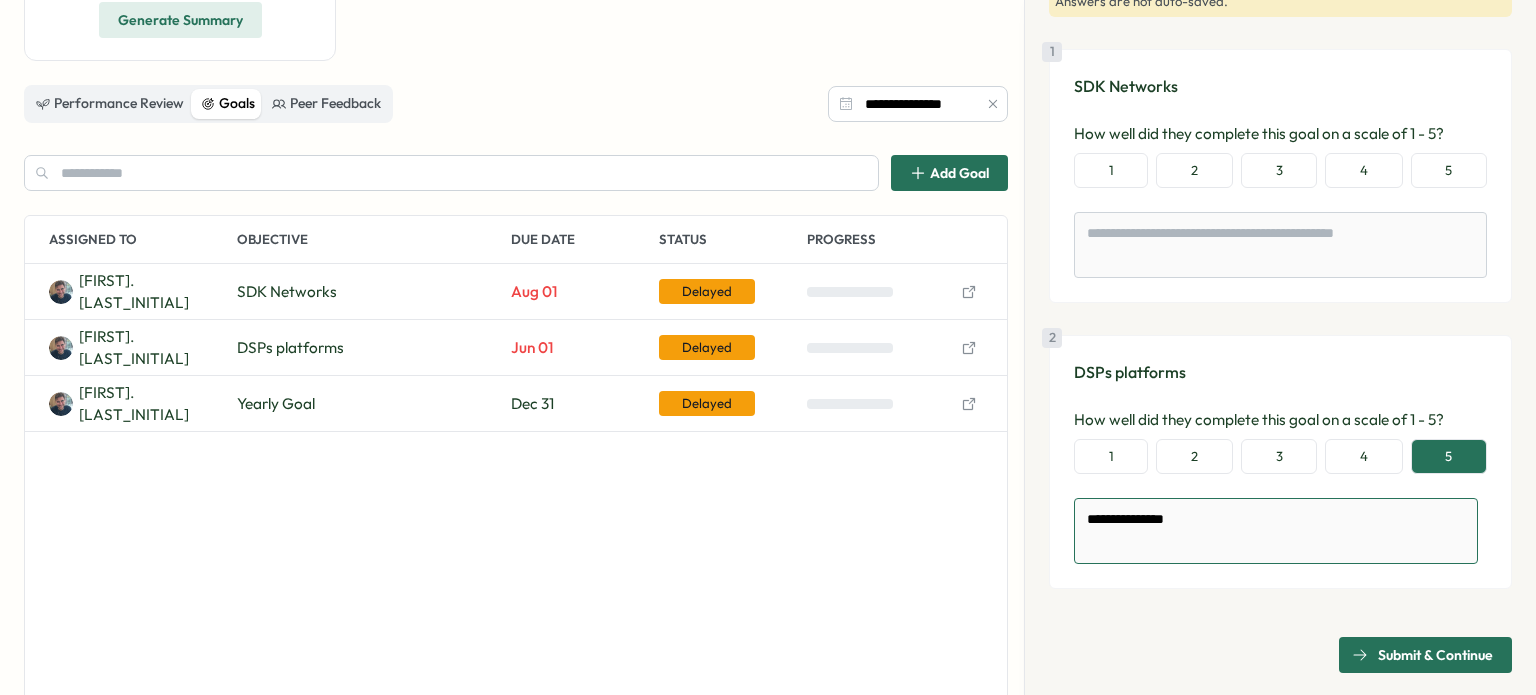type on "*" 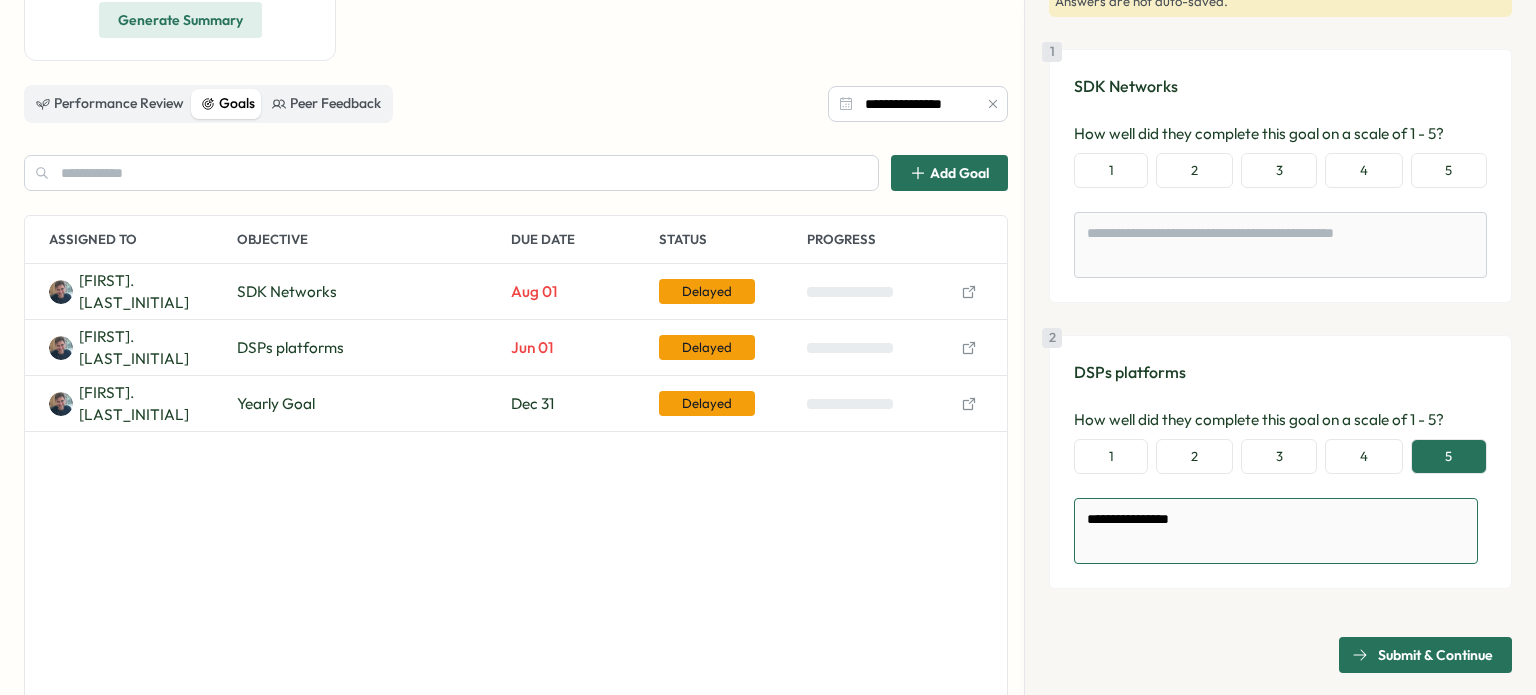type on "*" 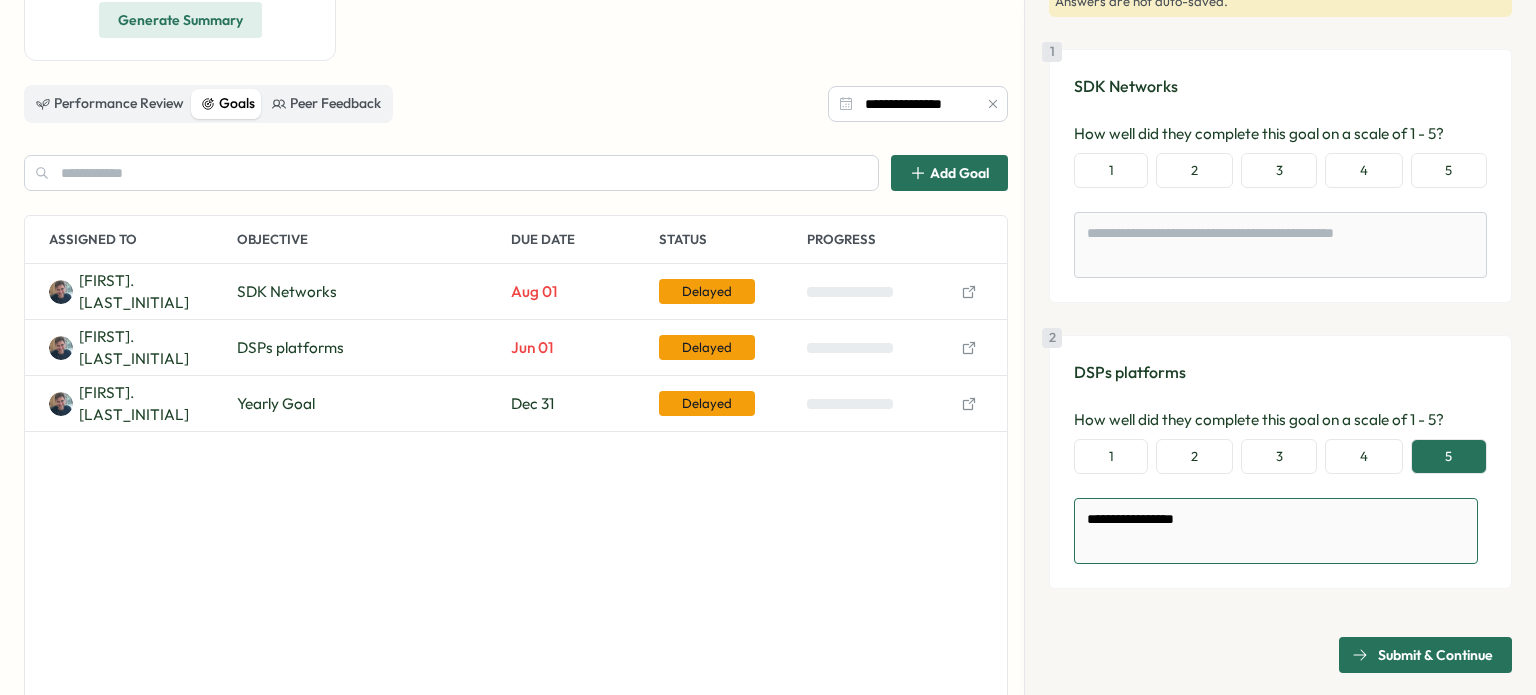 type on "**********" 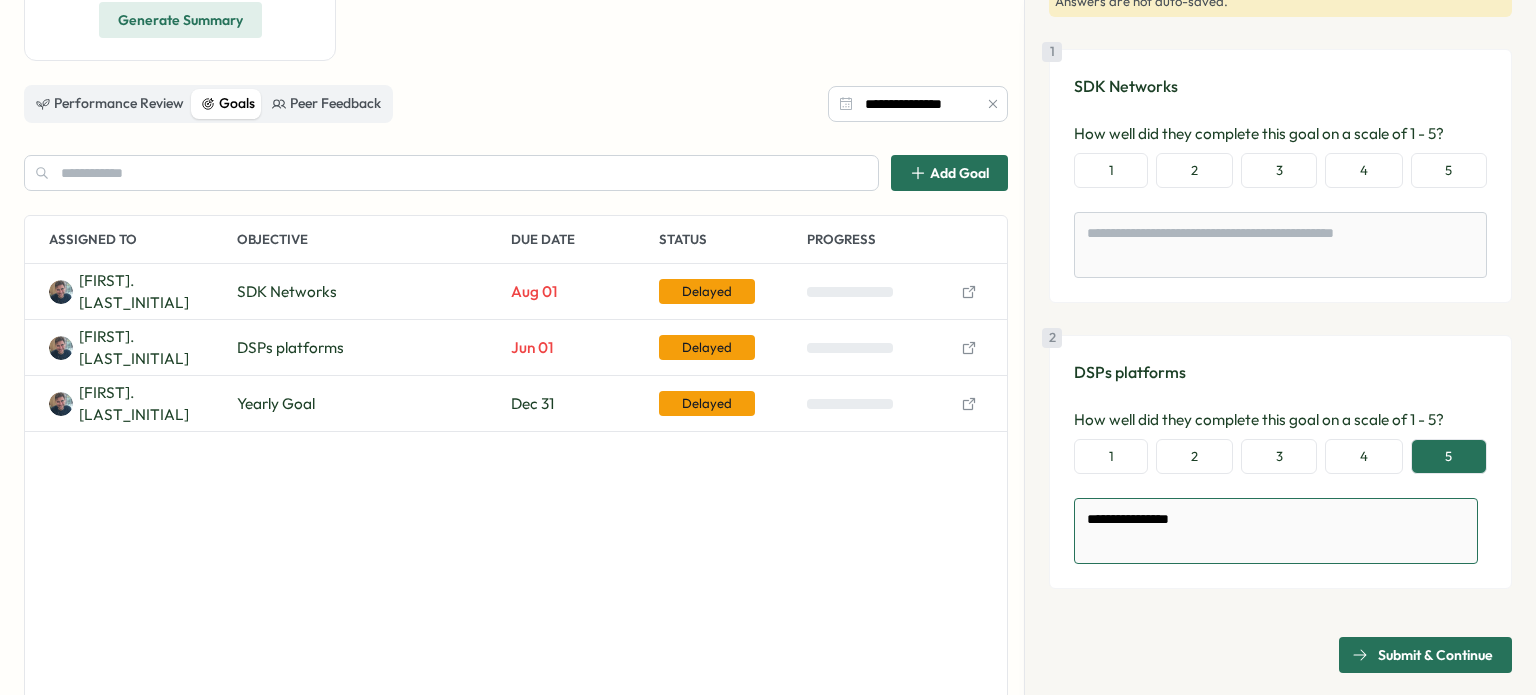 type on "**********" 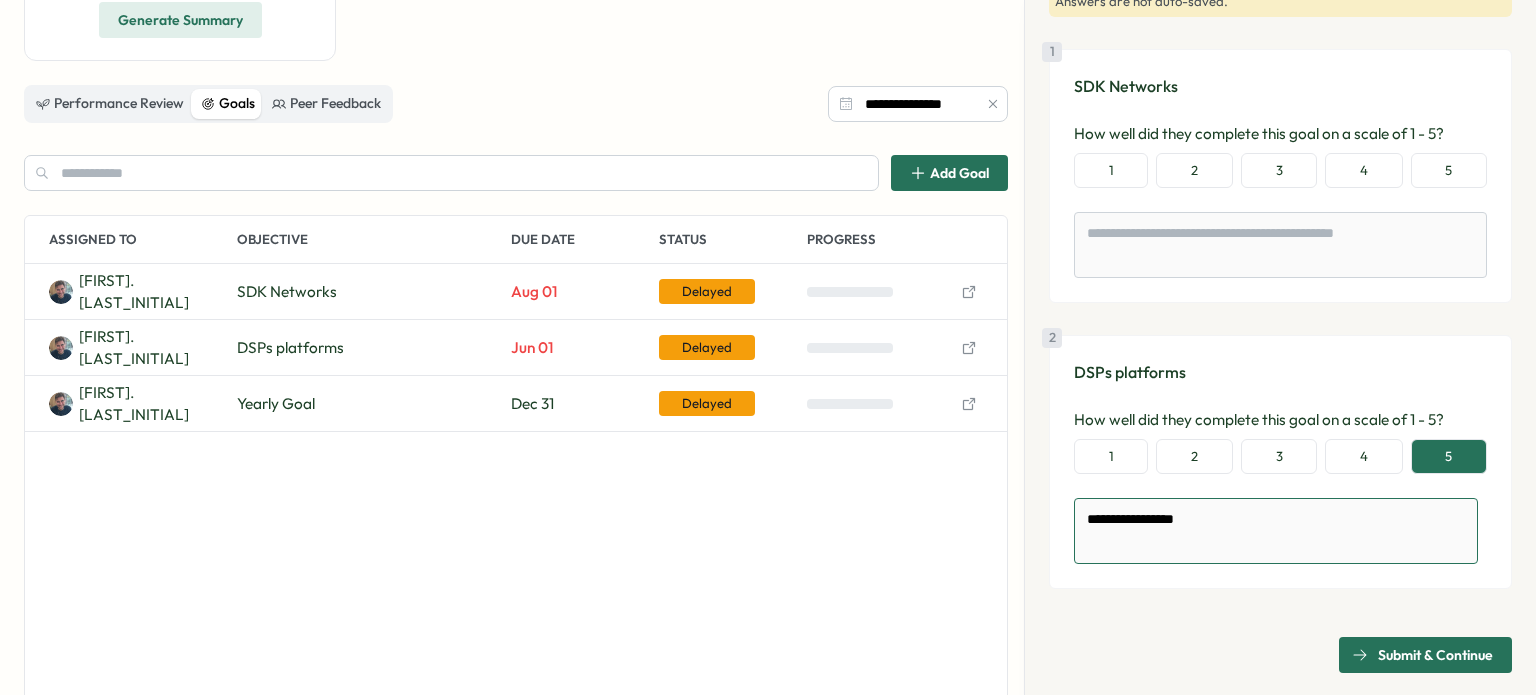 type on "**********" 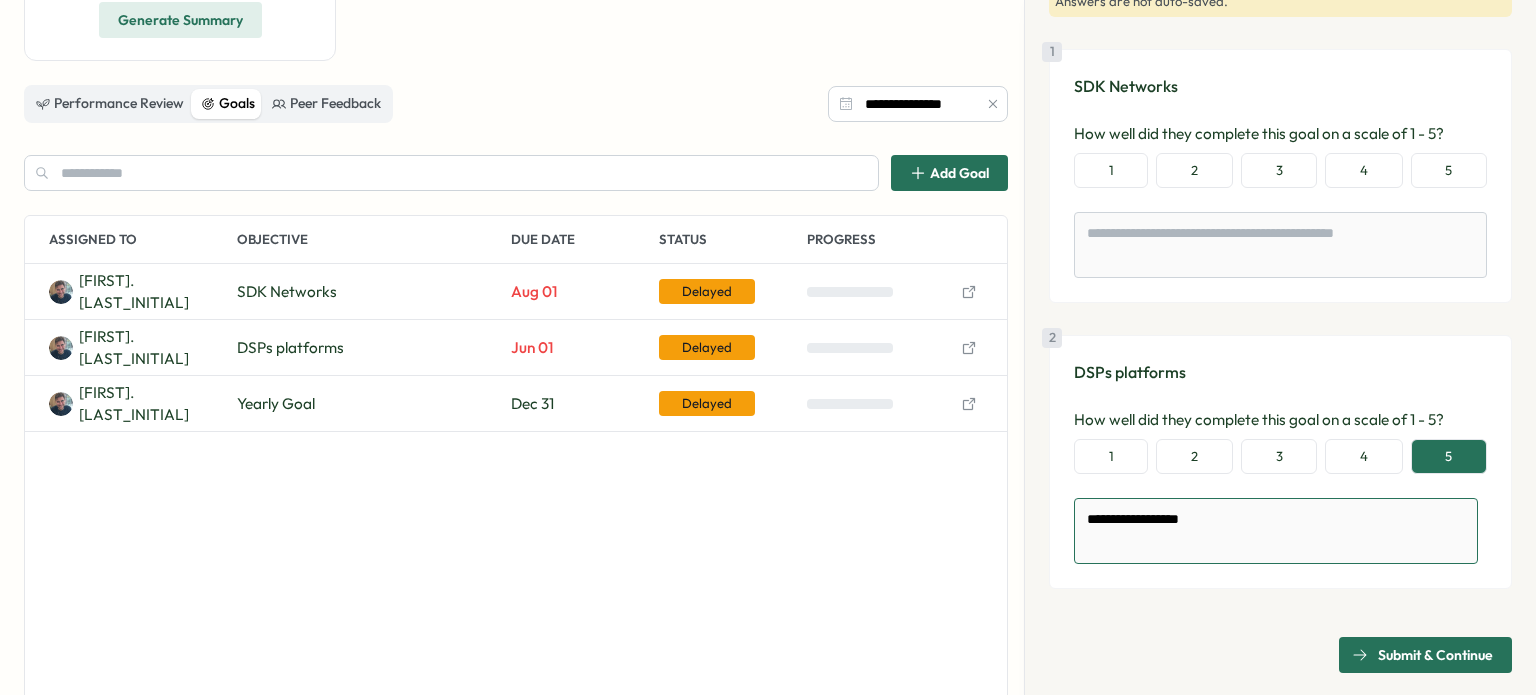 type on "**********" 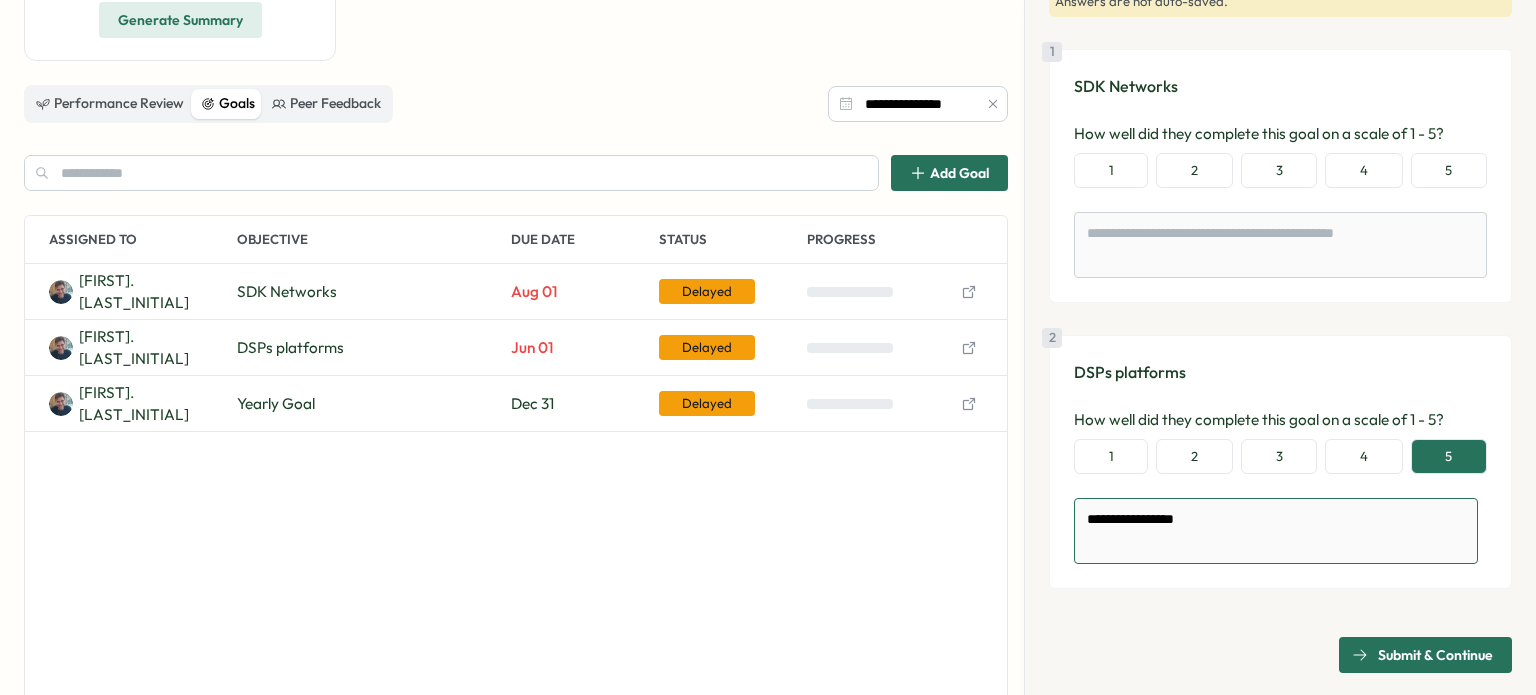 type on "**********" 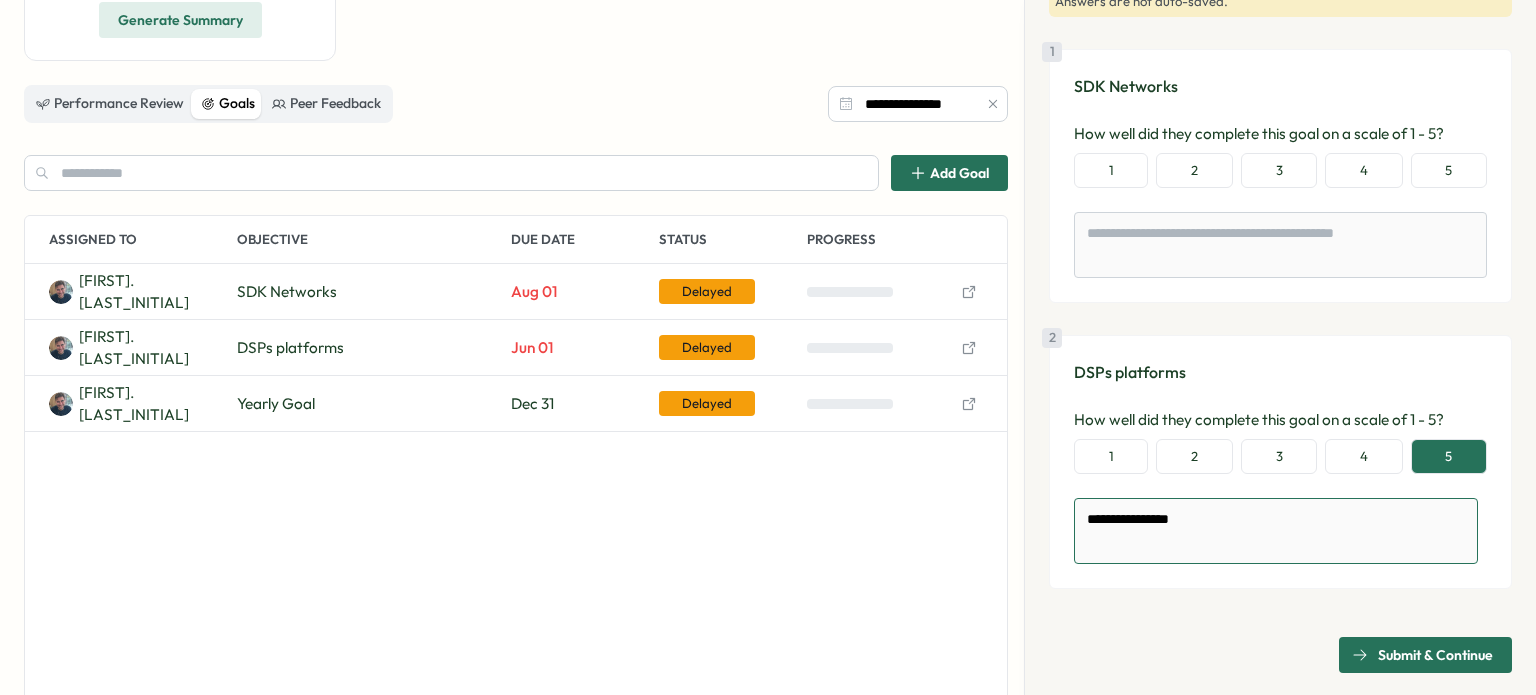 type on "**********" 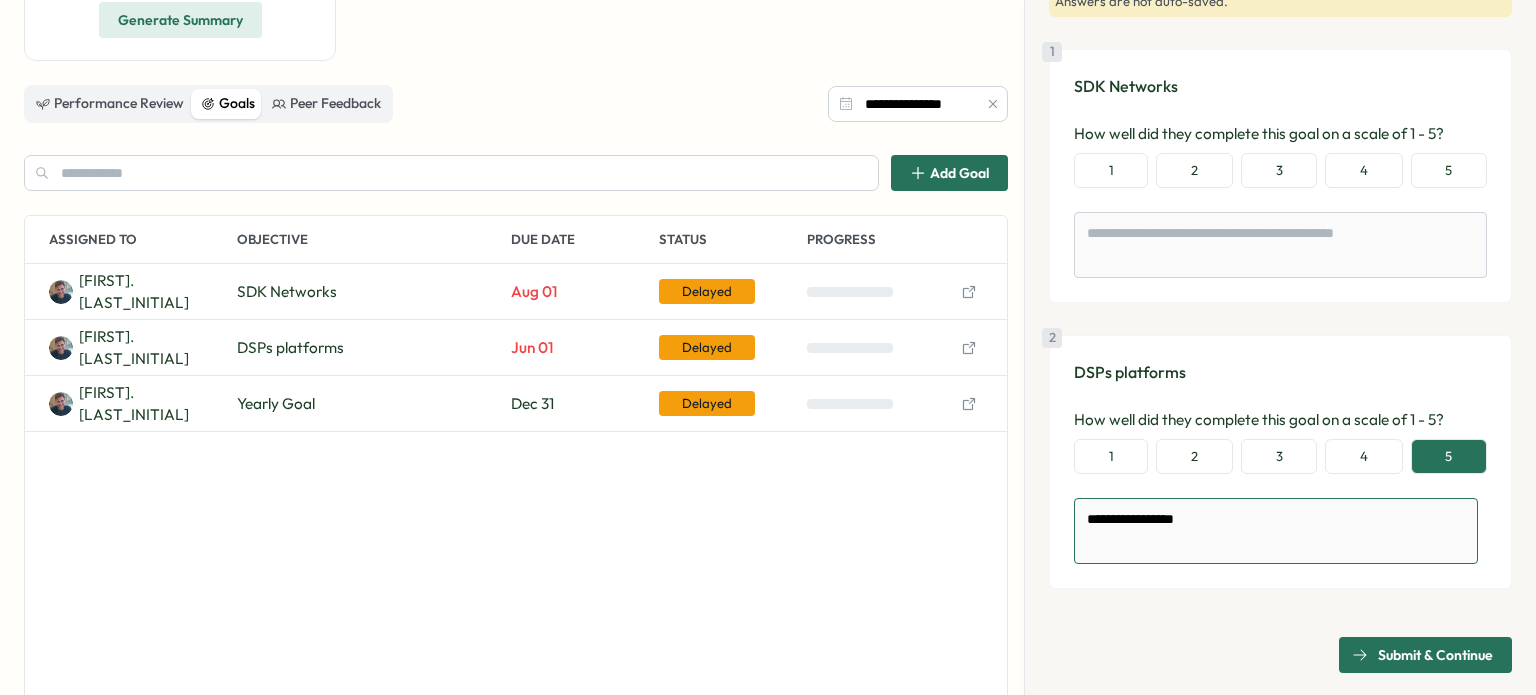 type on "**********" 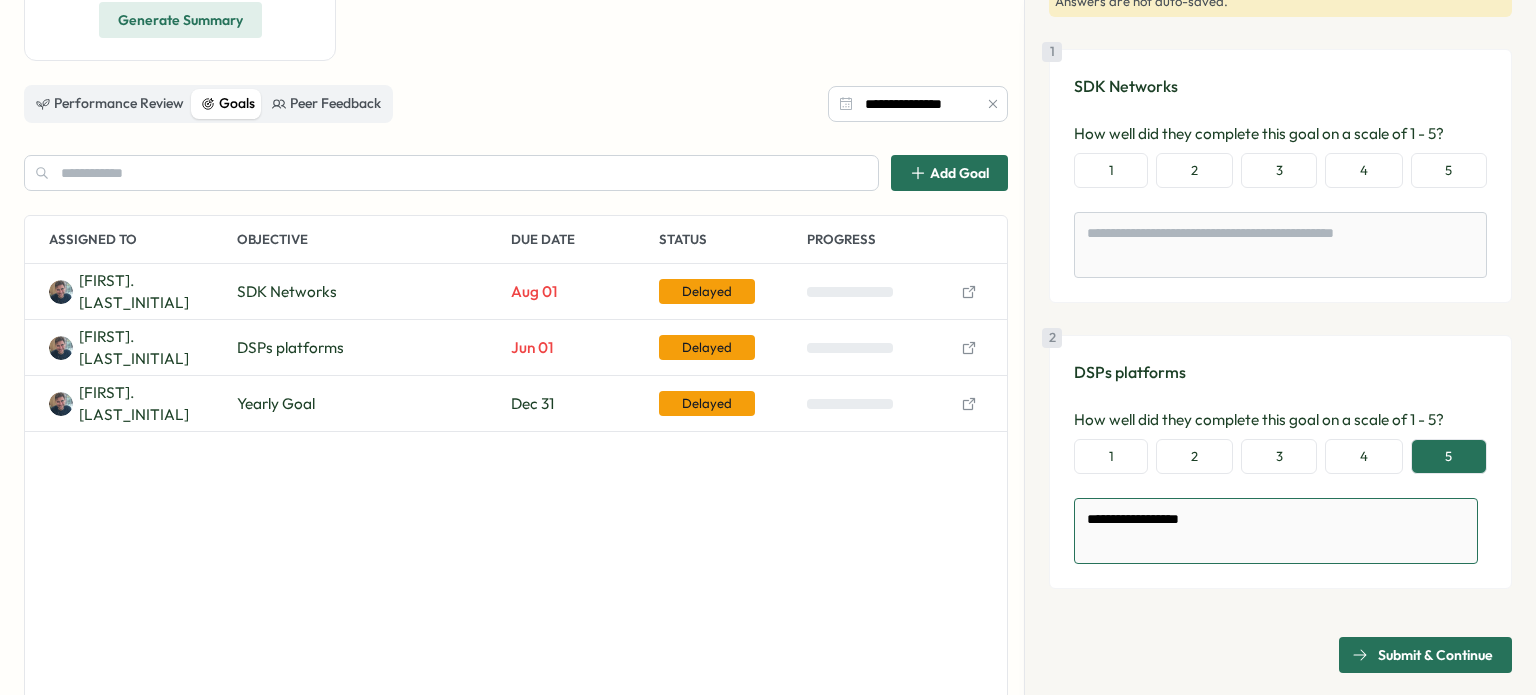 type on "**********" 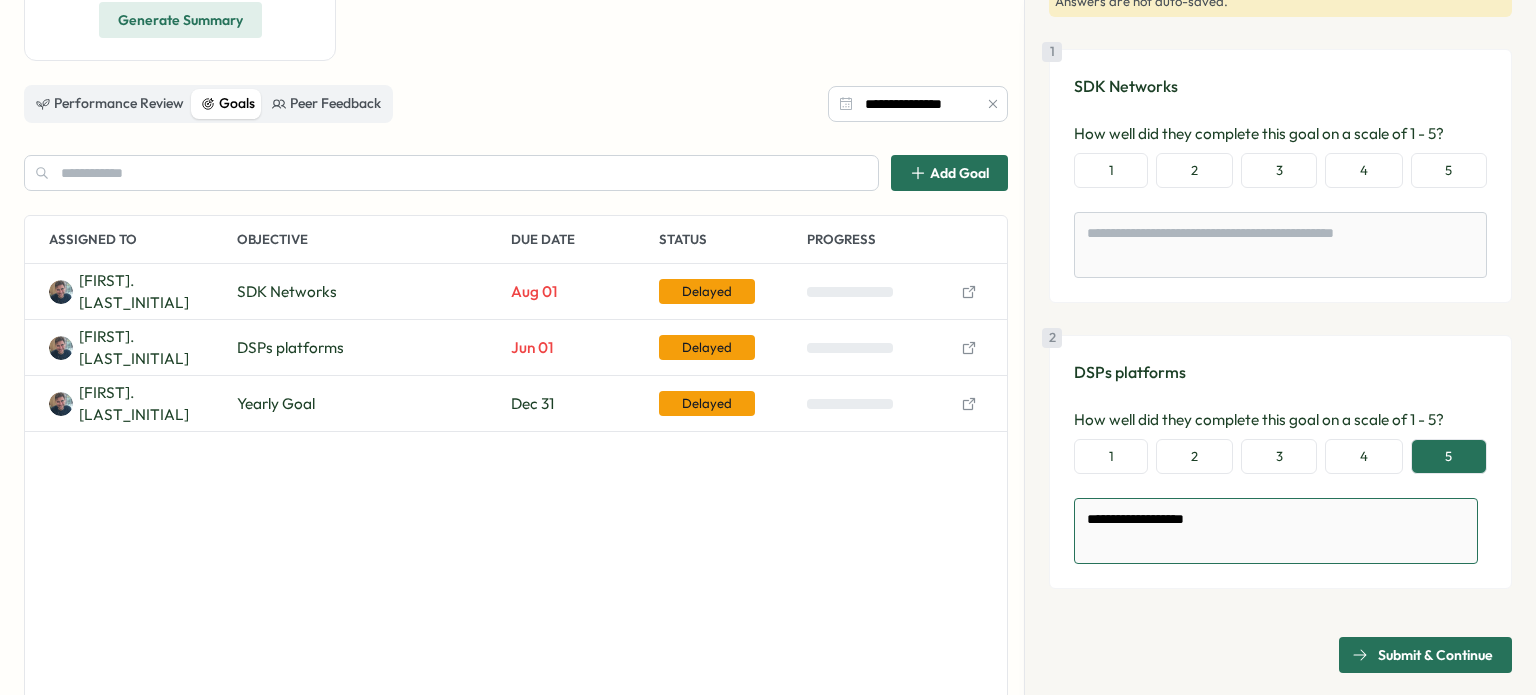 type on "**********" 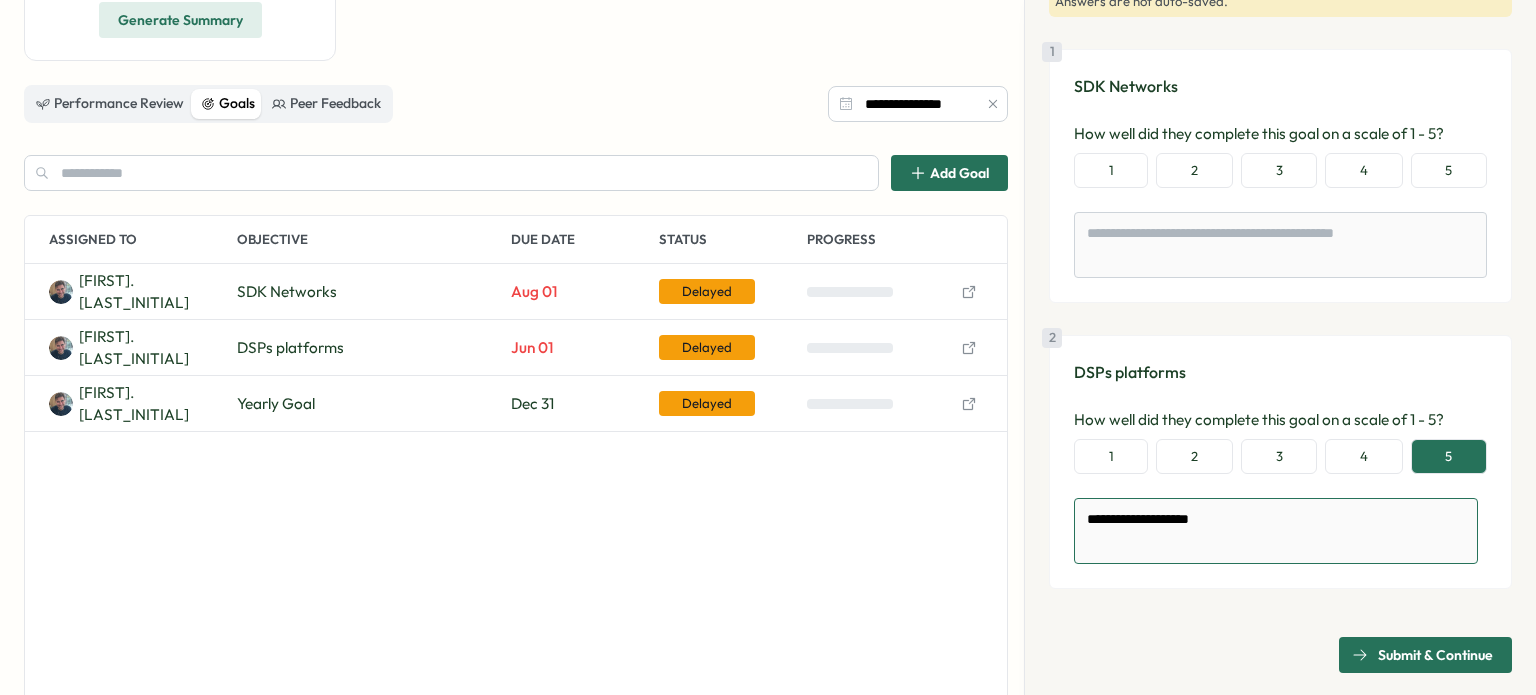 type on "**********" 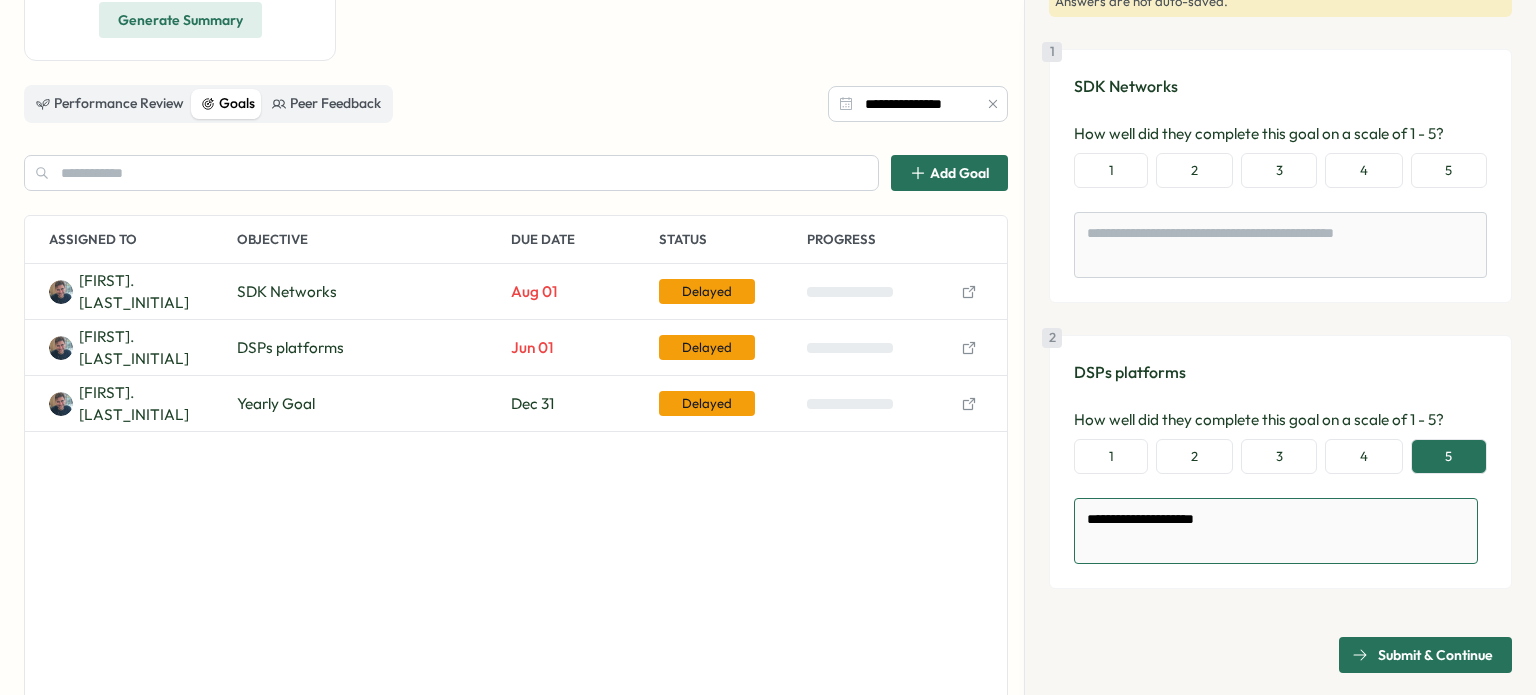 type on "**********" 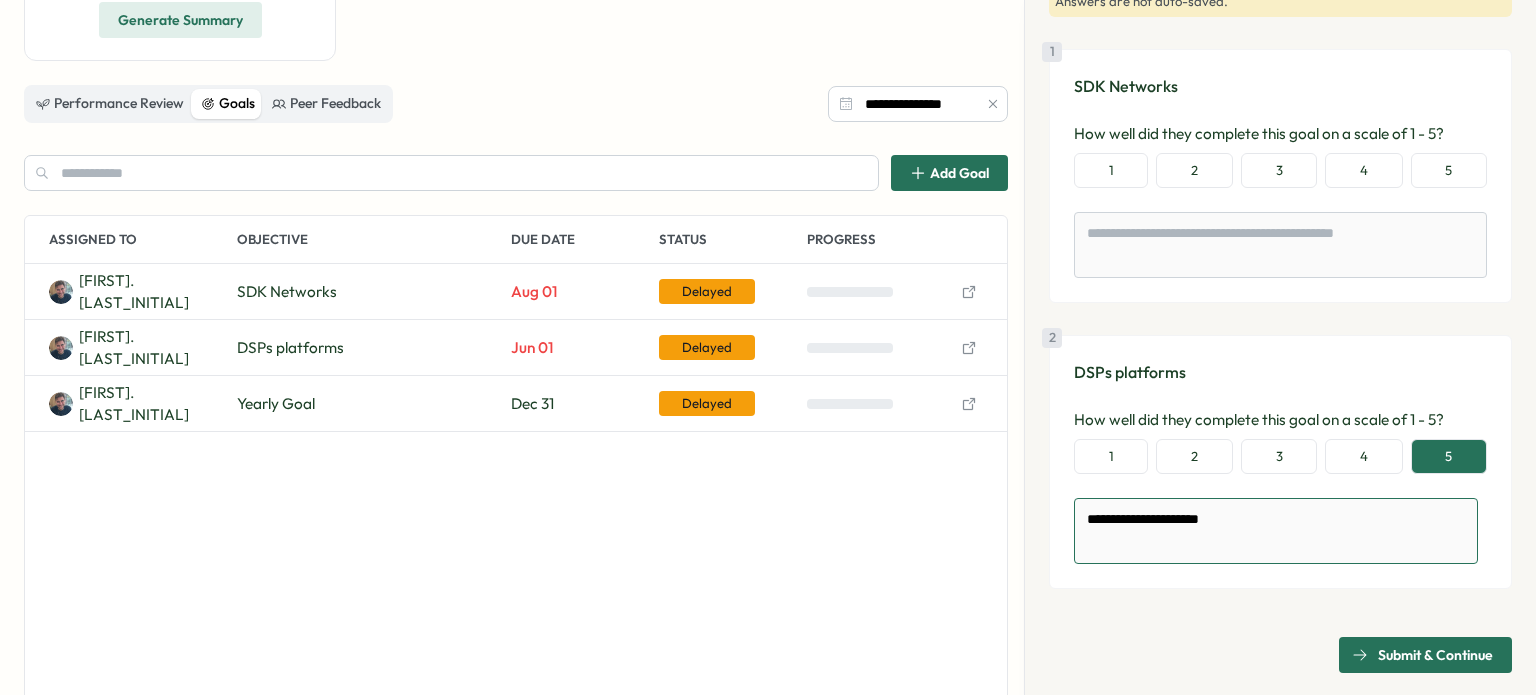 type on "*" 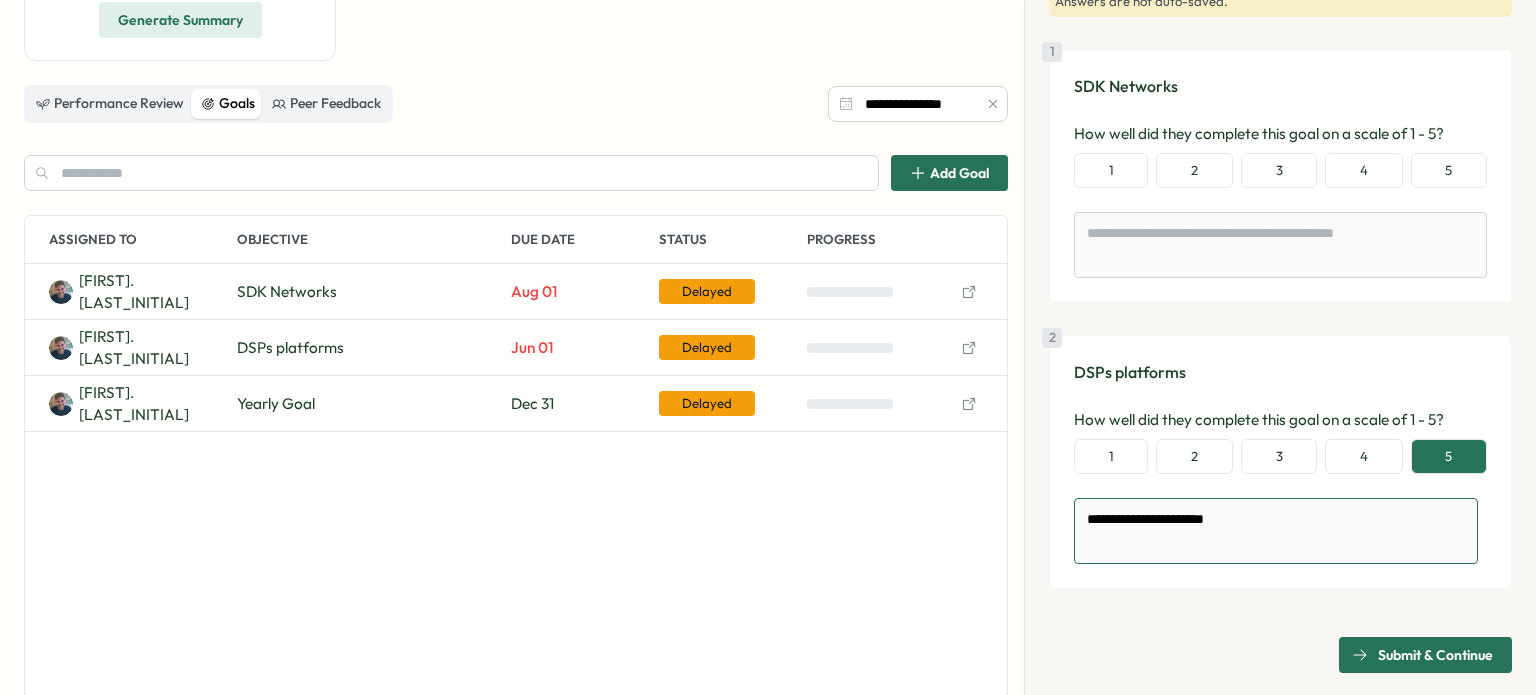 type on "**********" 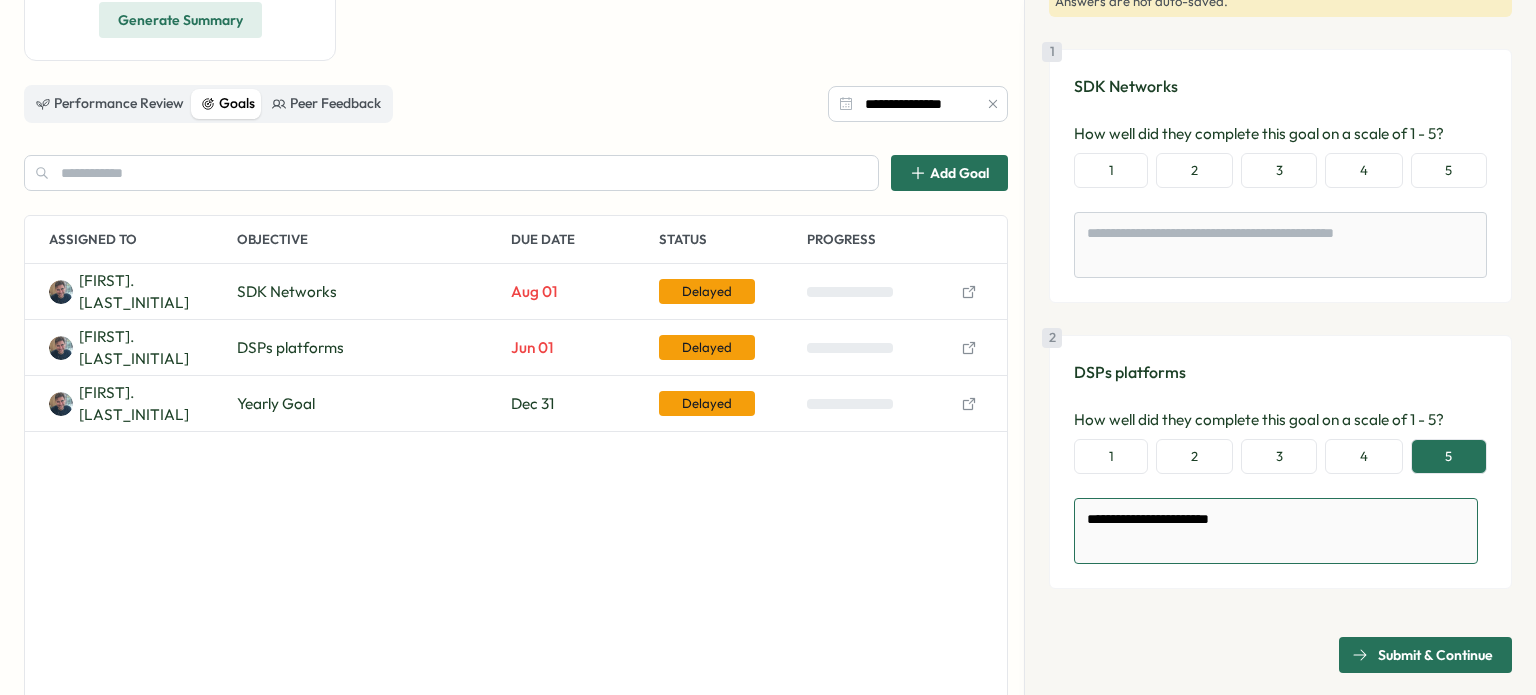 type on "**********" 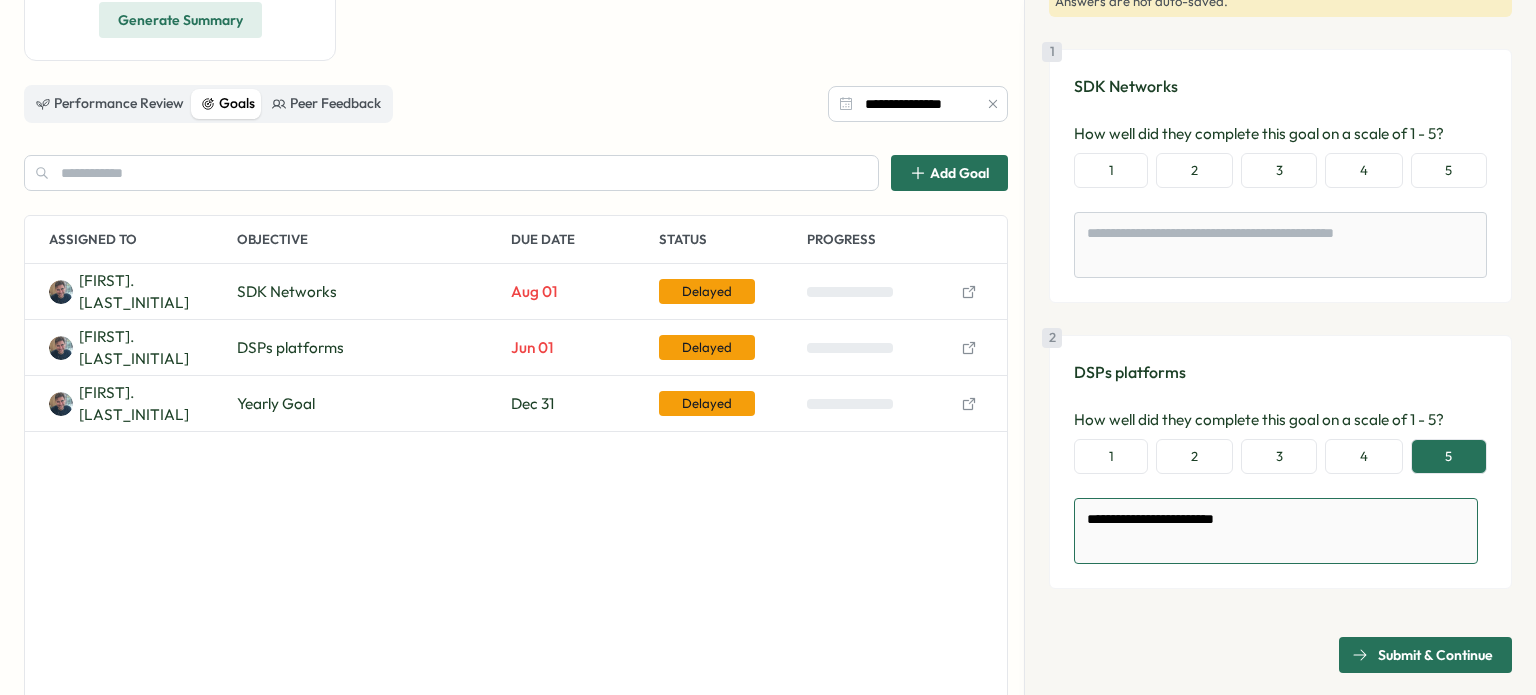 type on "**********" 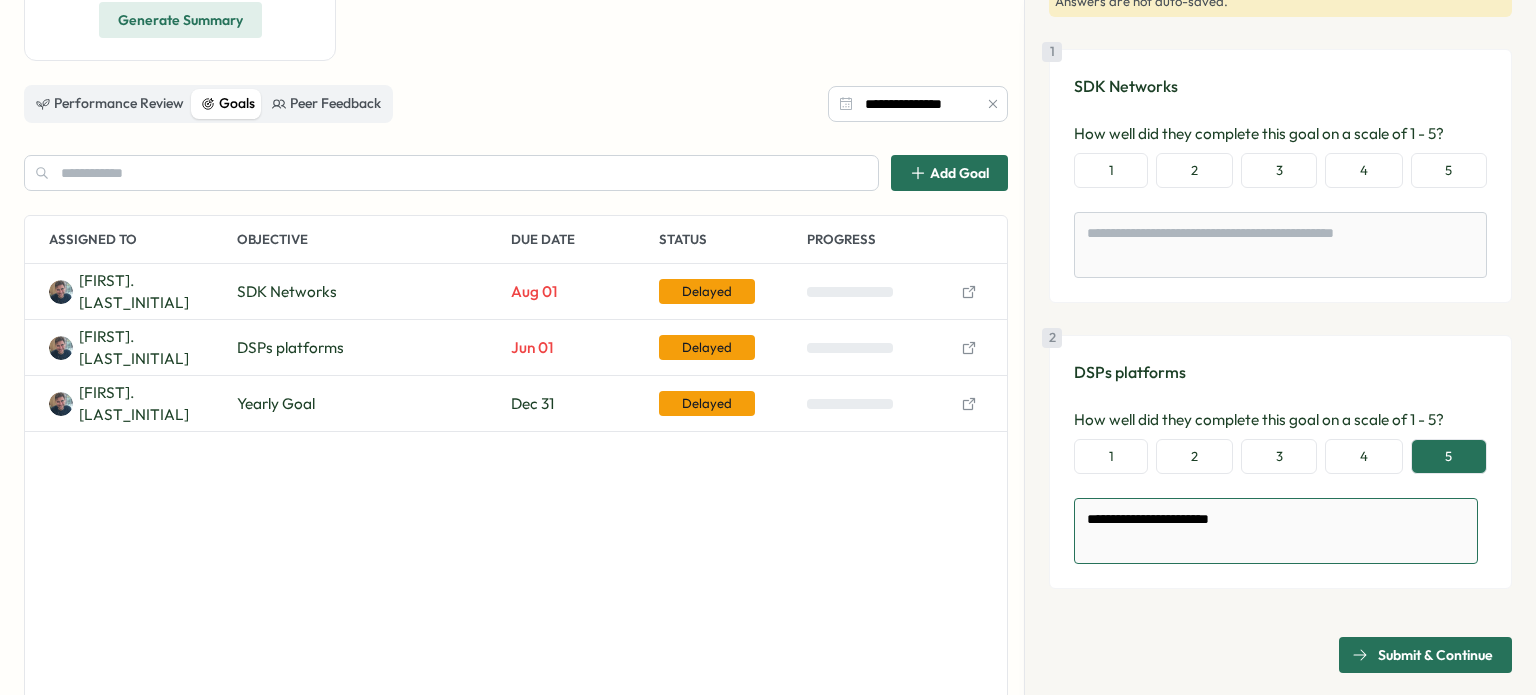 type on "**********" 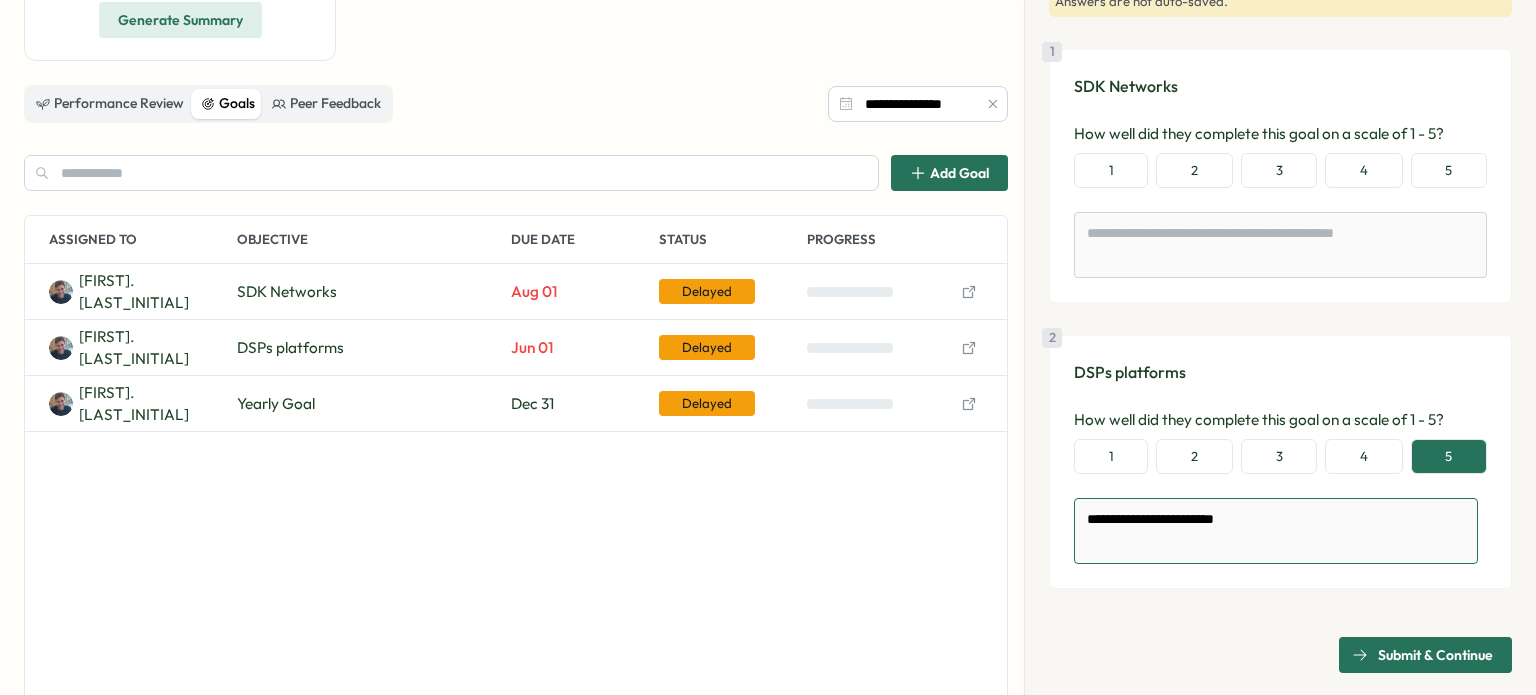 type on "**********" 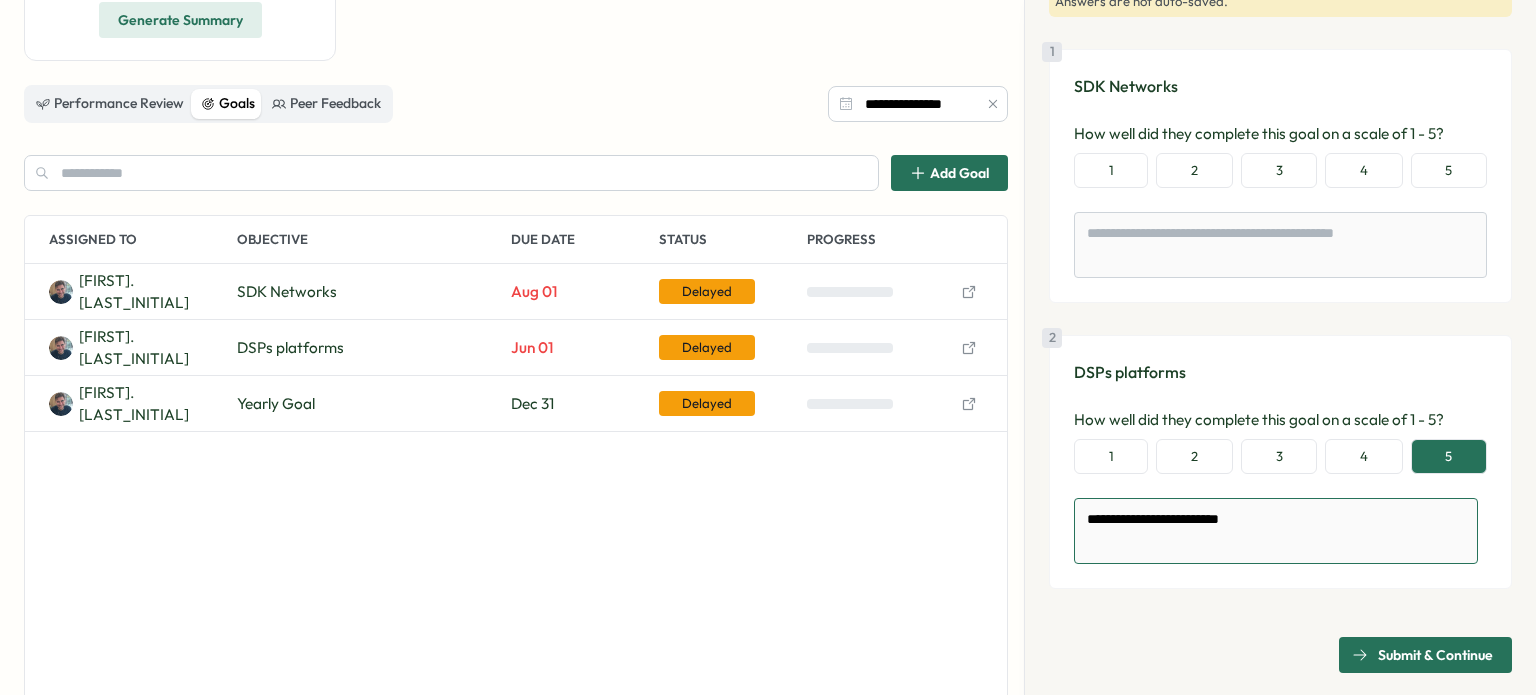 type on "*" 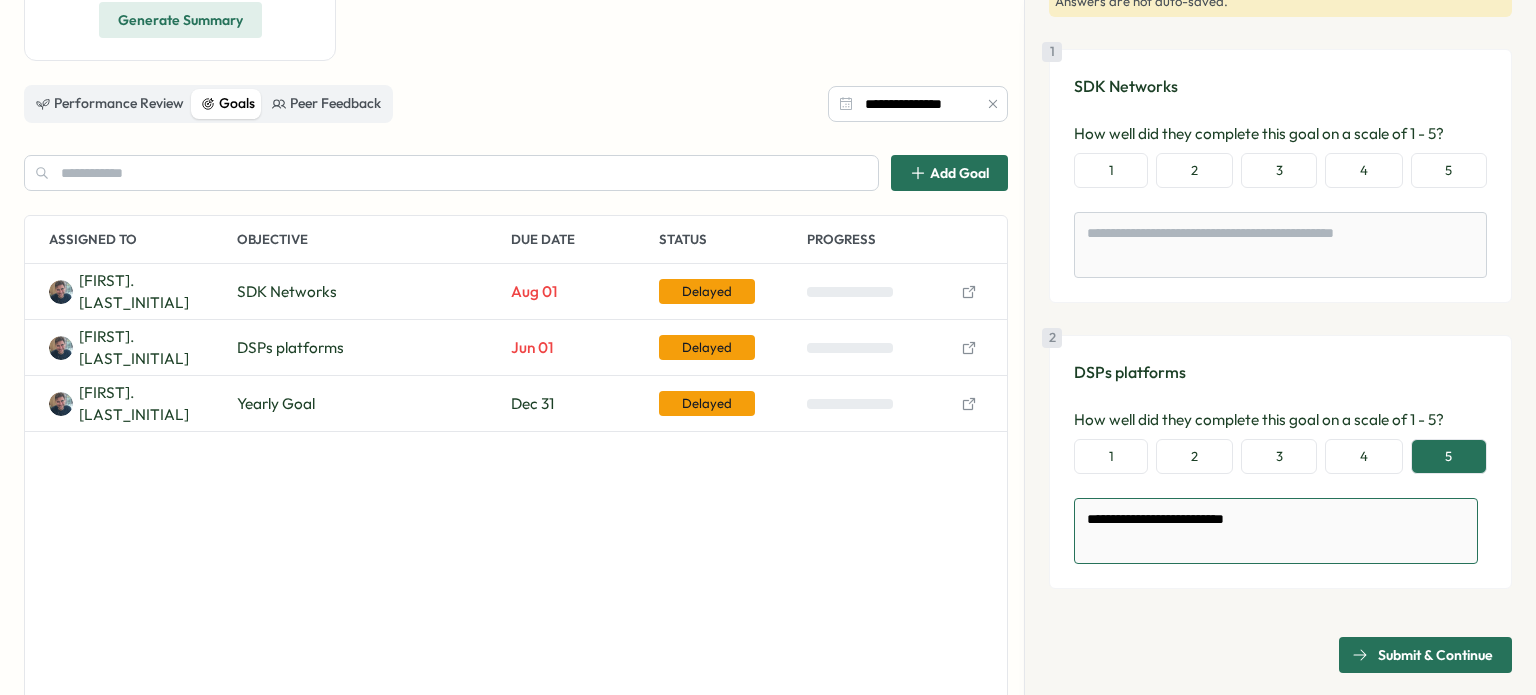 type on "**********" 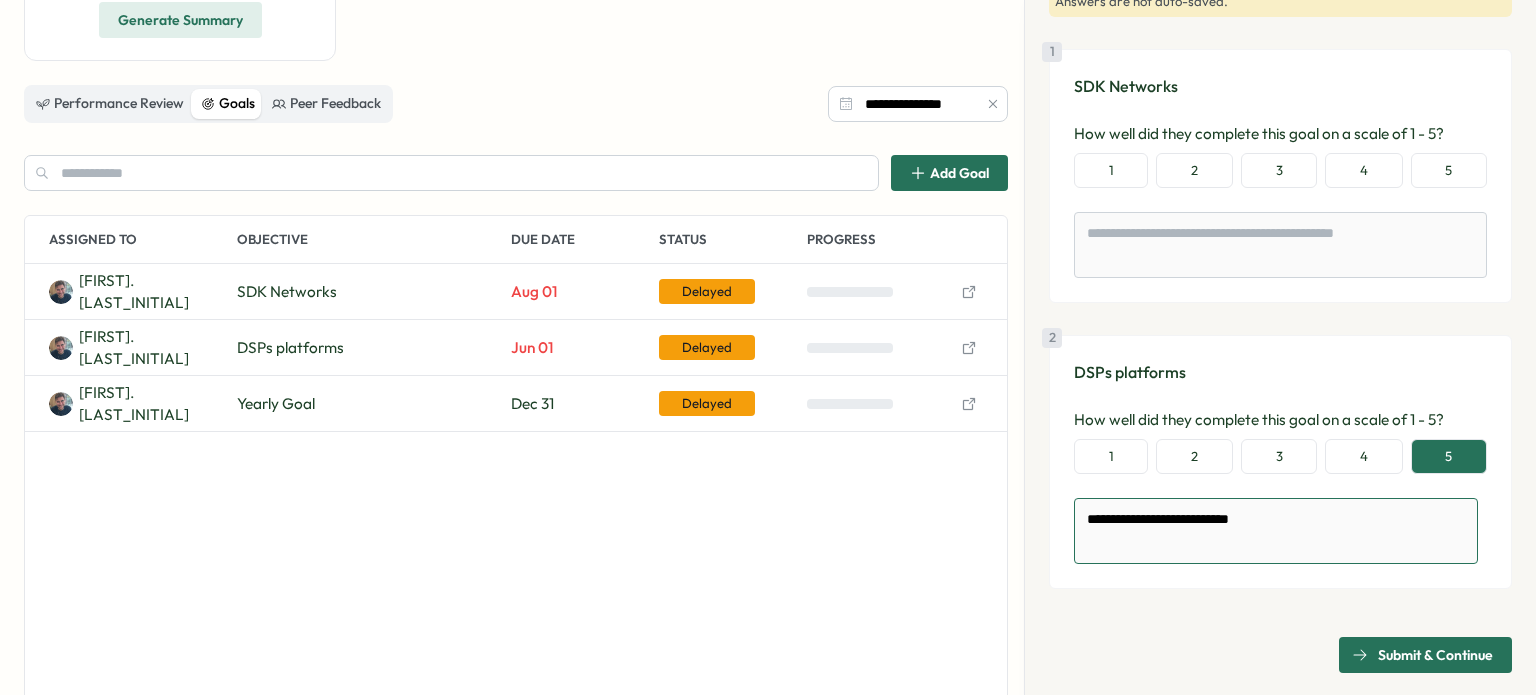 type on "**********" 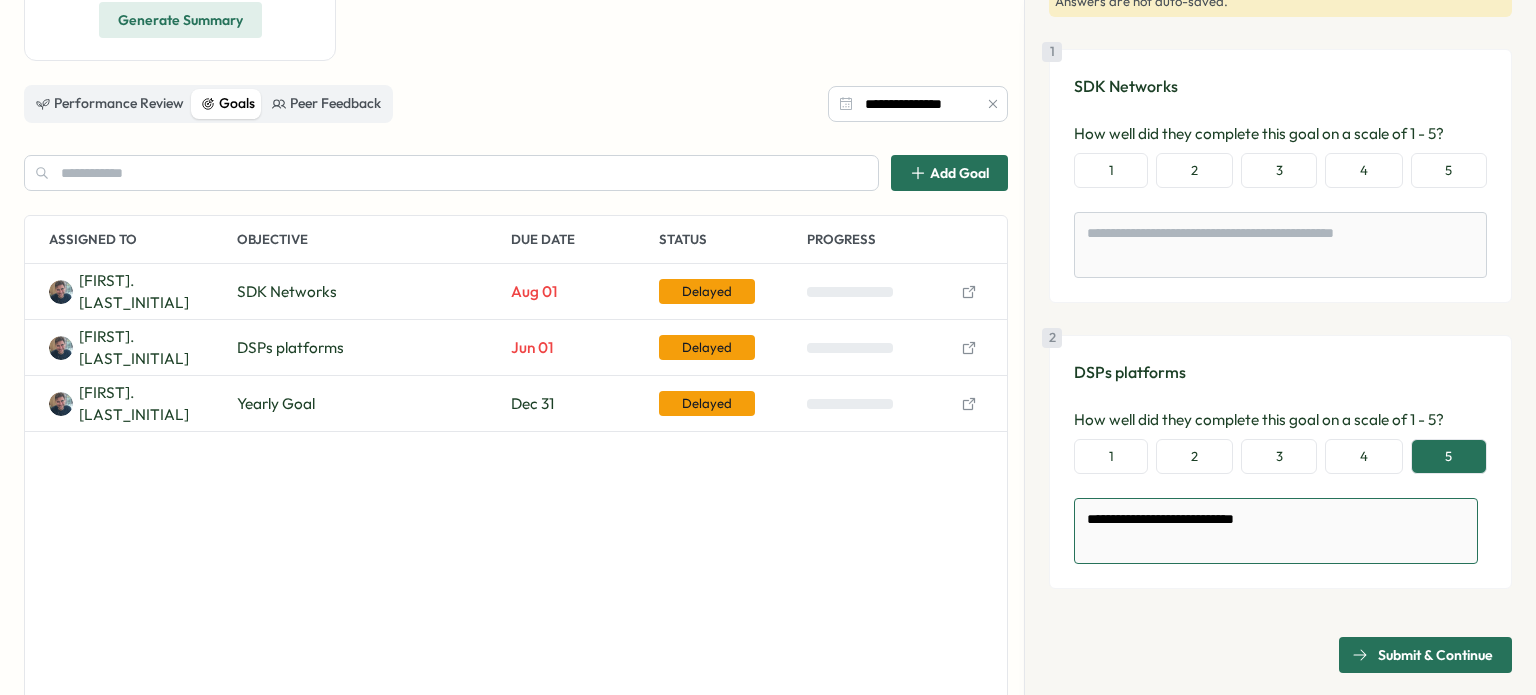 type on "*" 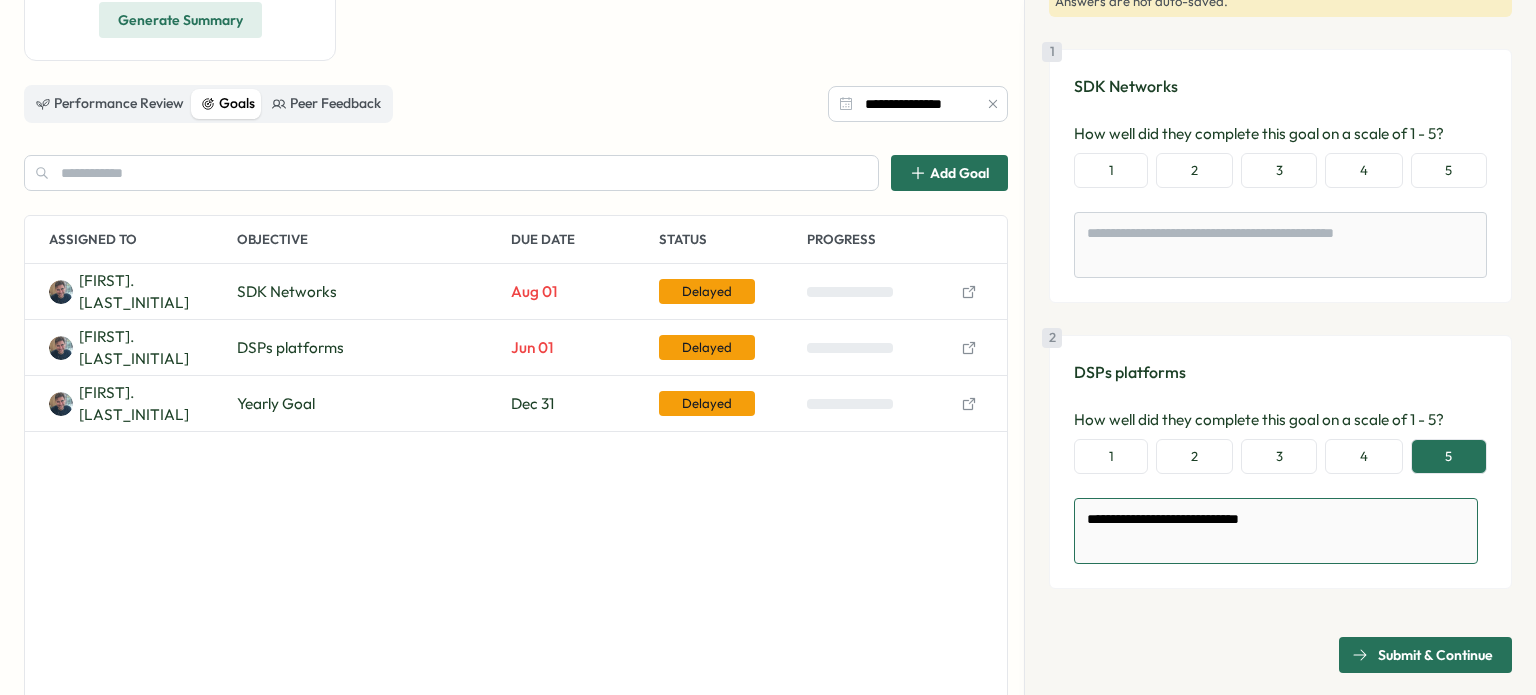 type on "**********" 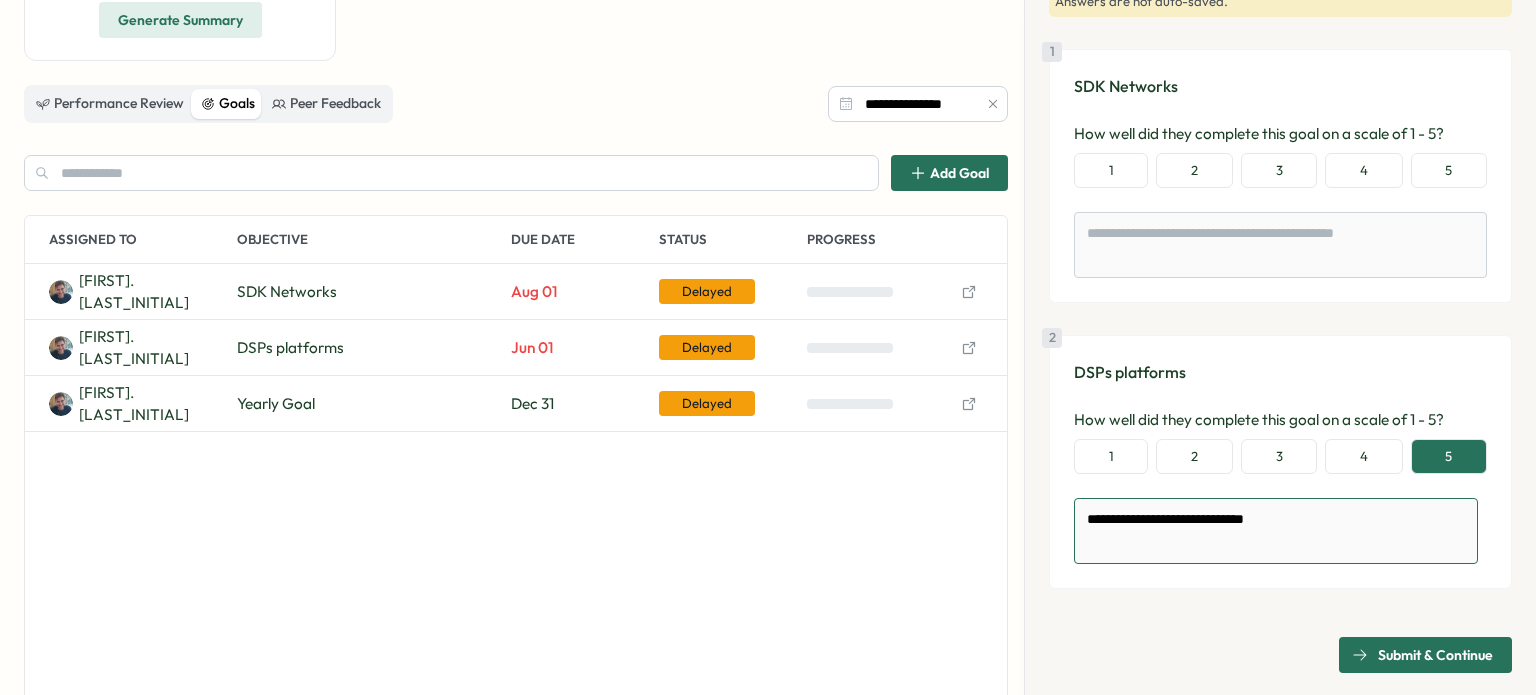 type on "**********" 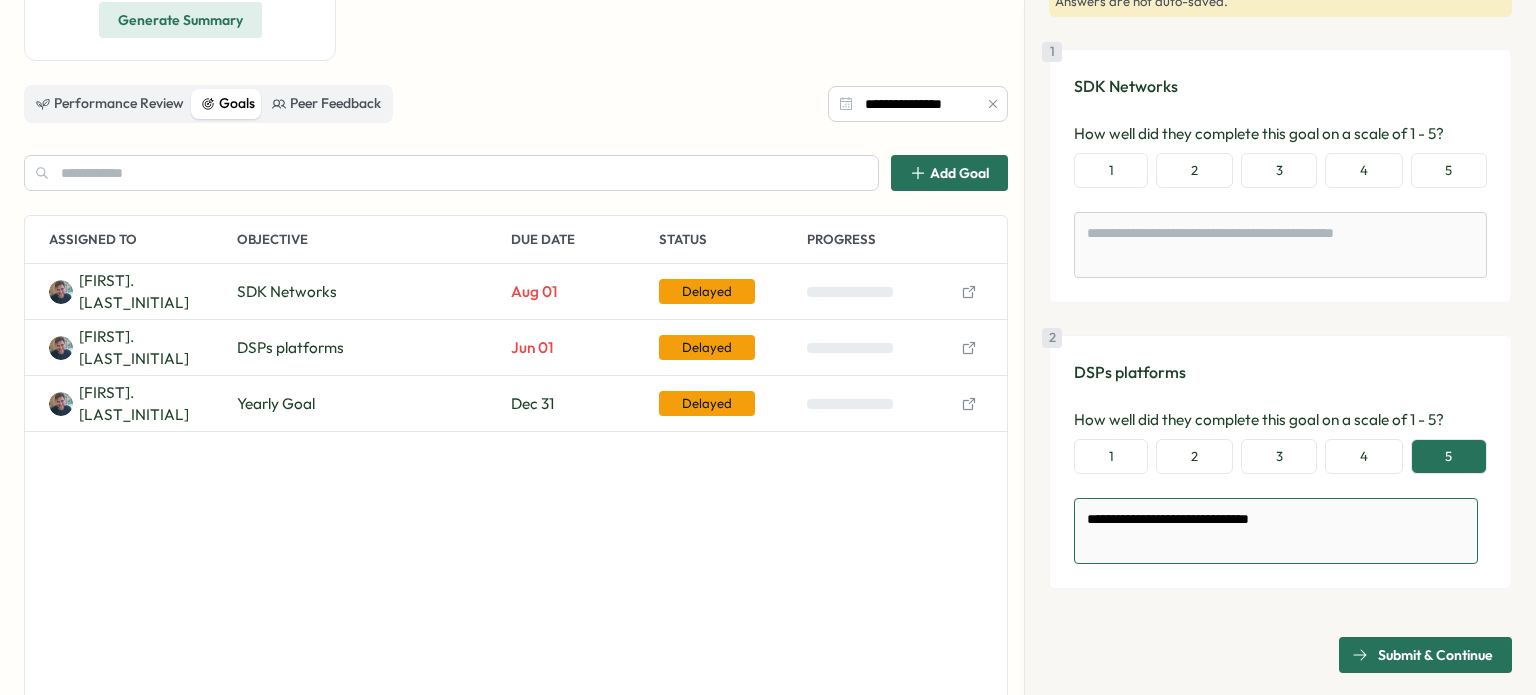 type on "**********" 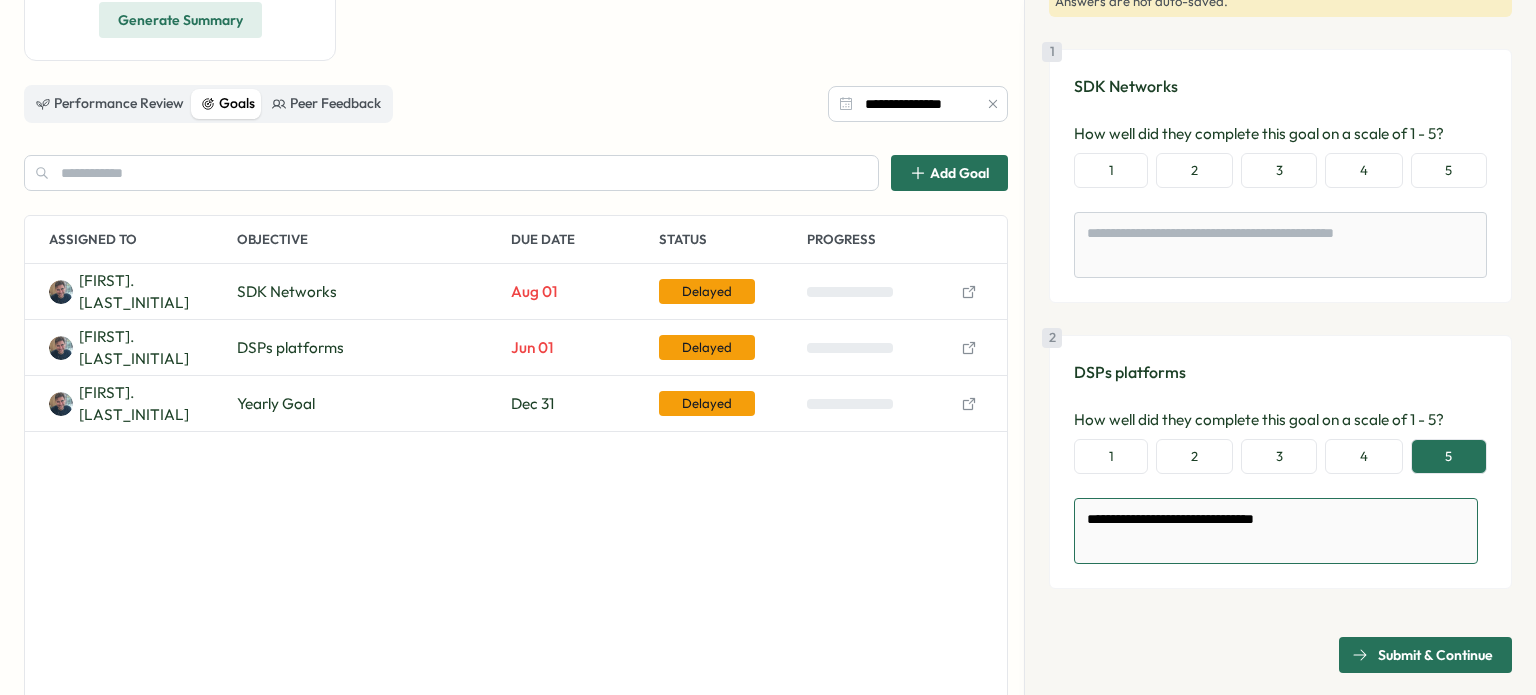 type on "**********" 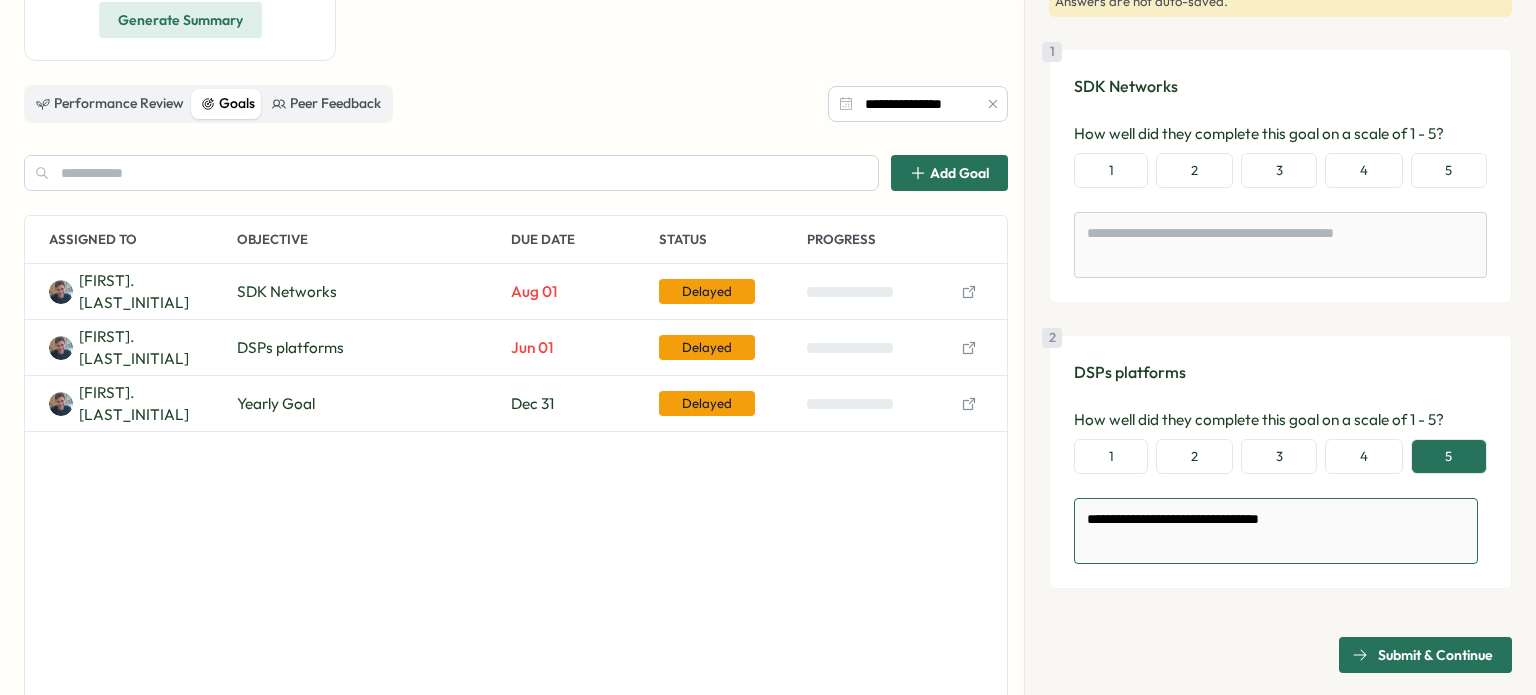 type on "**********" 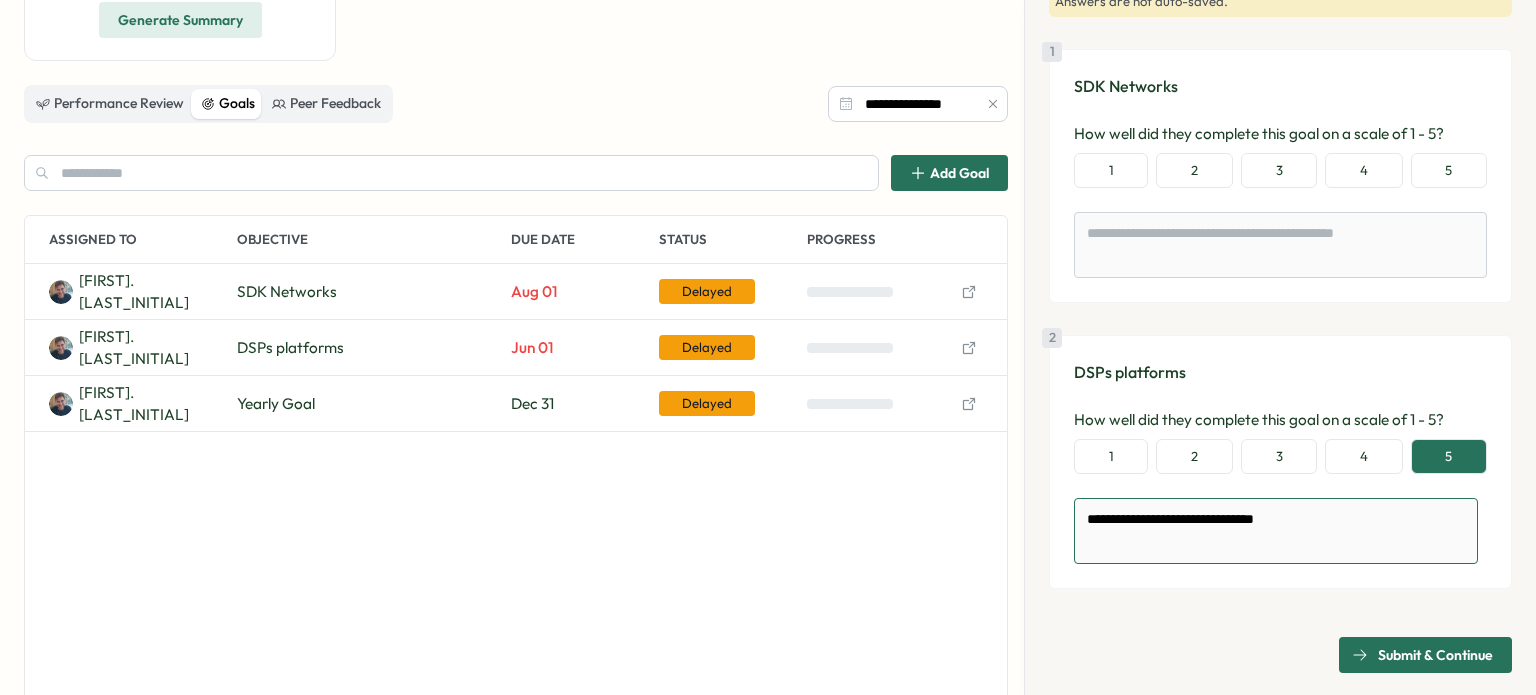 type on "**********" 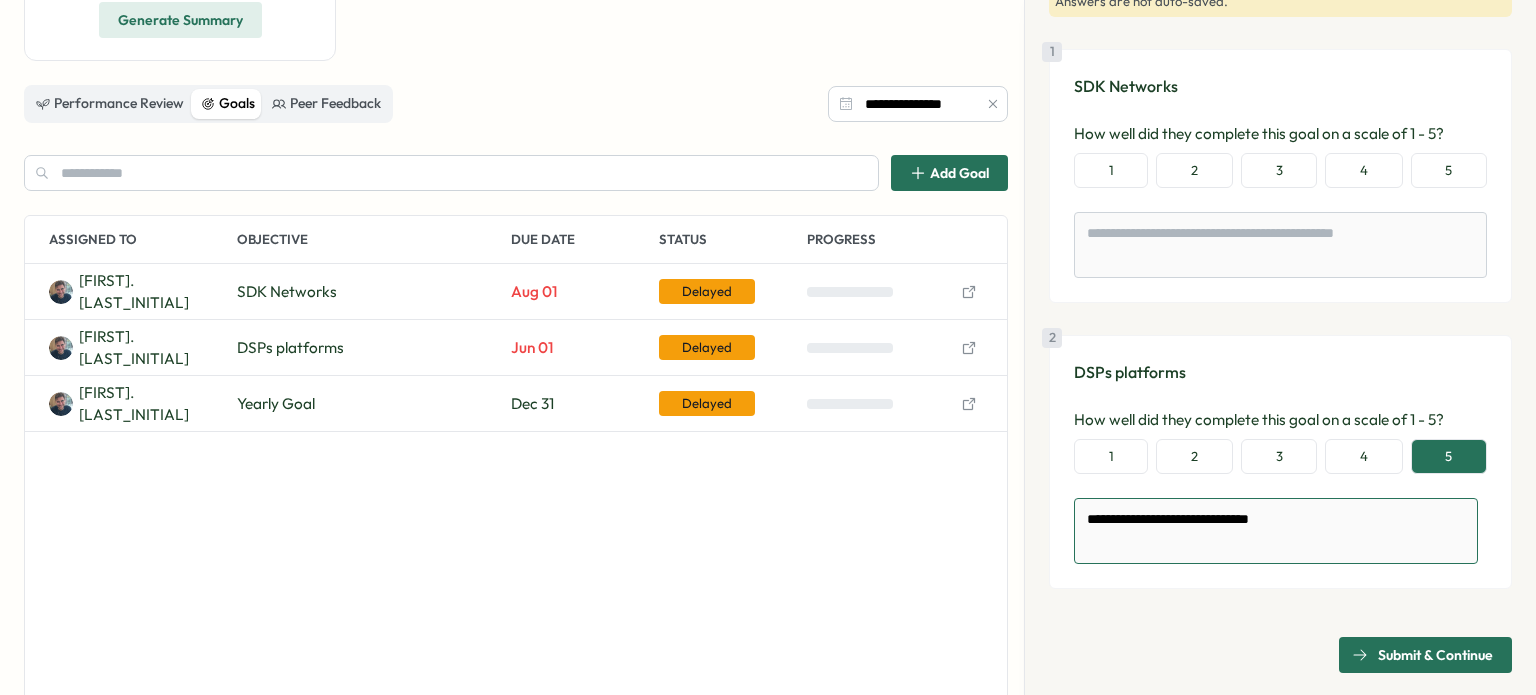 type on "**********" 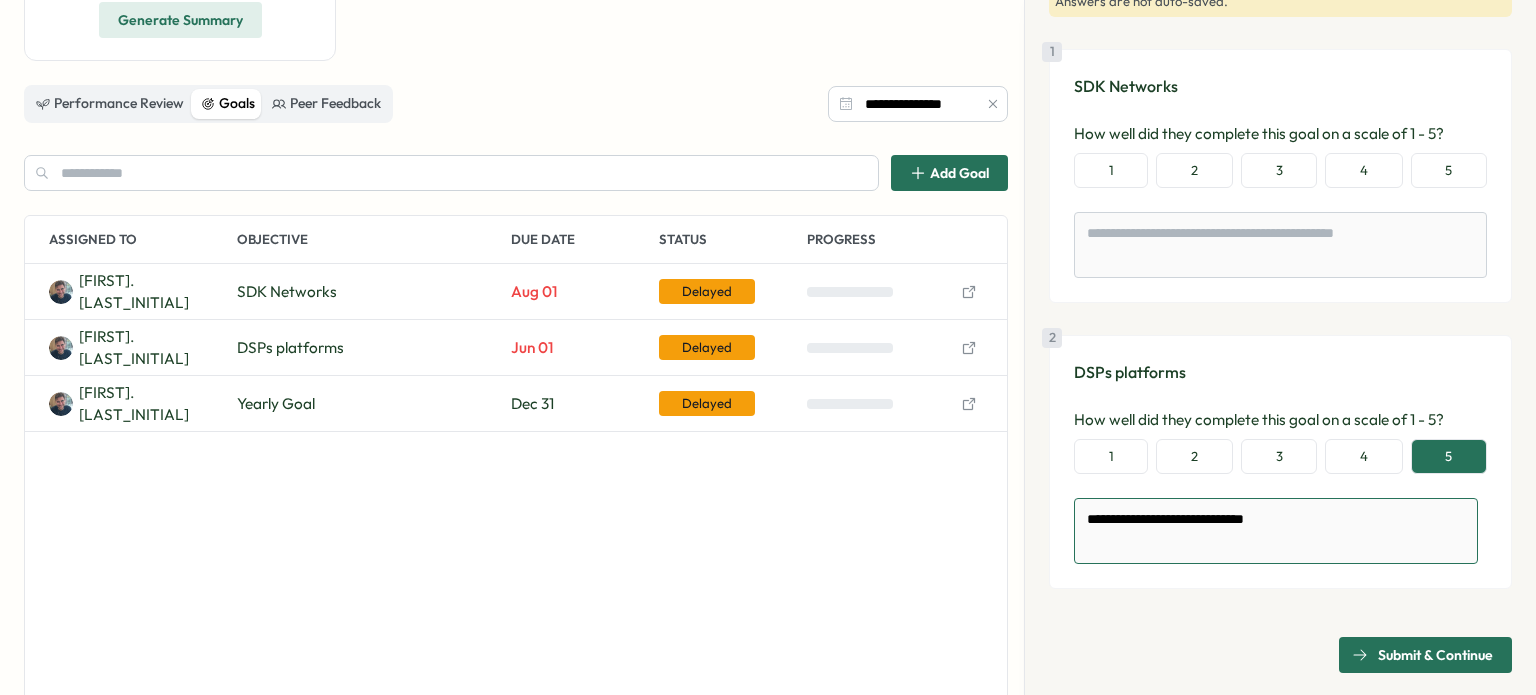 type on "**********" 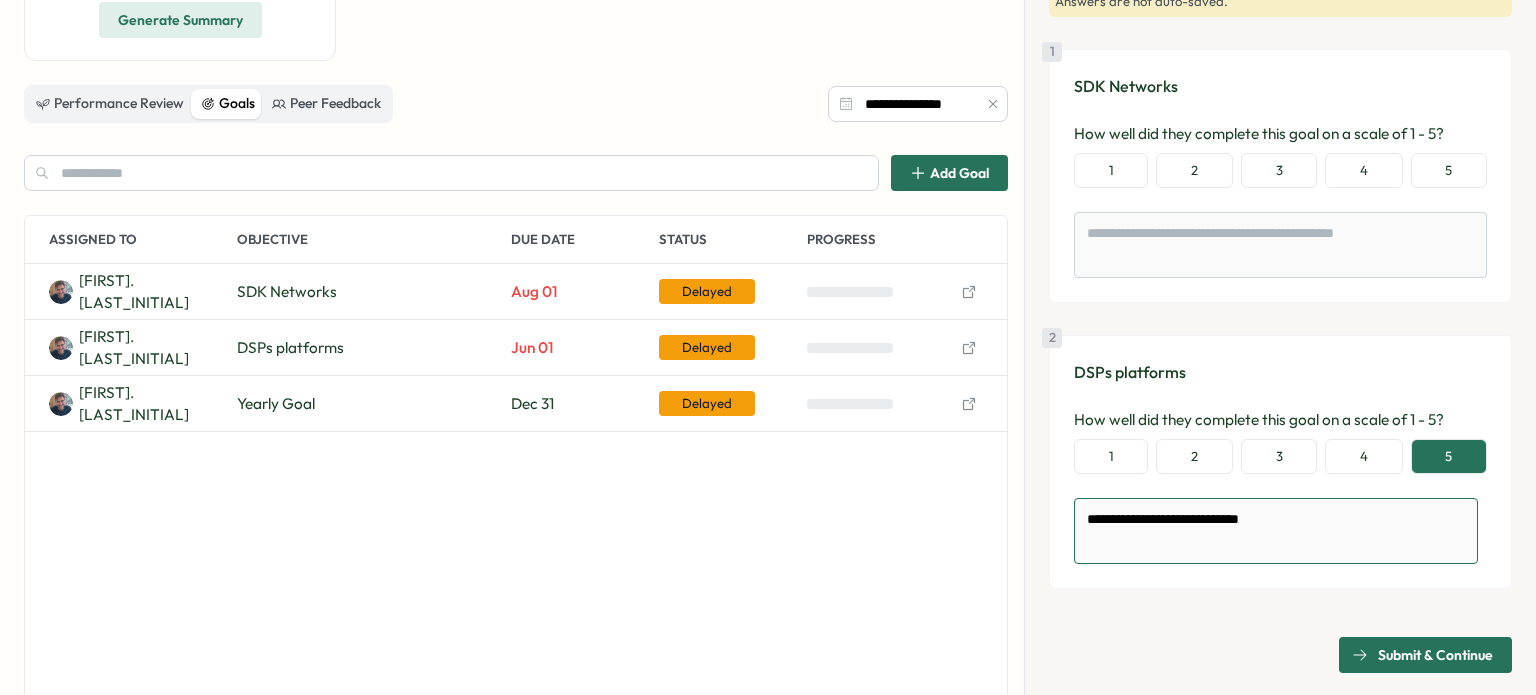 type on "**********" 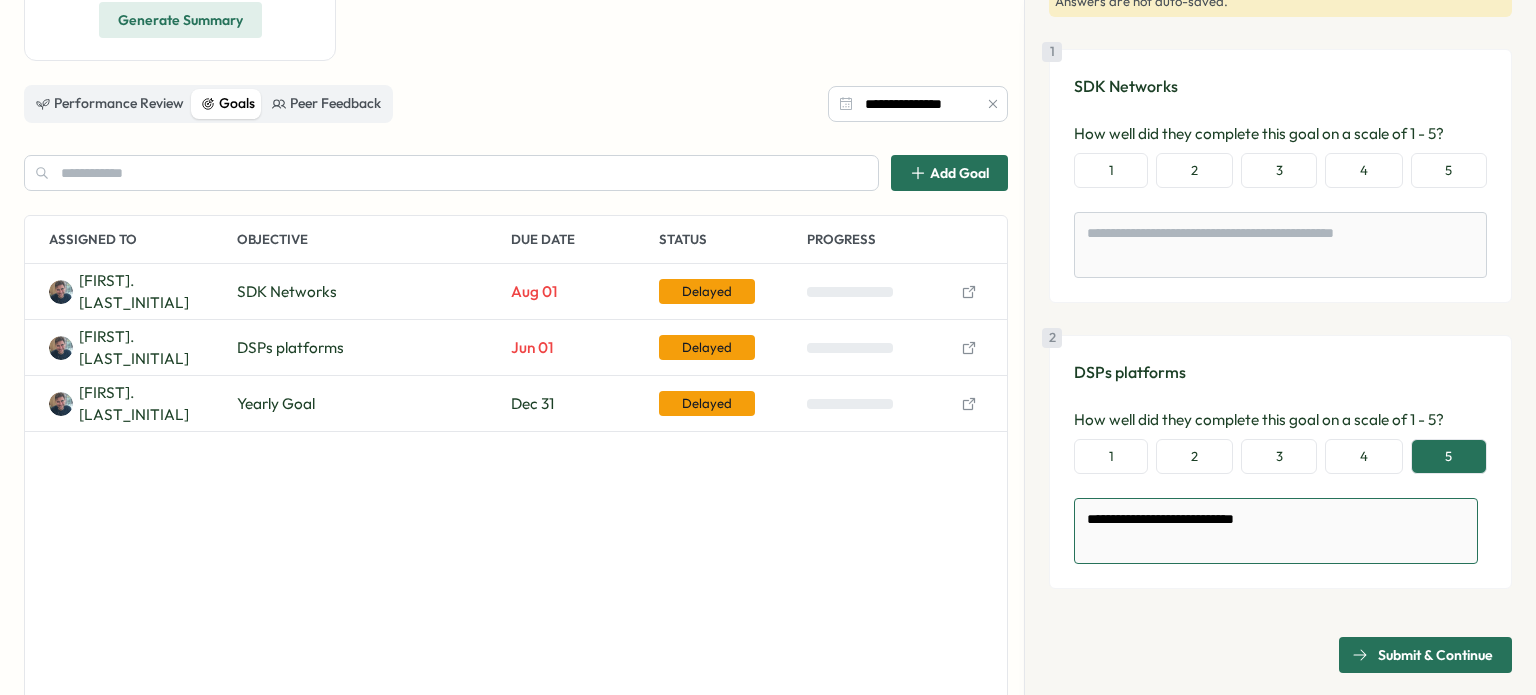 type on "**********" 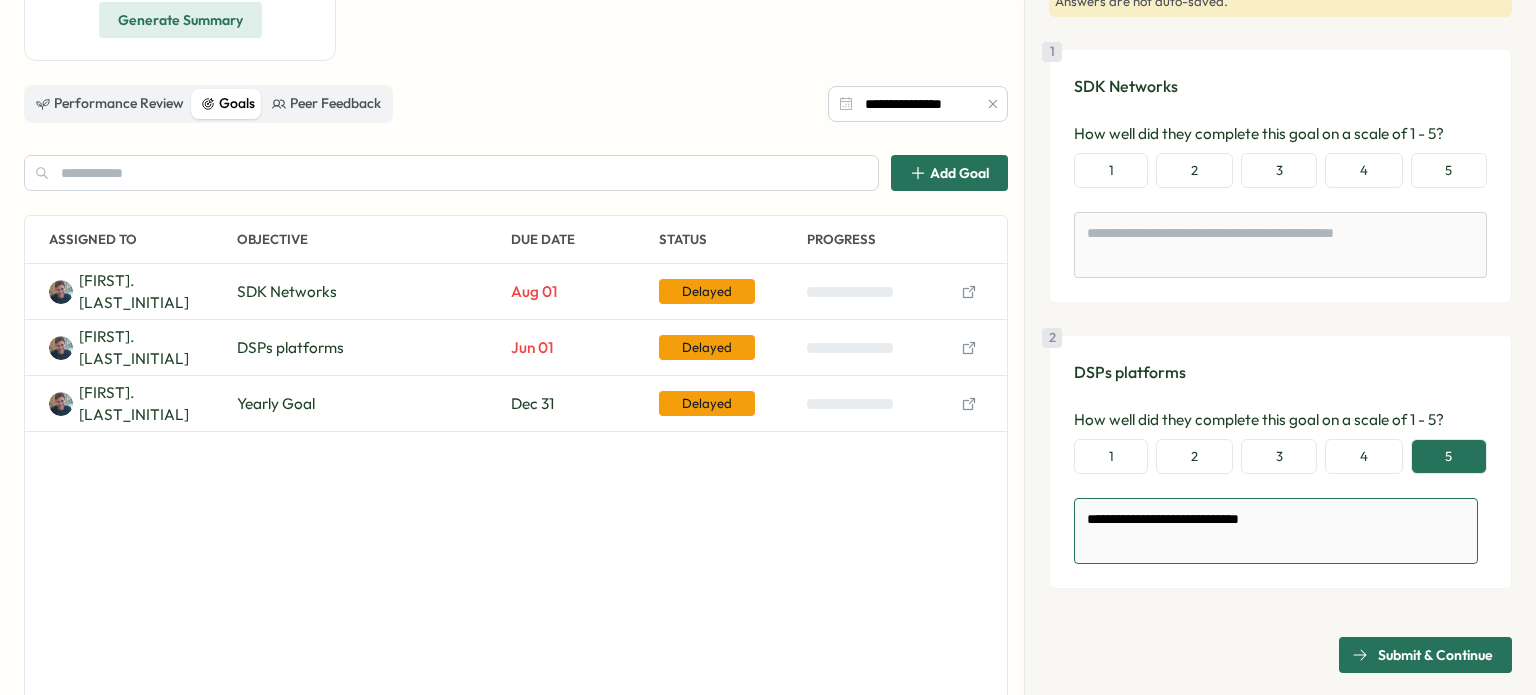 type on "**********" 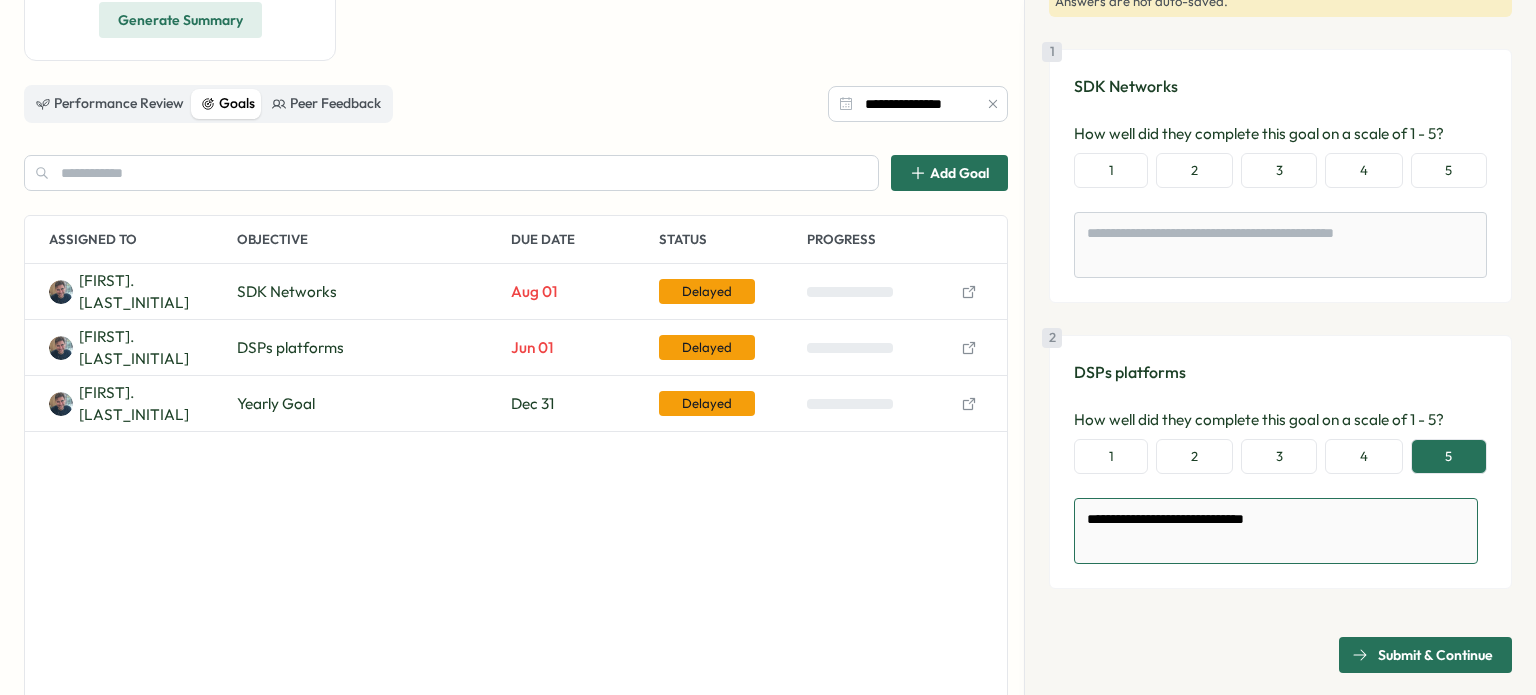 type on "**********" 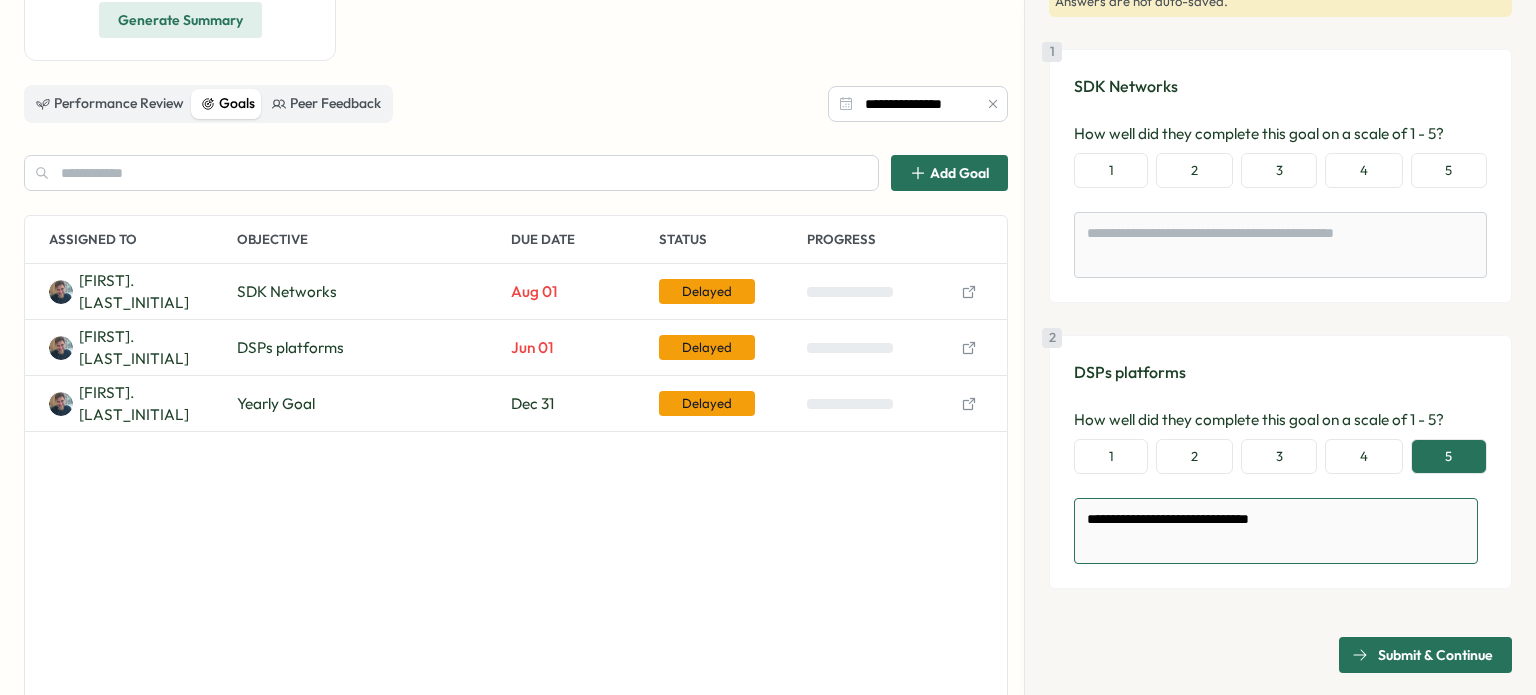 type on "**********" 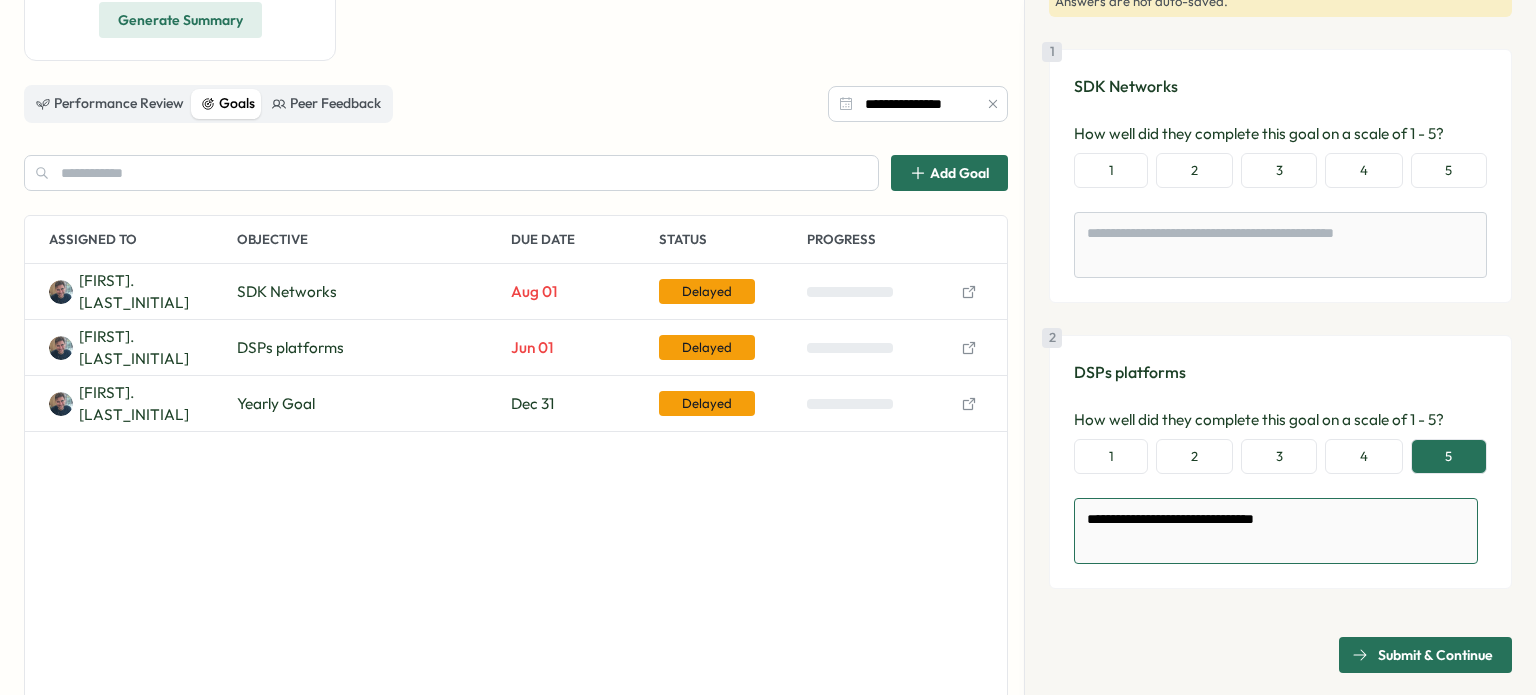 type on "**********" 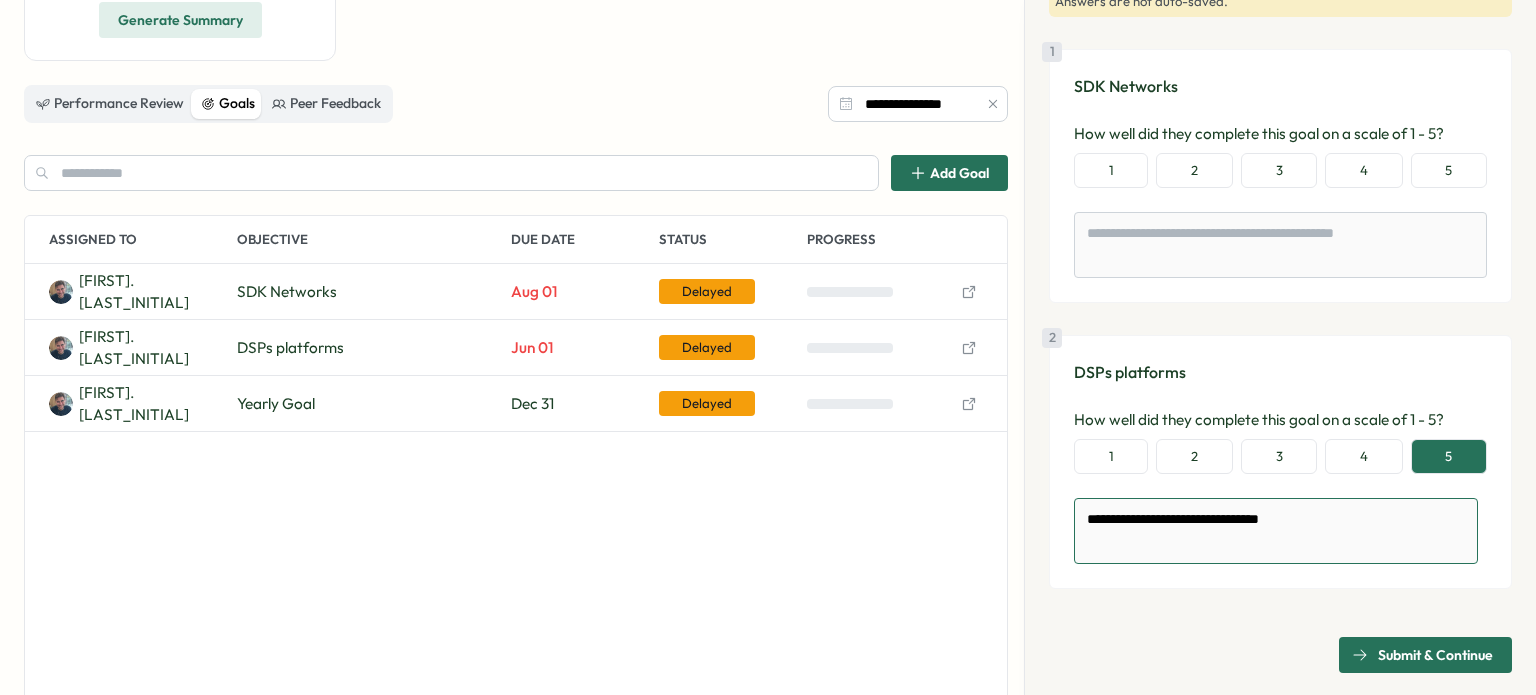 type on "**********" 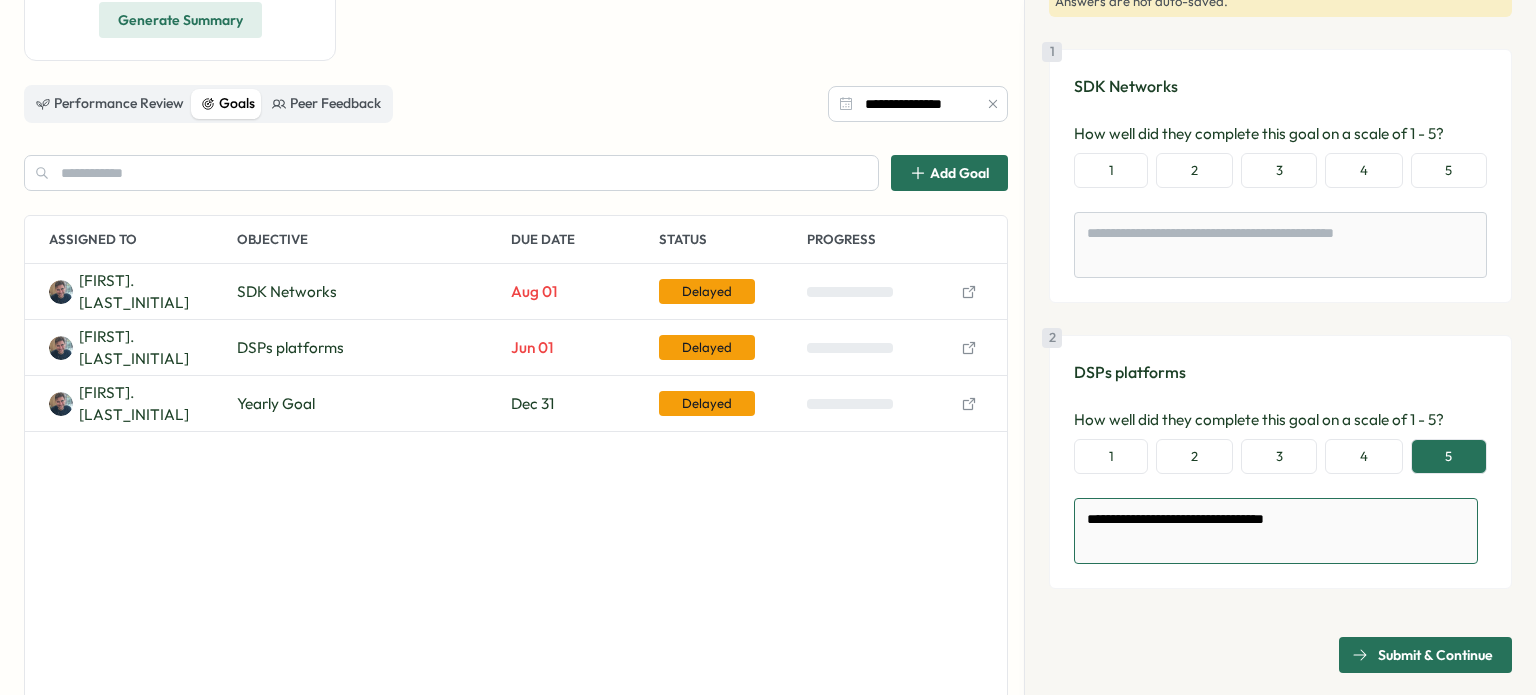 type on "**********" 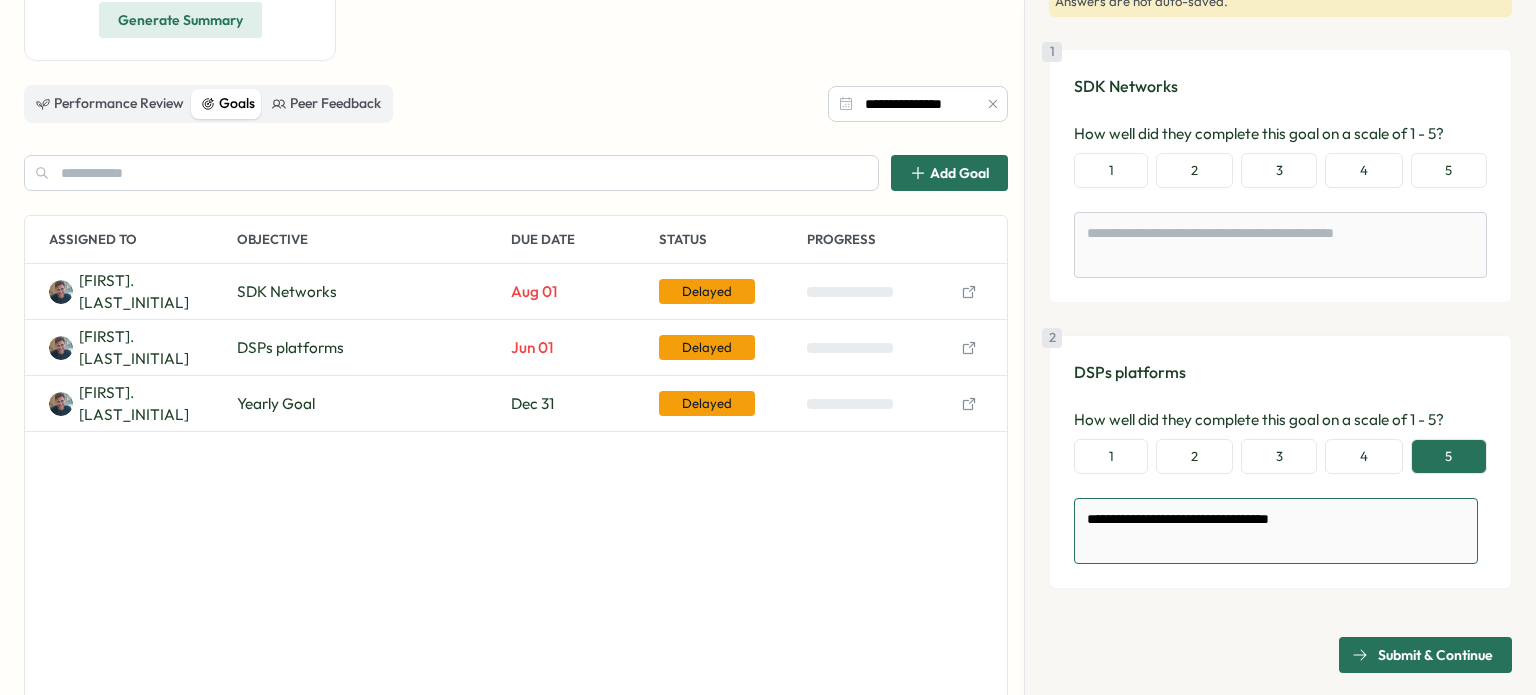 type on "**********" 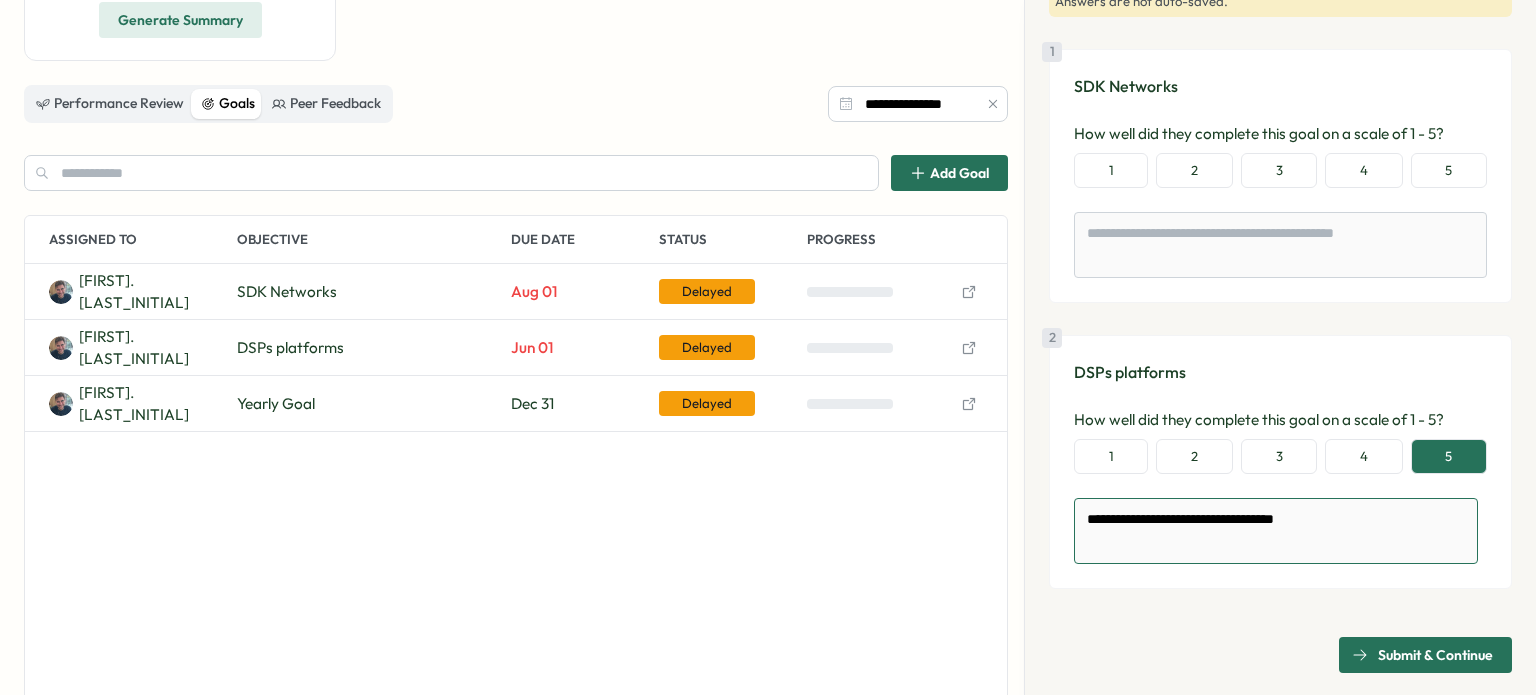 type on "**********" 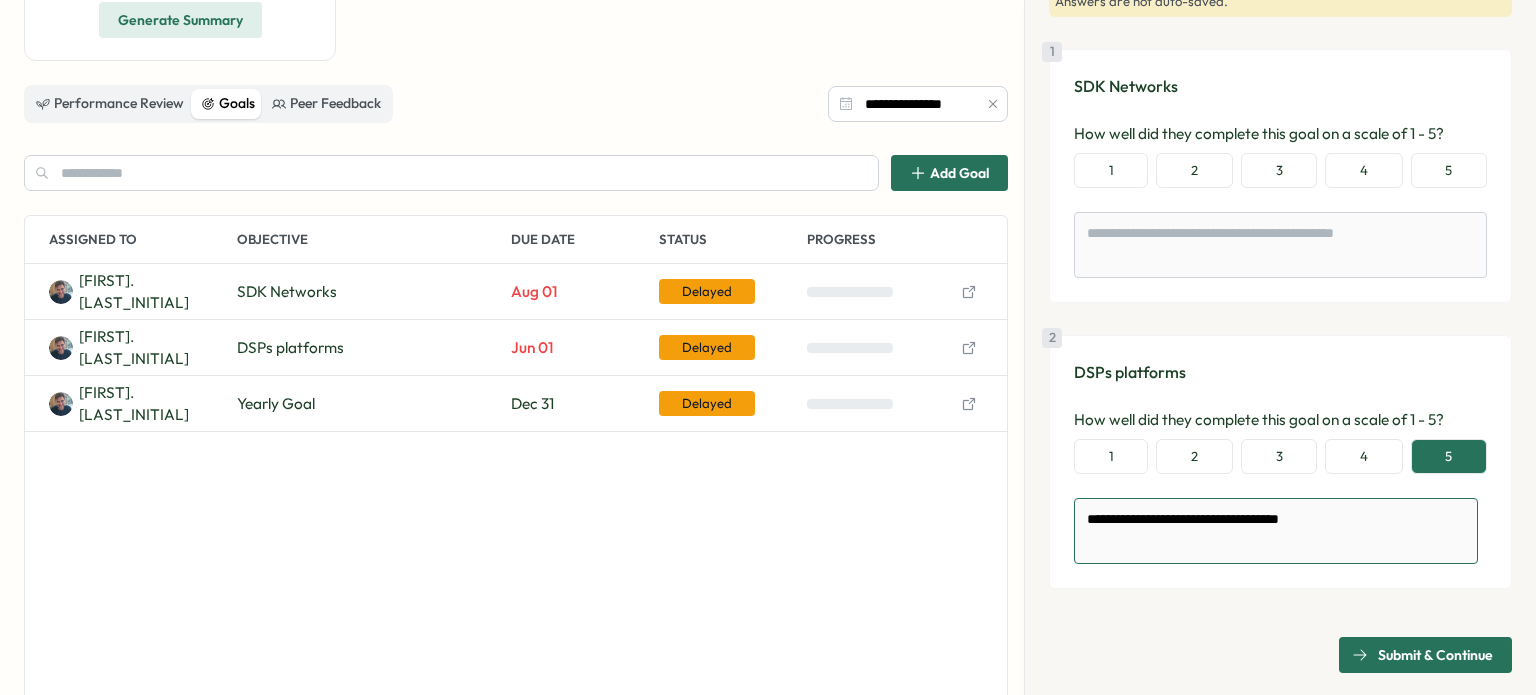 type on "**********" 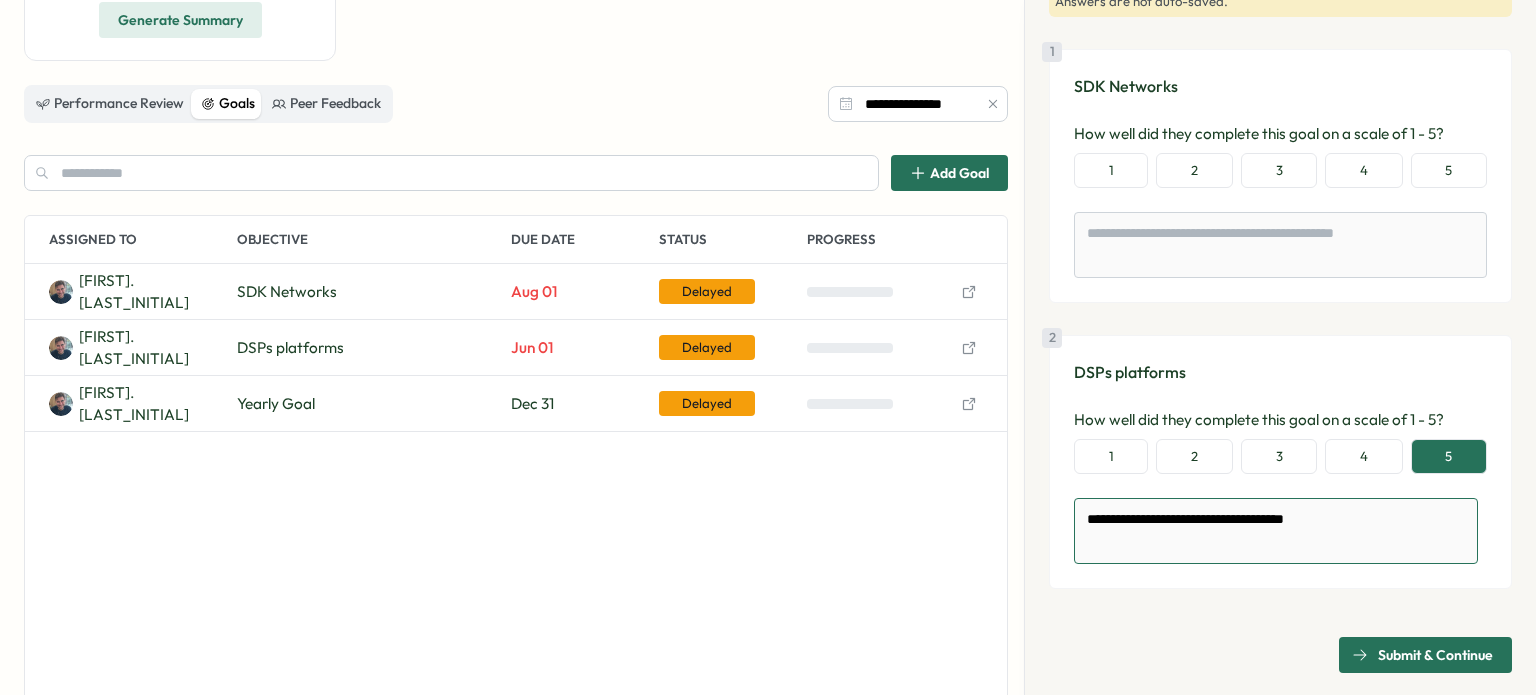 type on "**********" 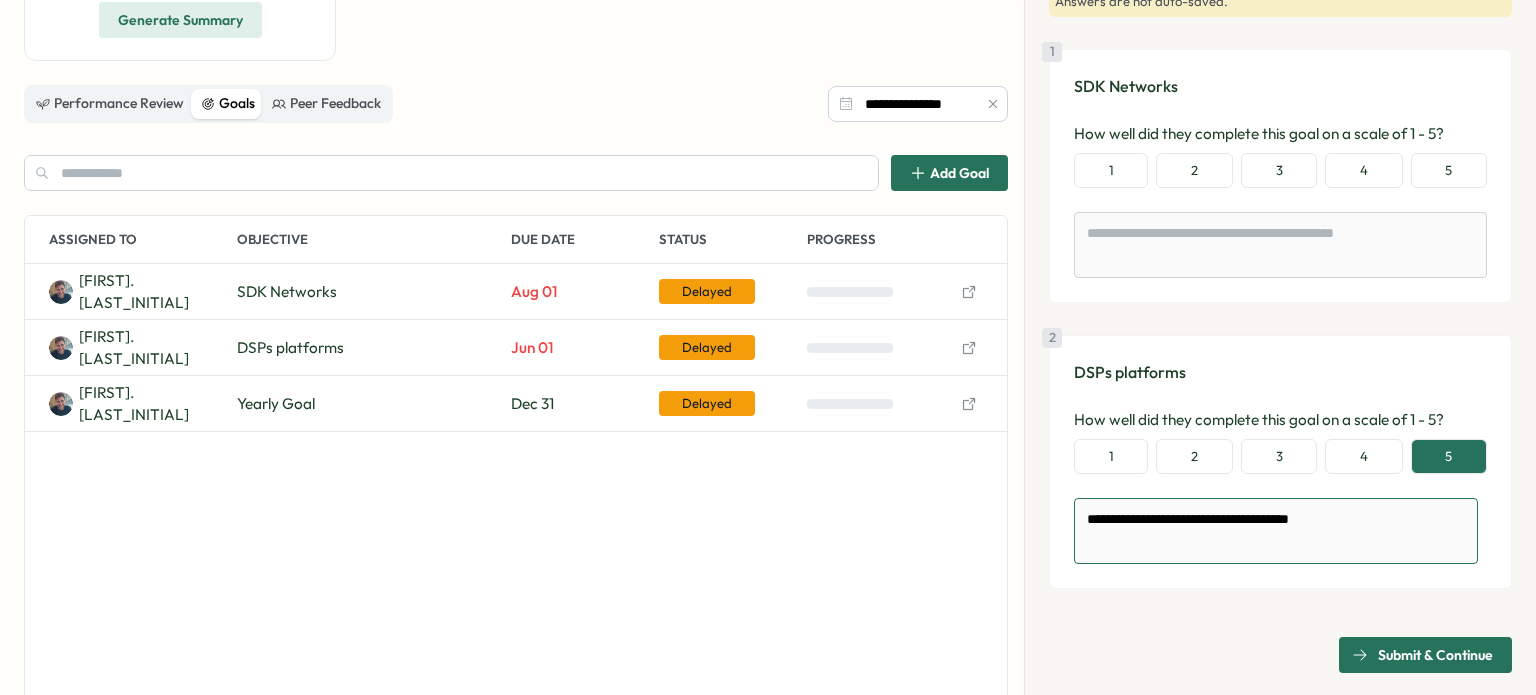 type on "*" 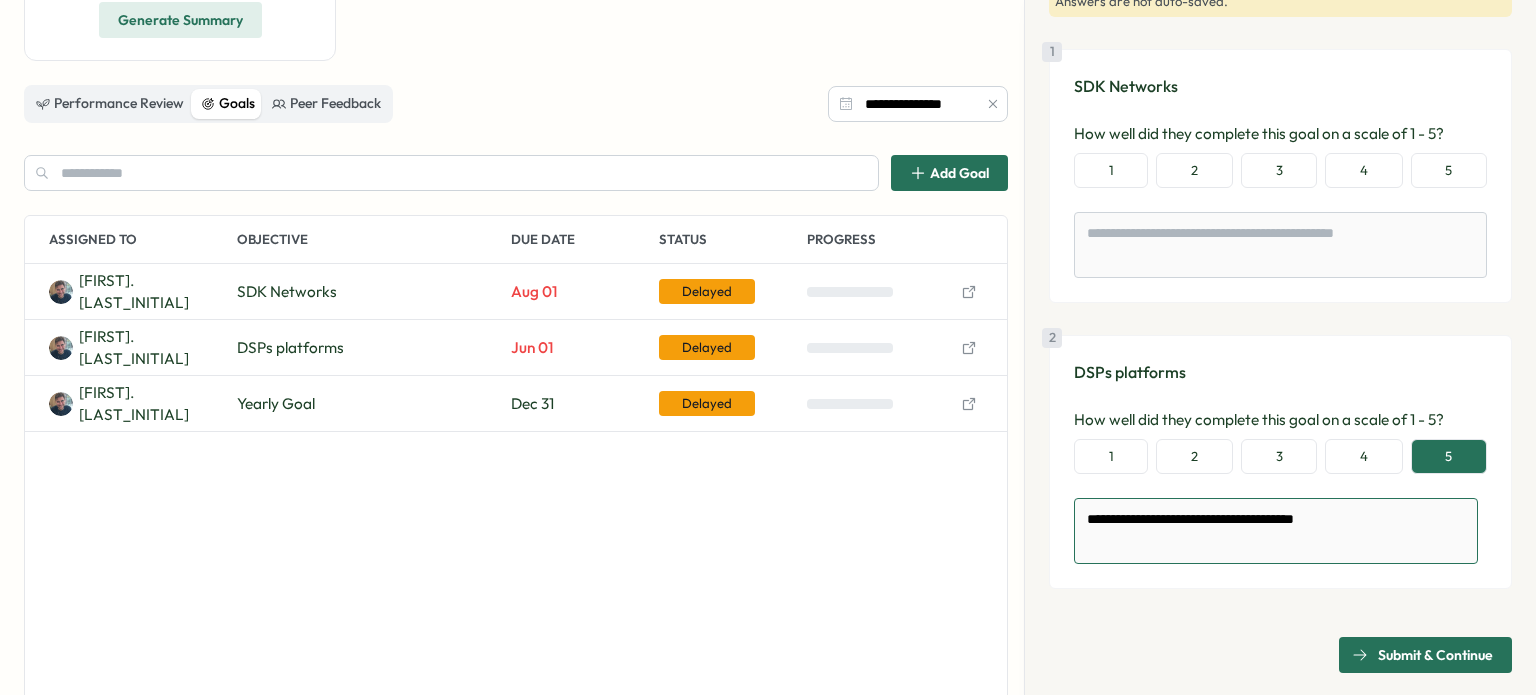 type on "**********" 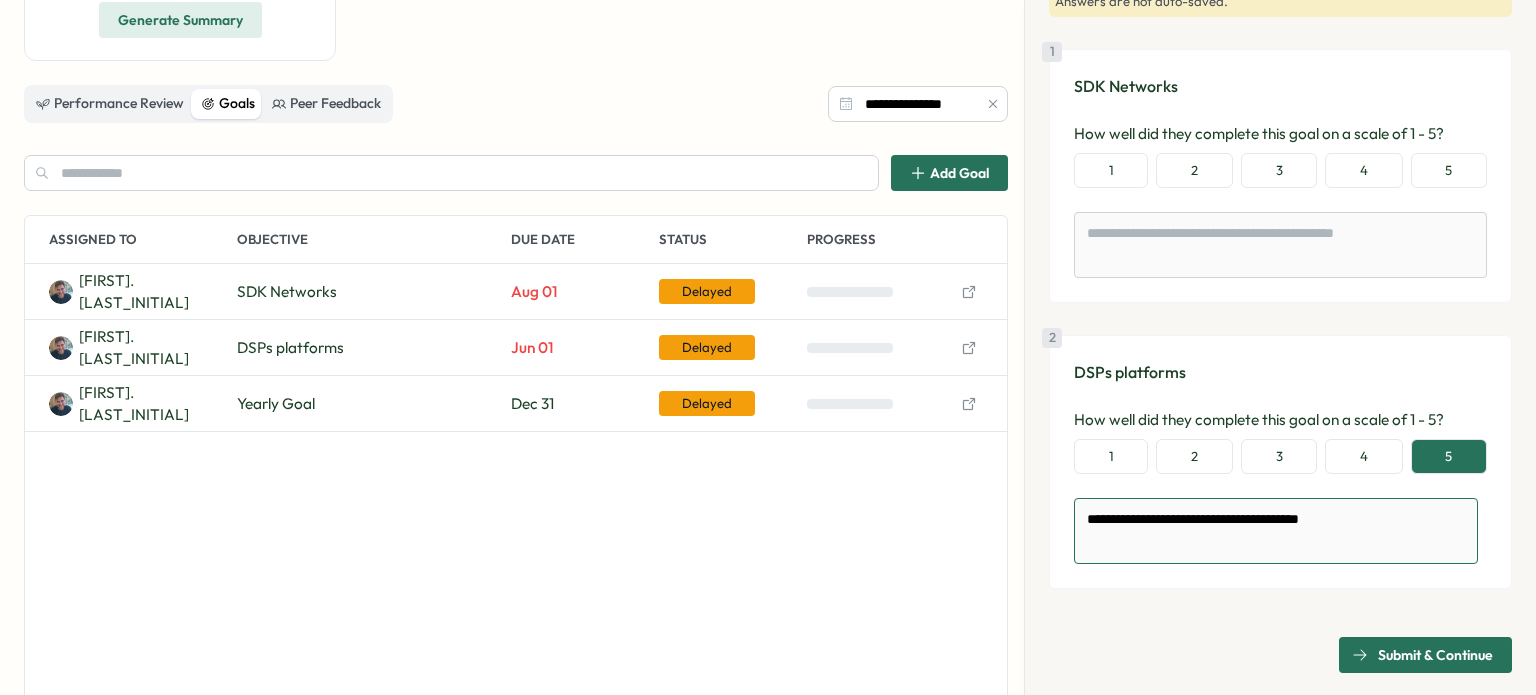 type on "**********" 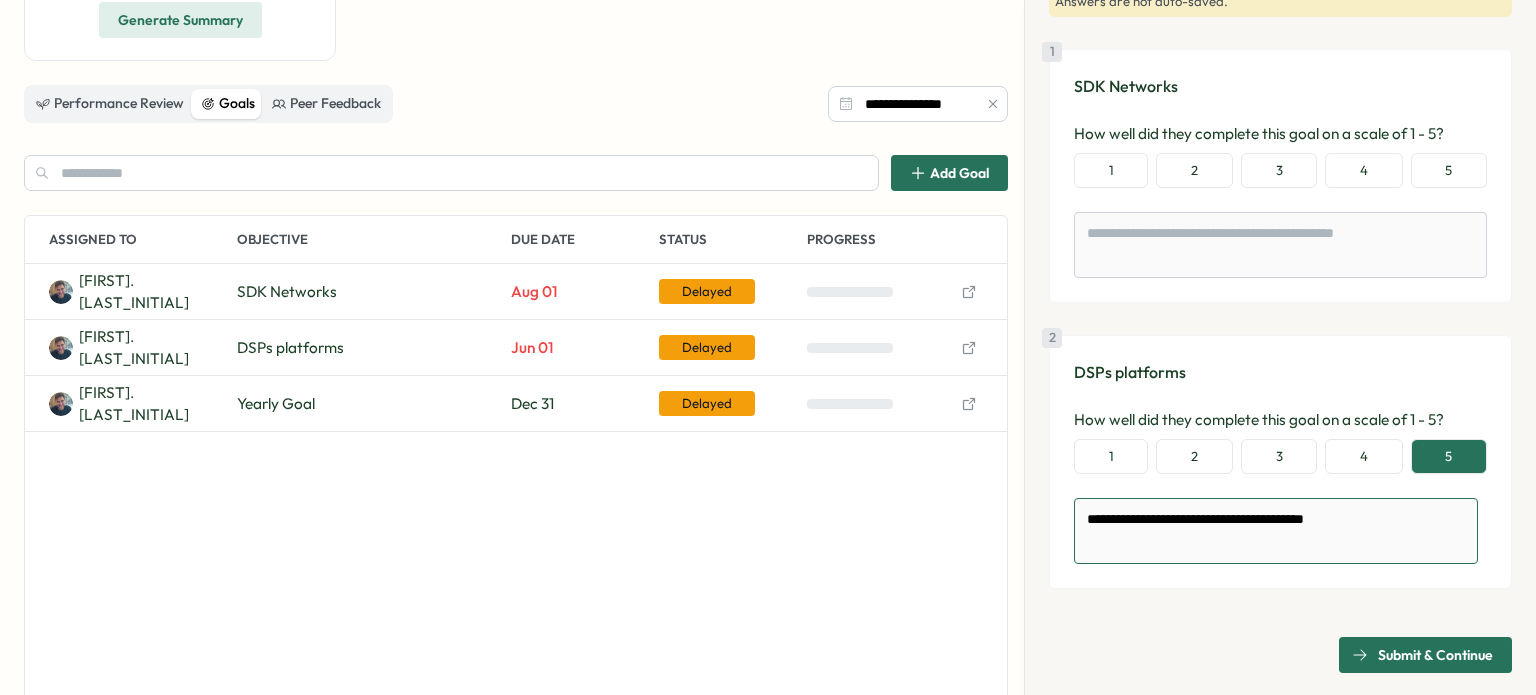 type on "**********" 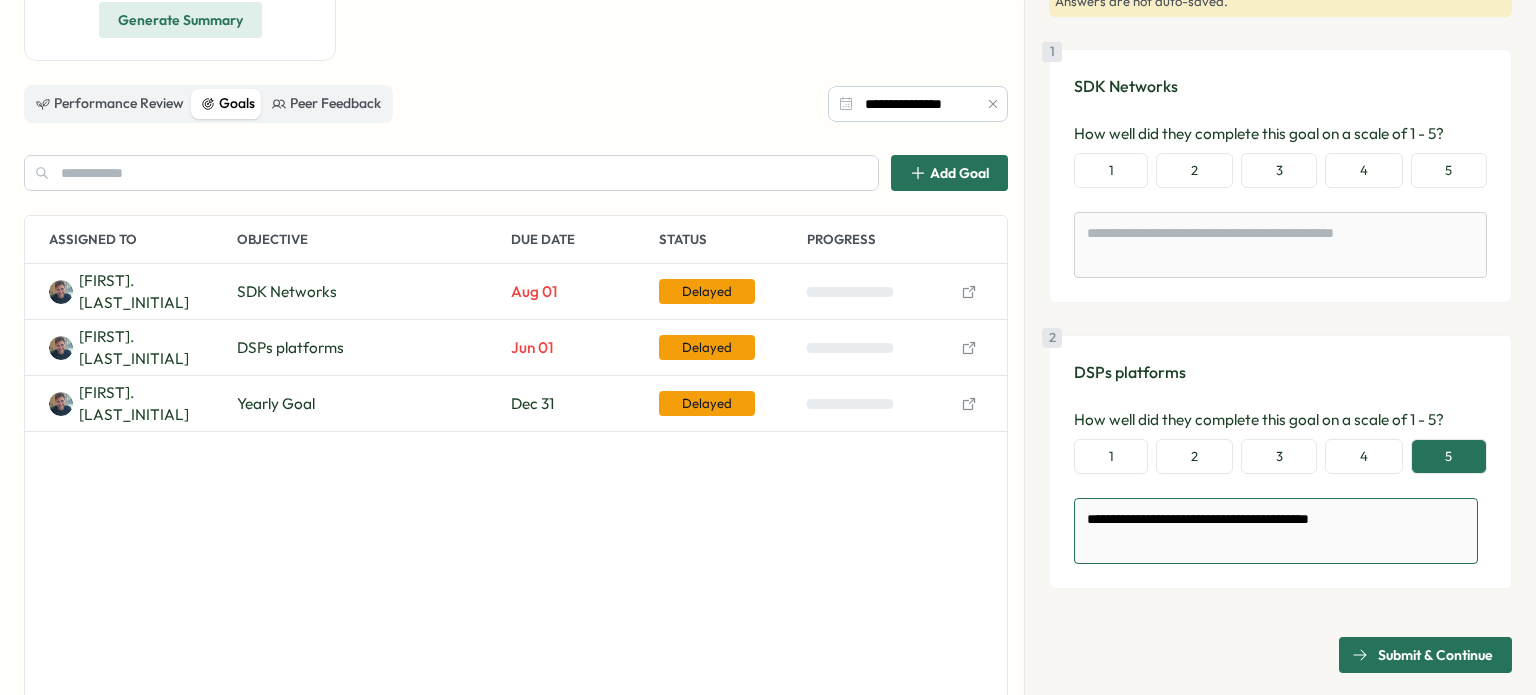 type on "**********" 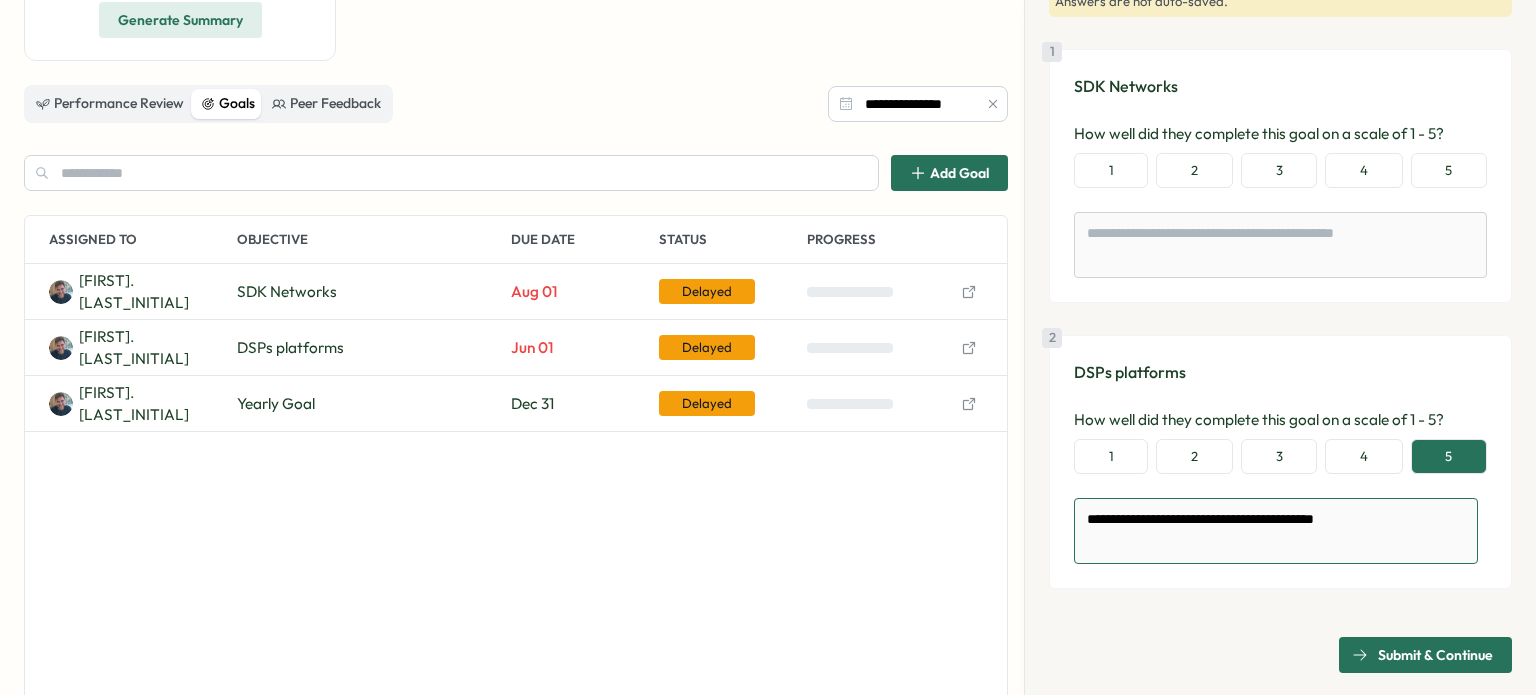 type on "**********" 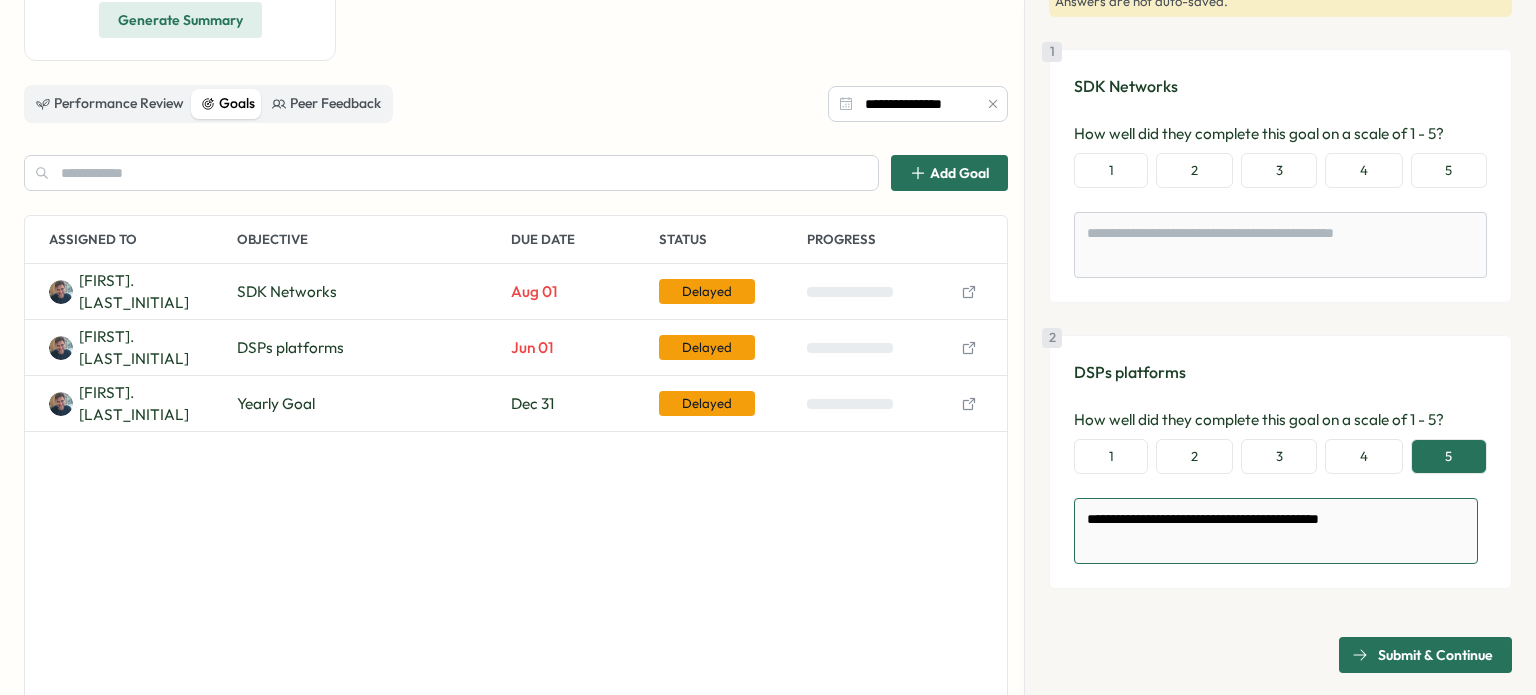 type on "**********" 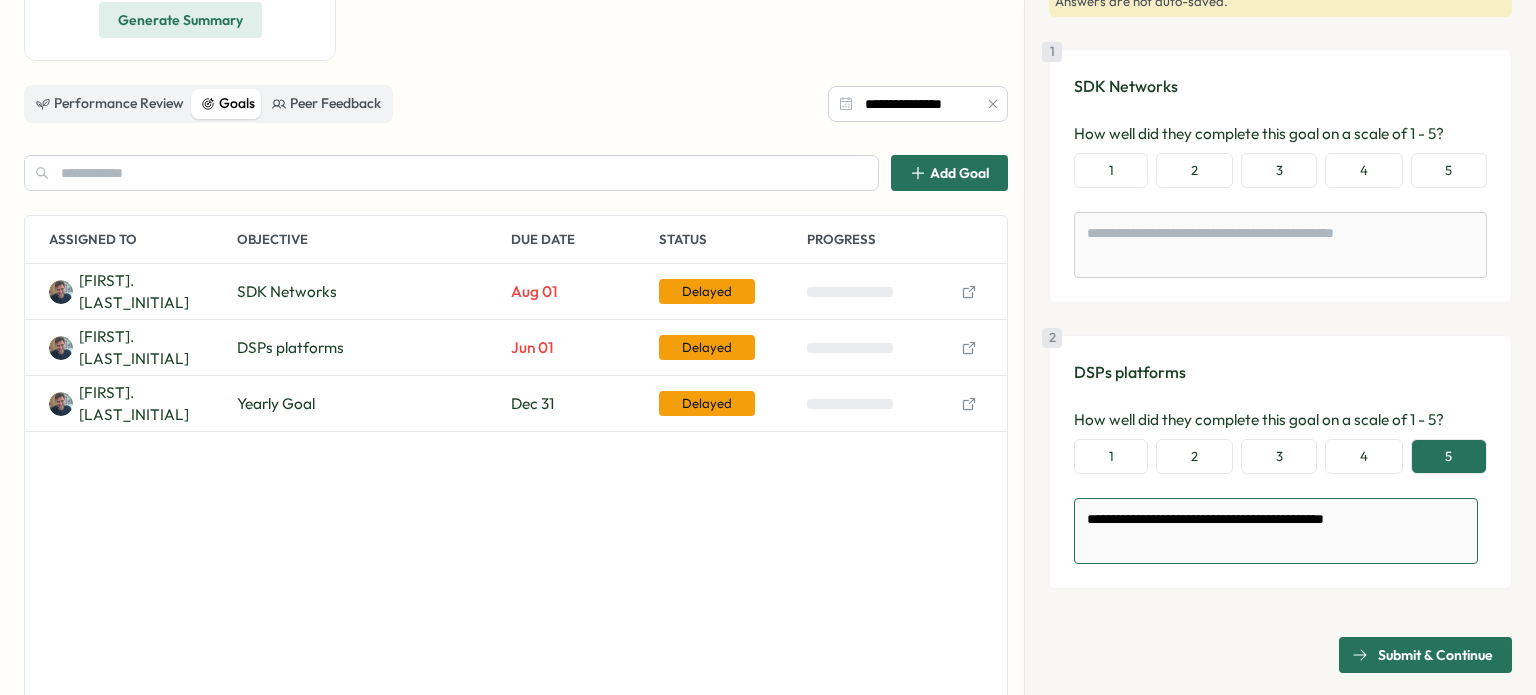 type on "**********" 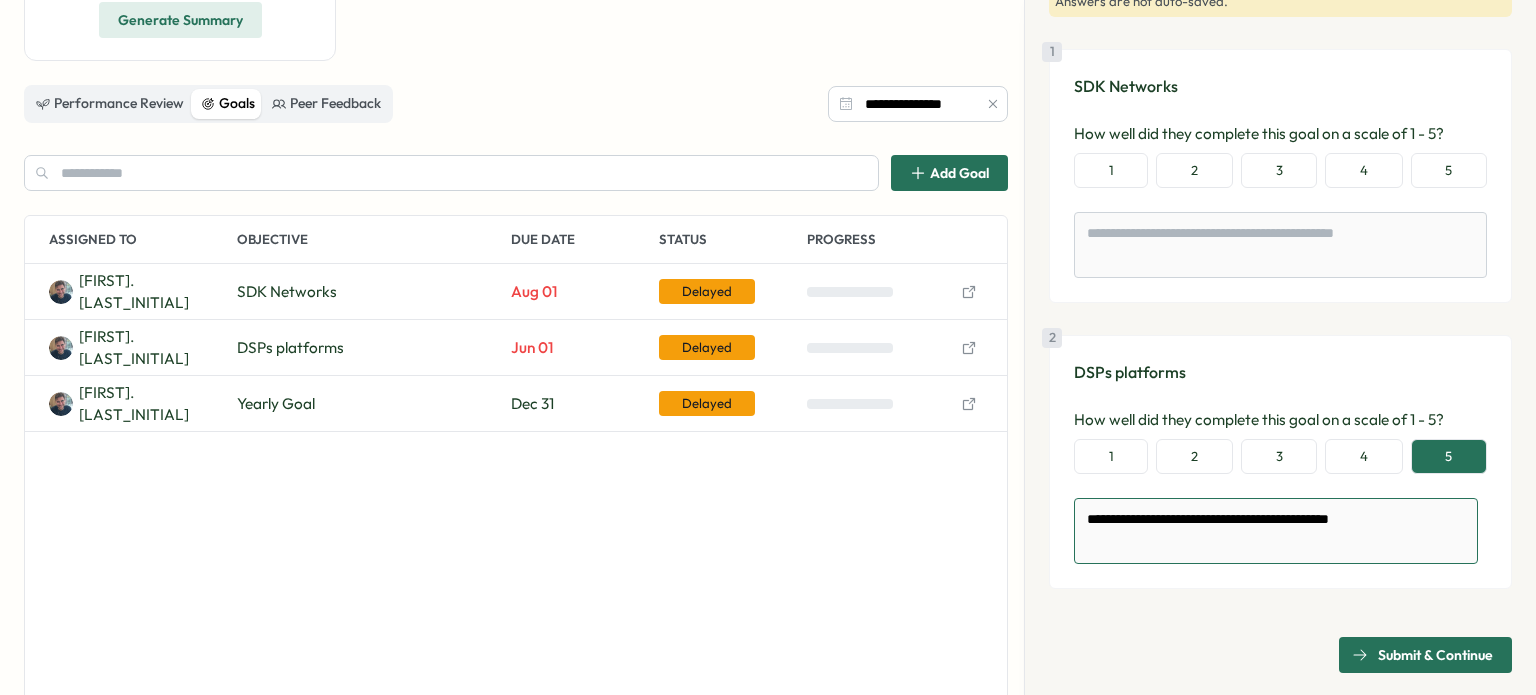 type on "**********" 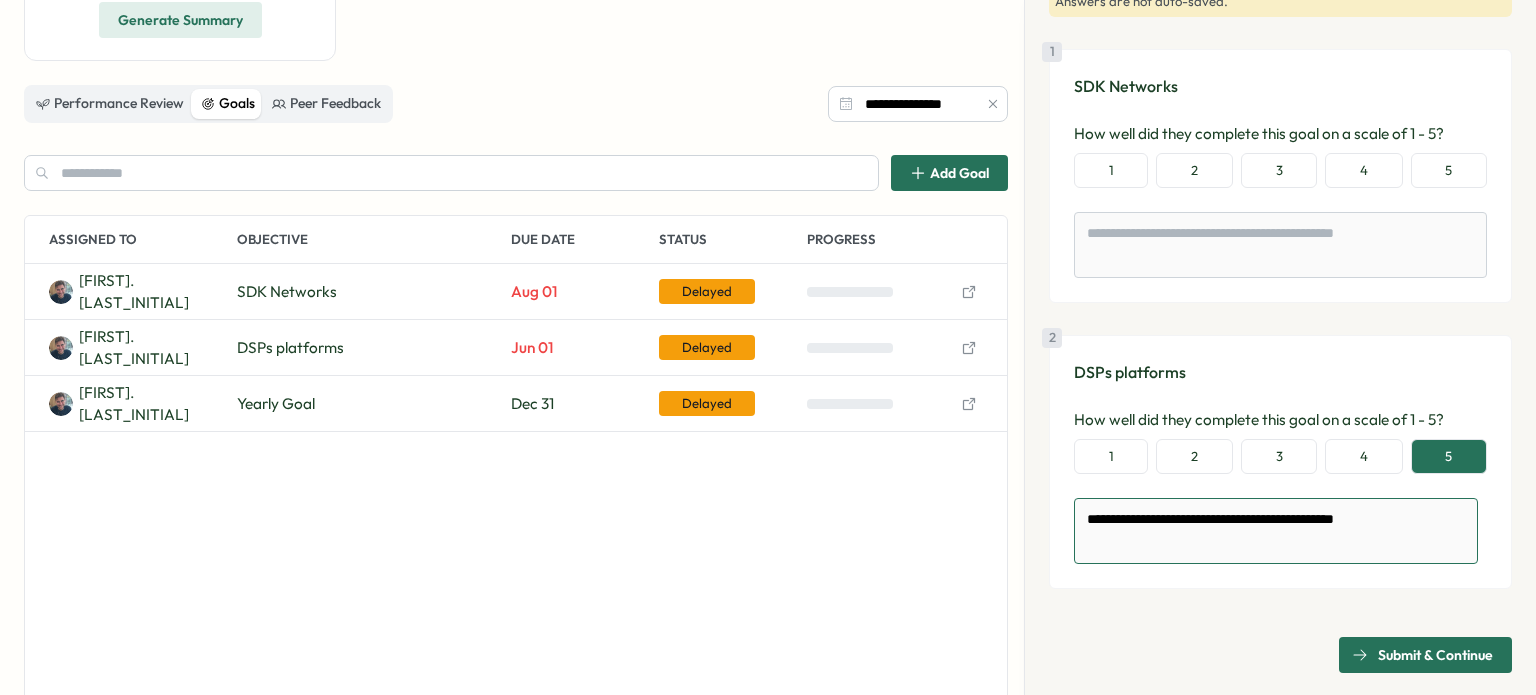 type on "**********" 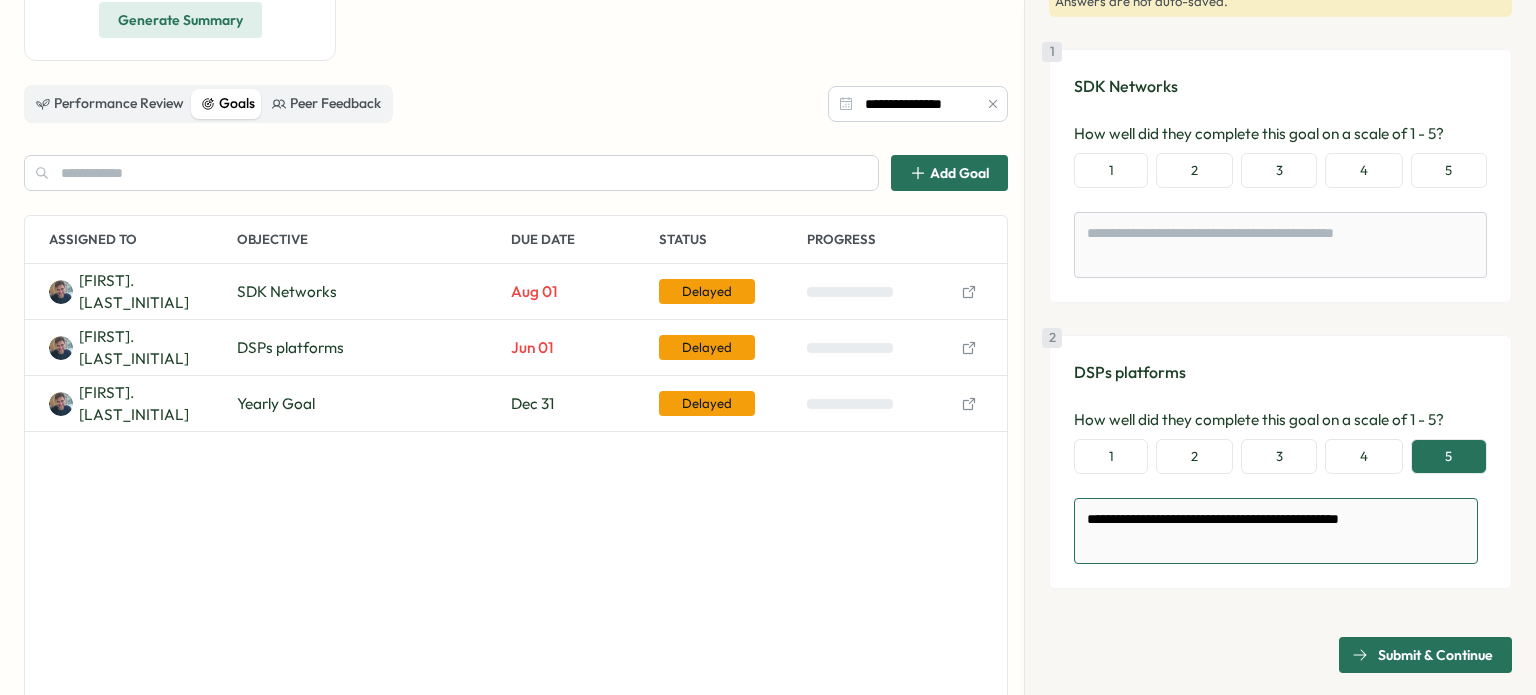 type on "**********" 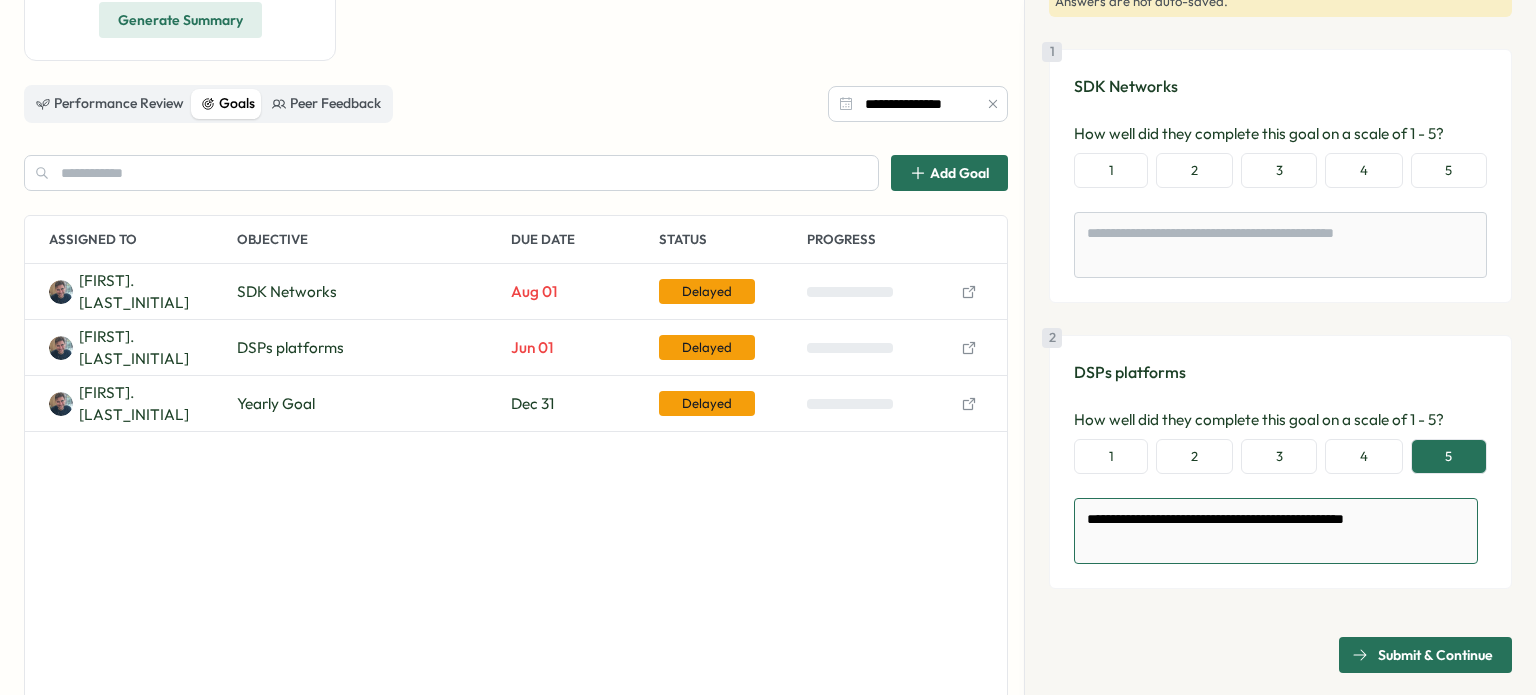 type on "**********" 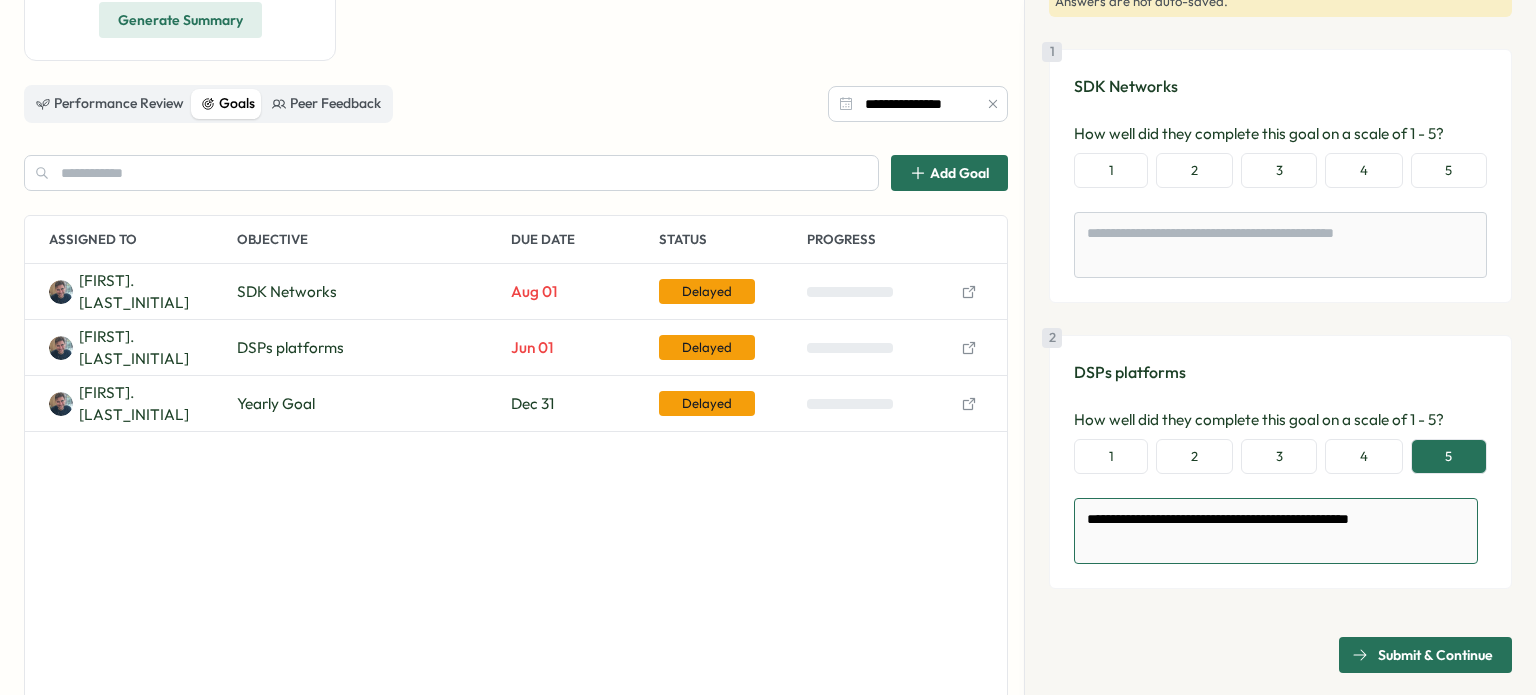 type on "**********" 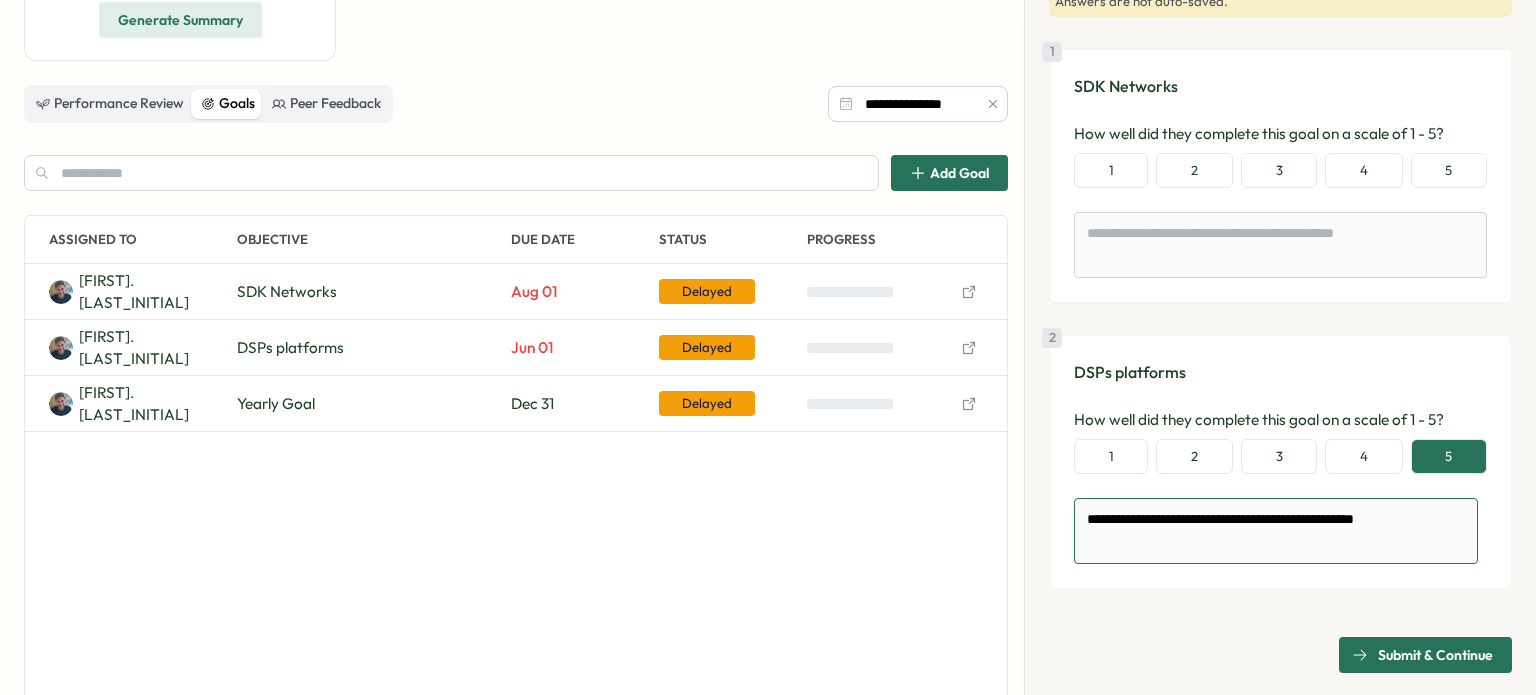 type on "**********" 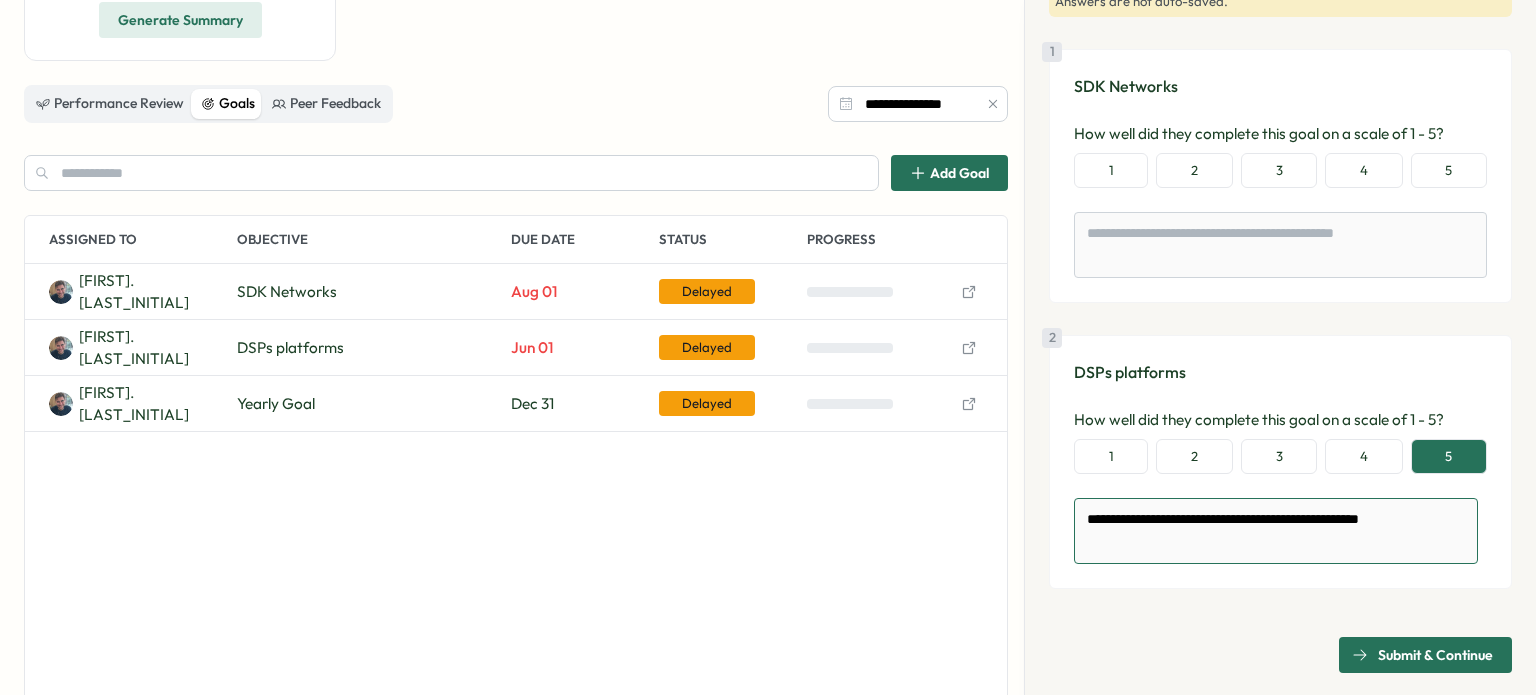 type on "**********" 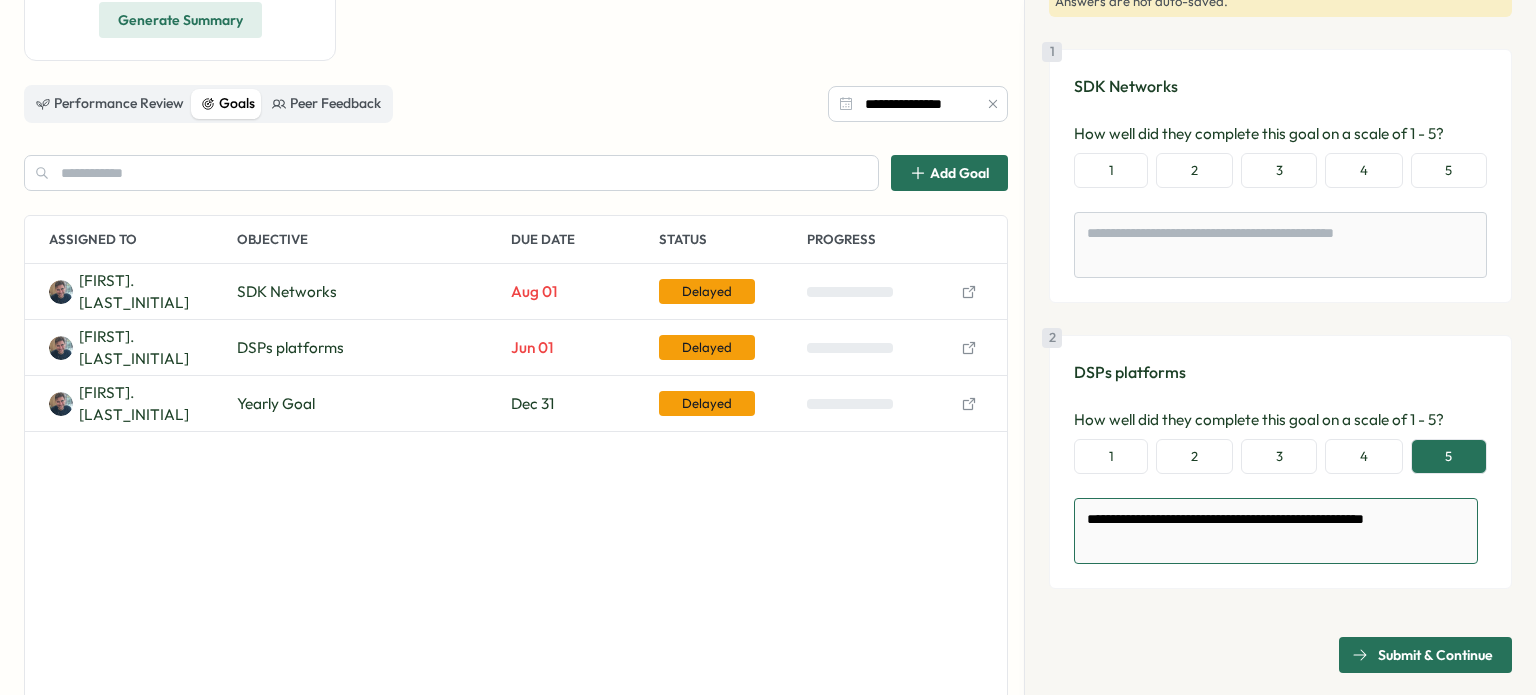 type on "**********" 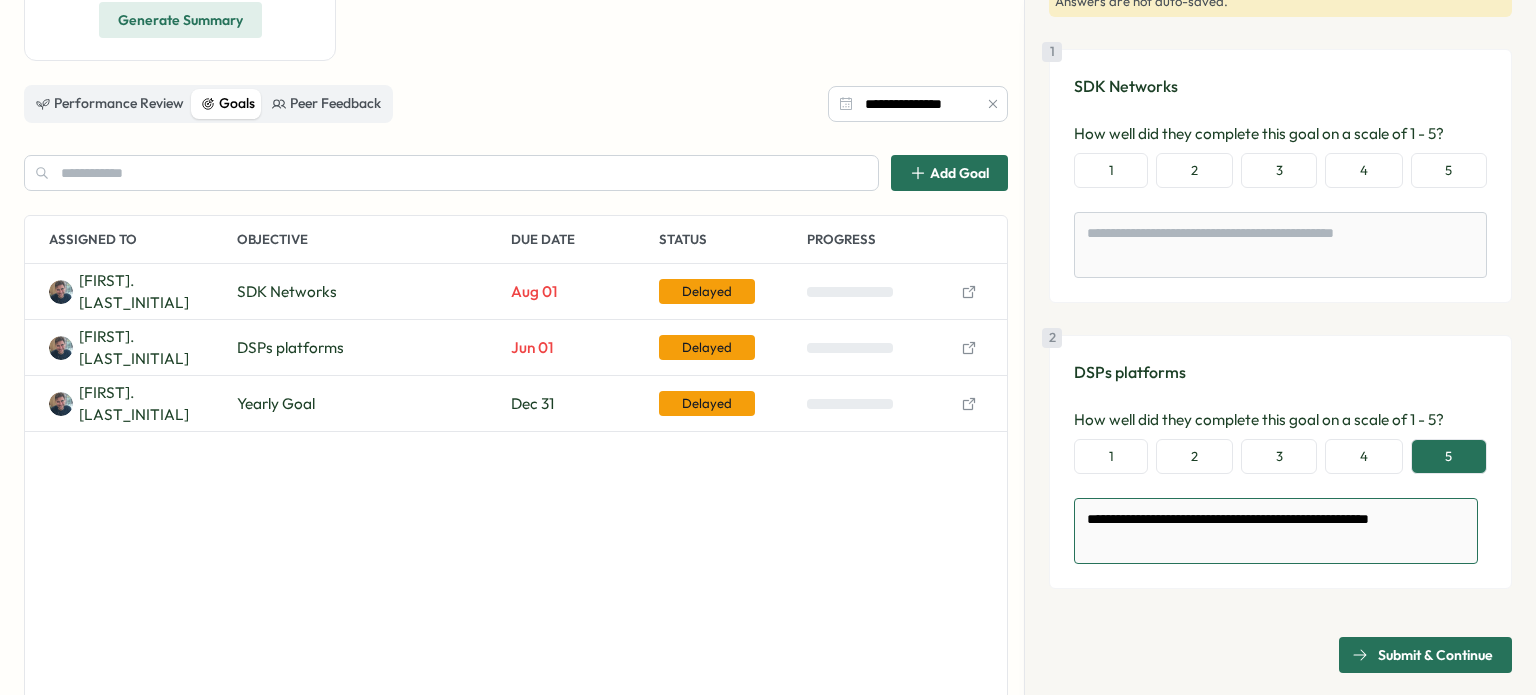 type on "**********" 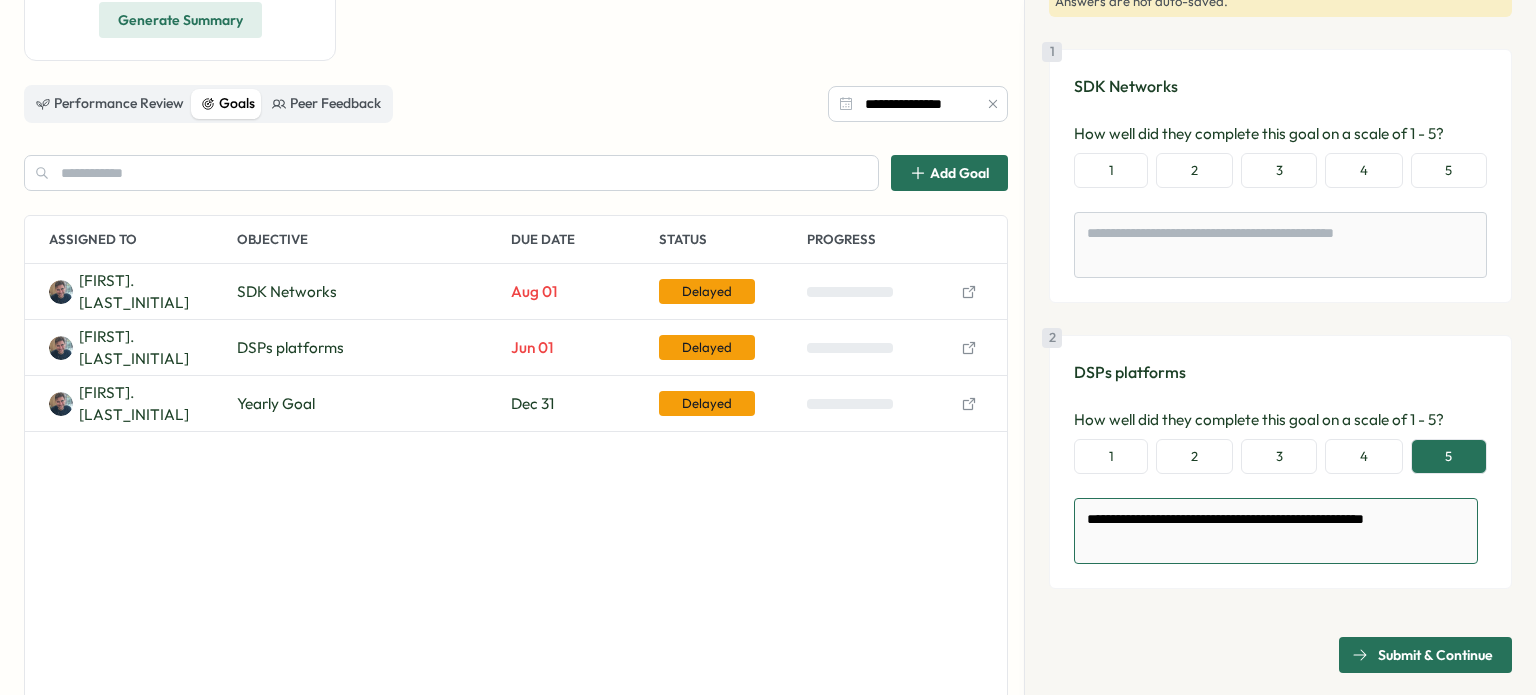type on "**********" 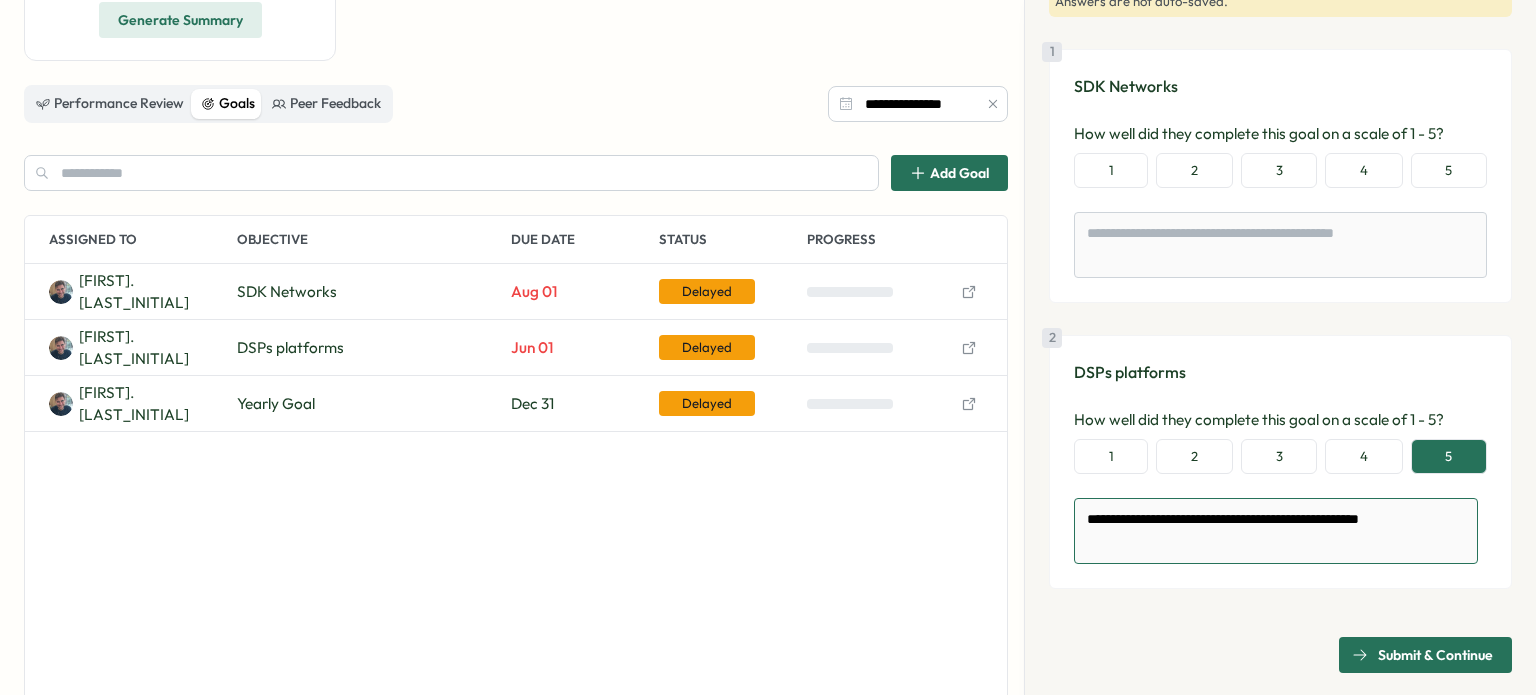 type on "**********" 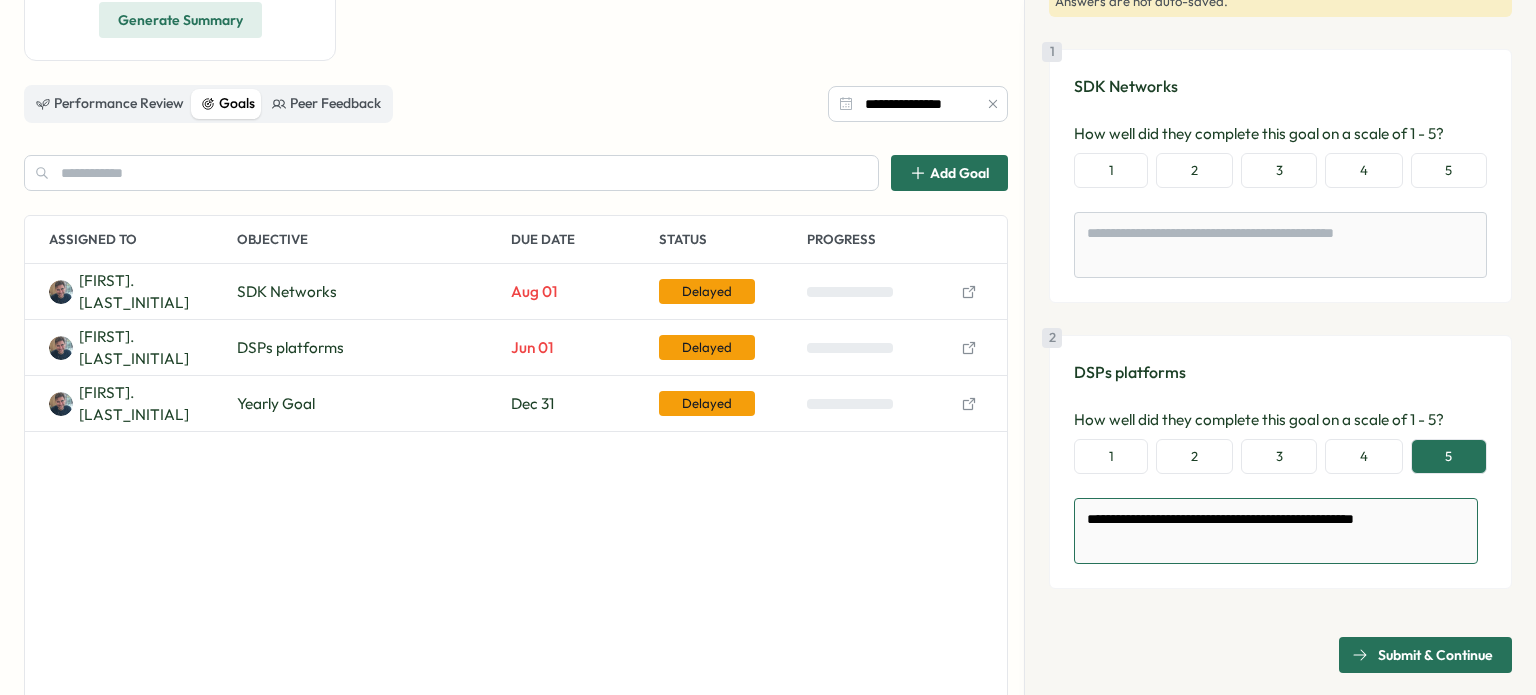 type on "**********" 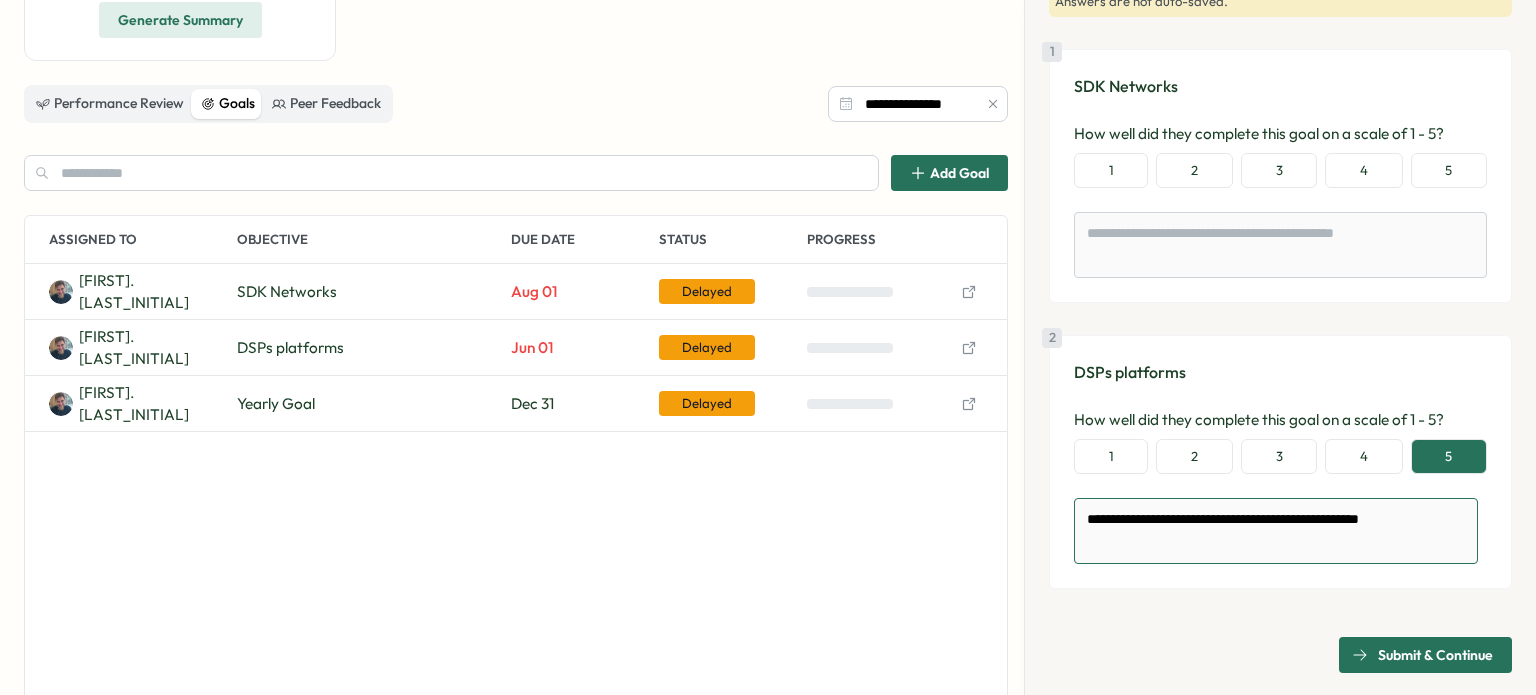 type on "**********" 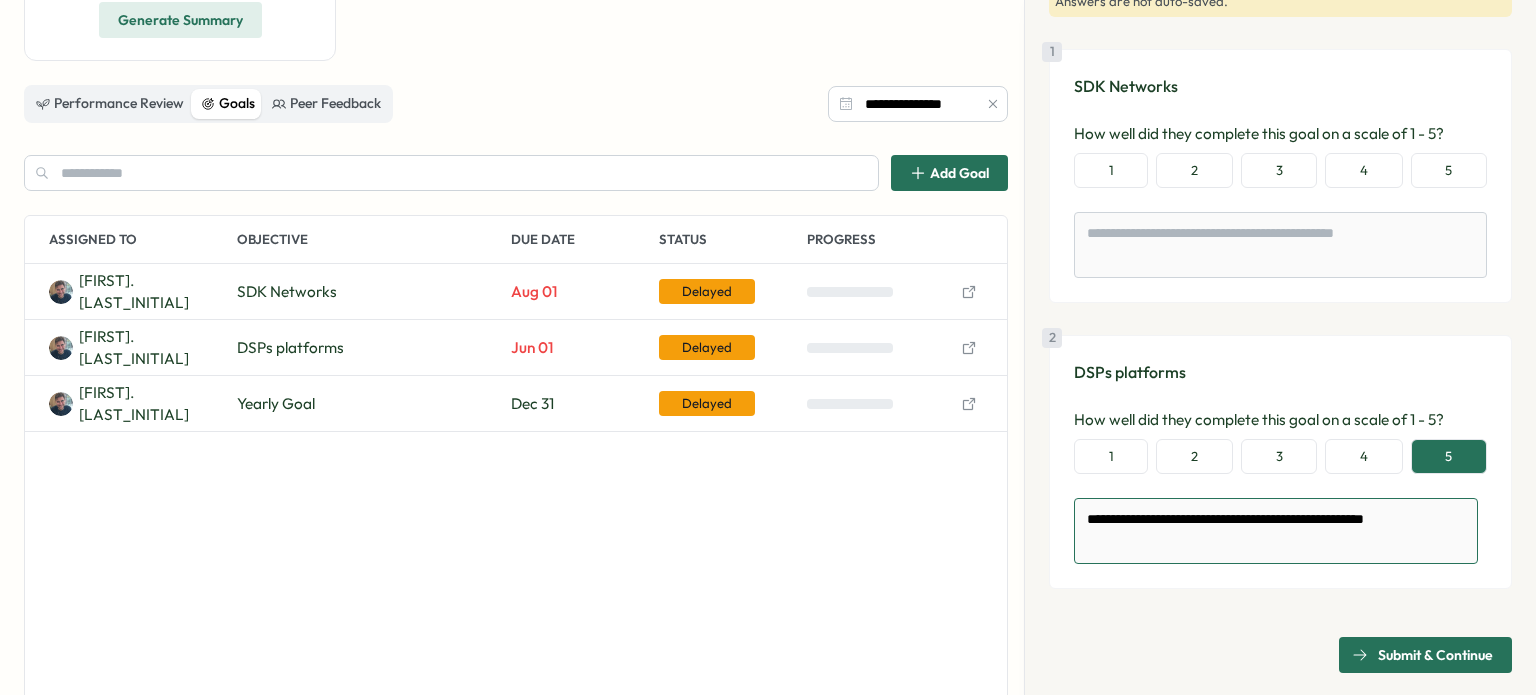 type on "**********" 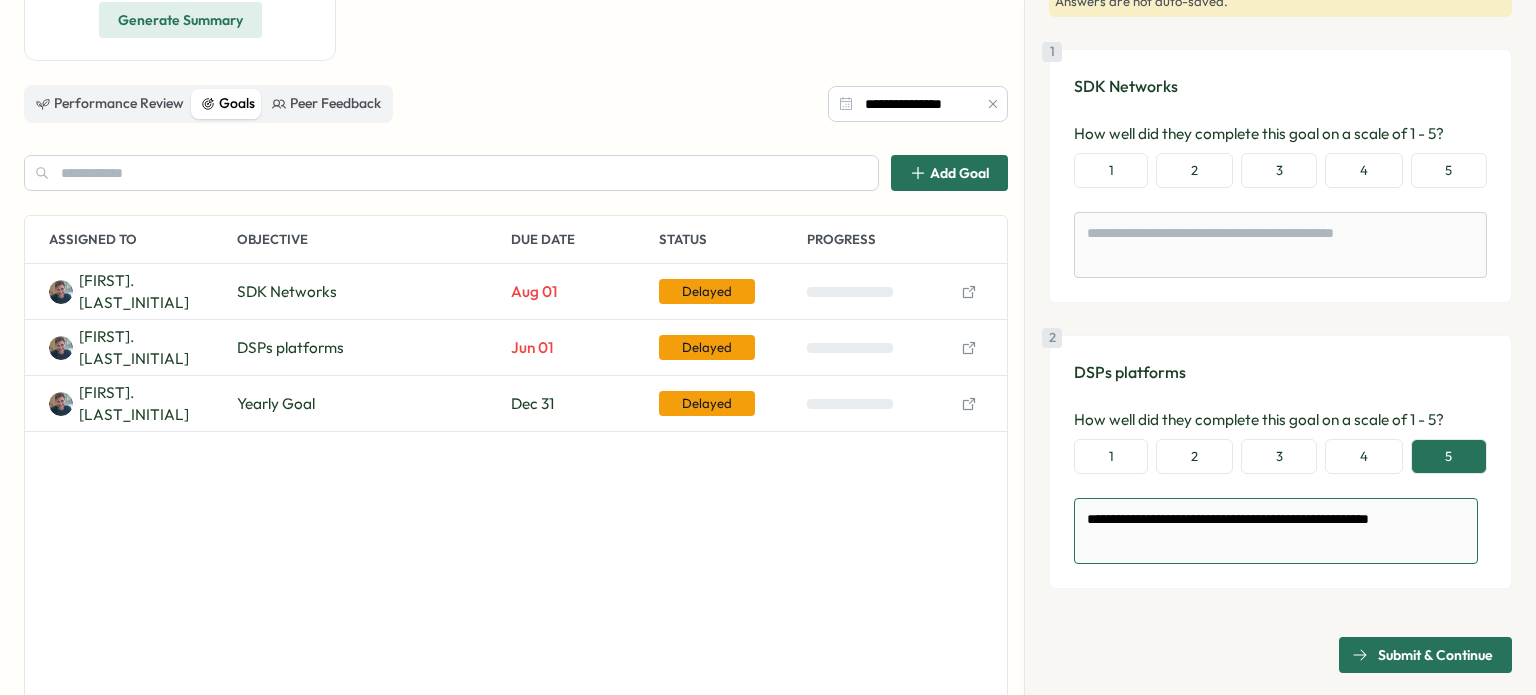 type on "**********" 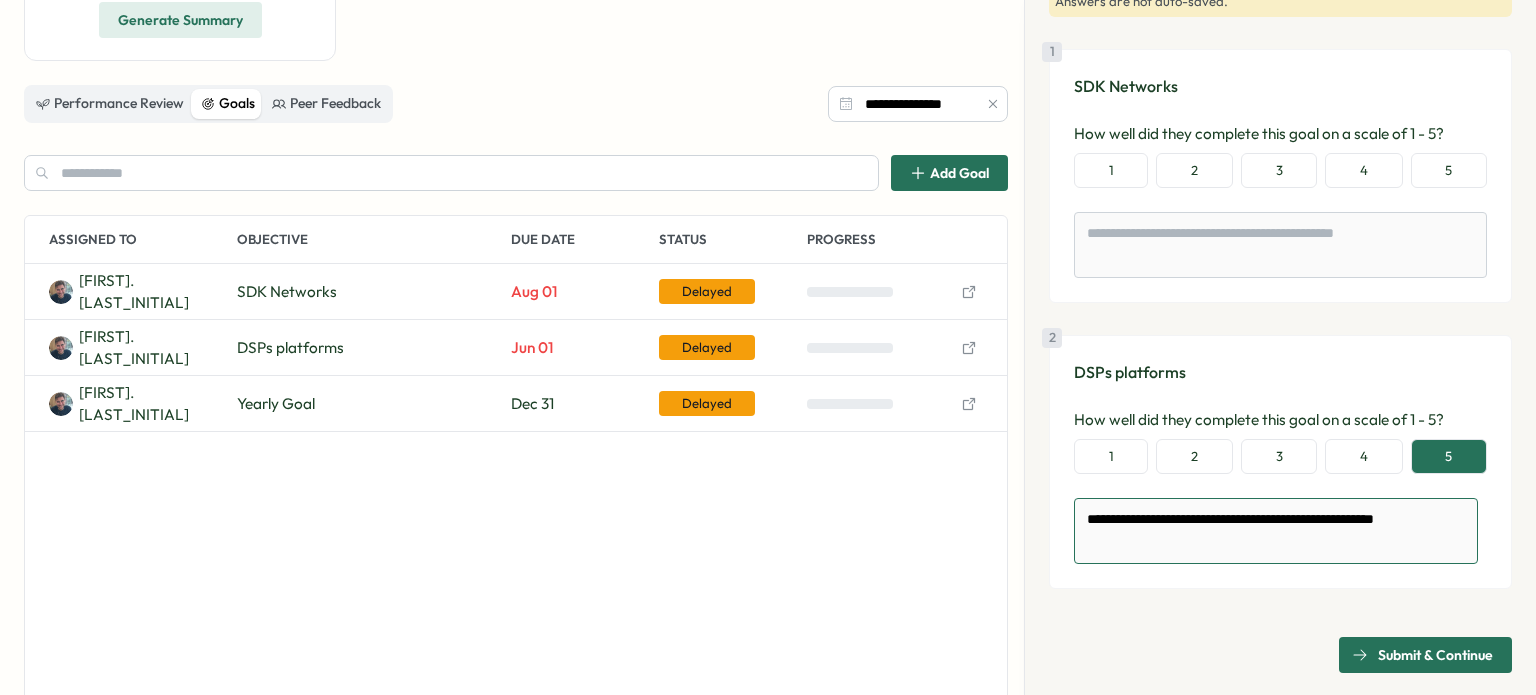 type on "**********" 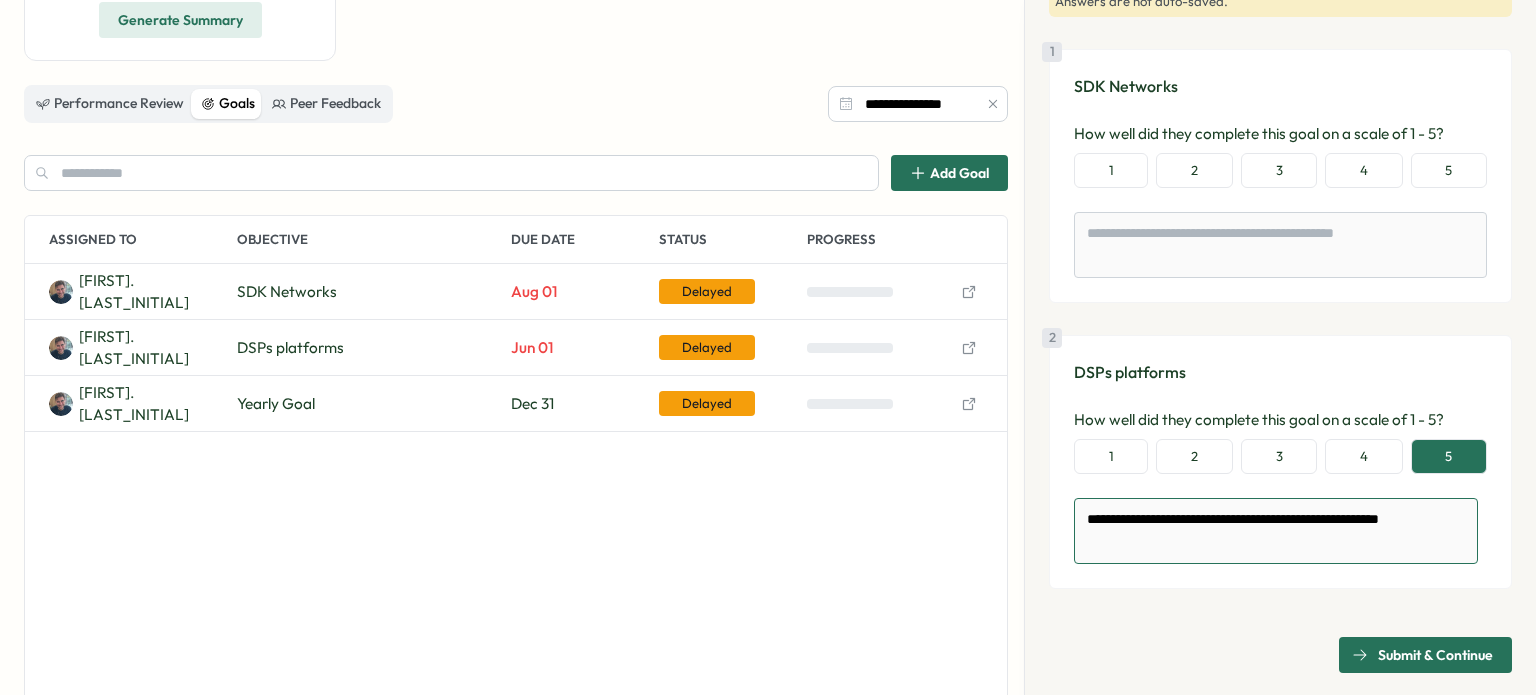 type on "**********" 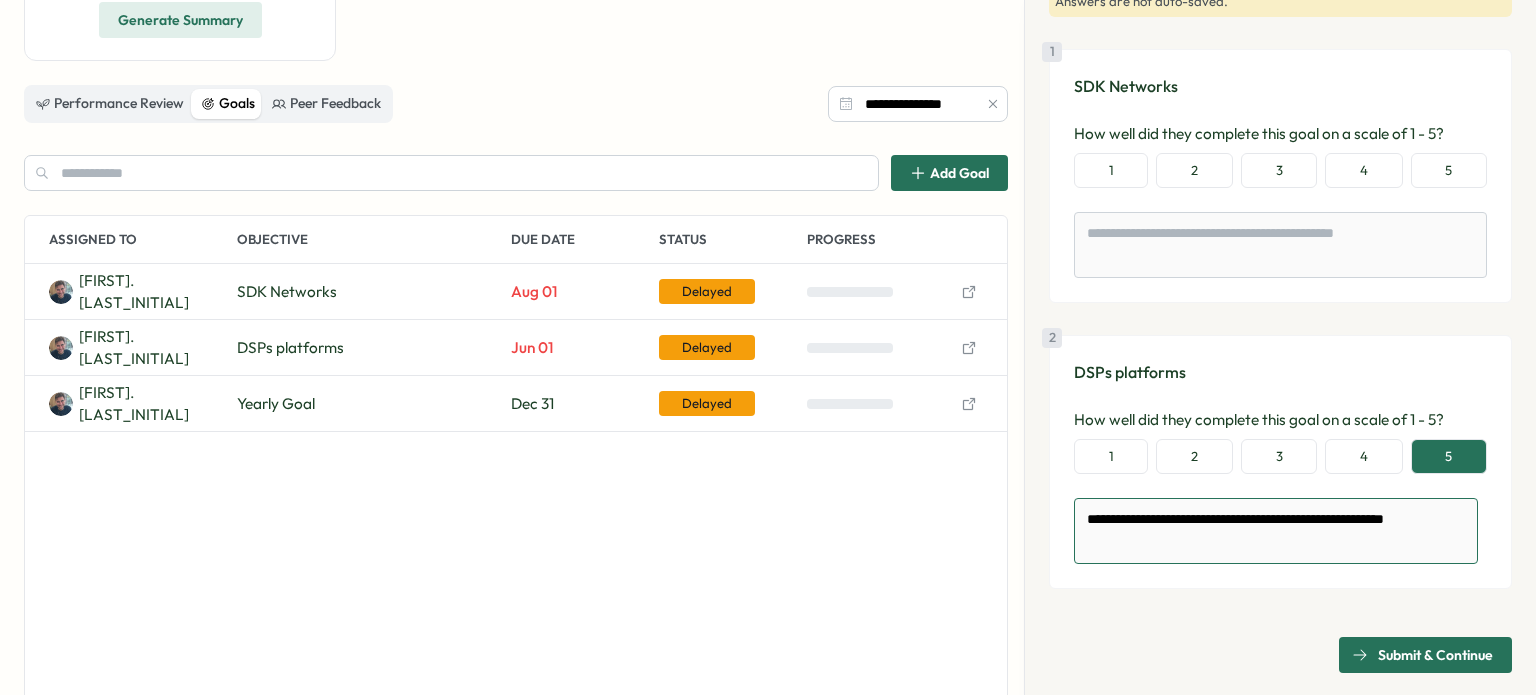 type on "**********" 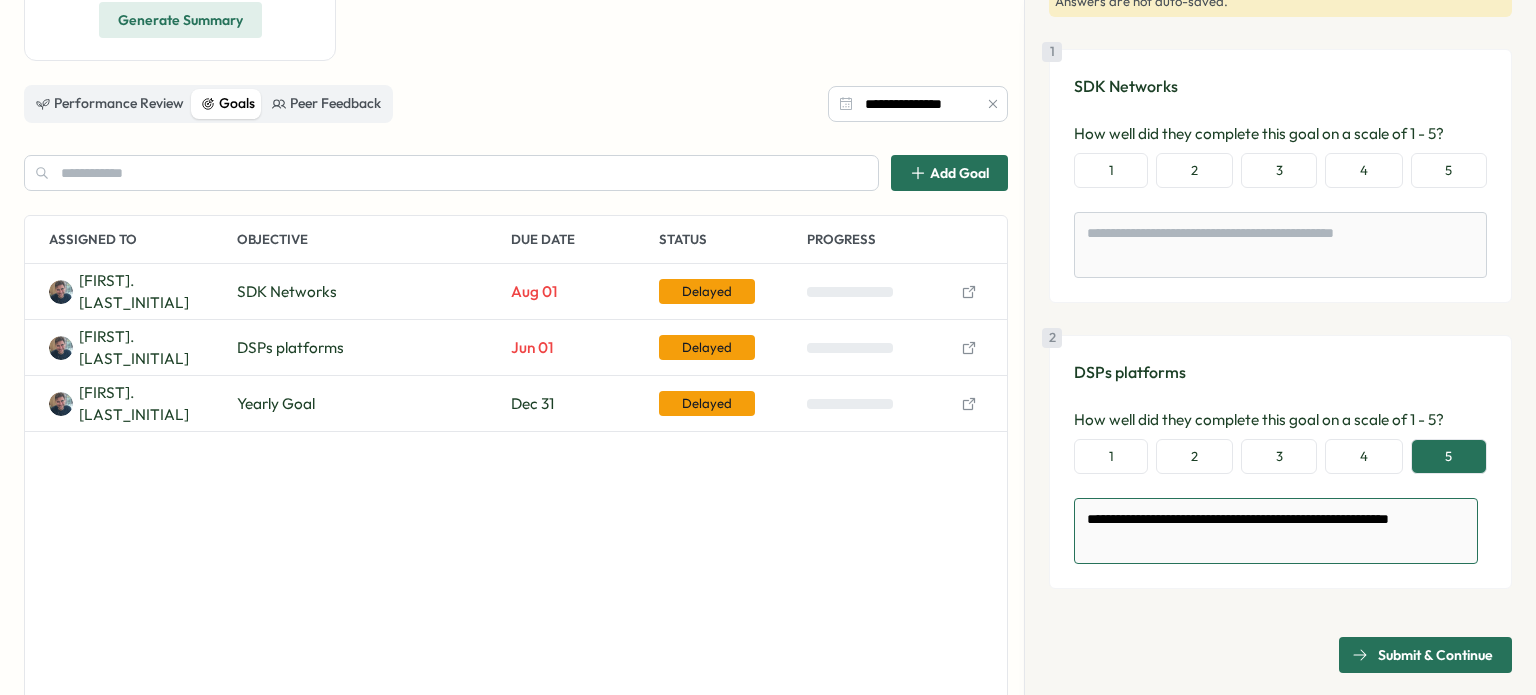type on "**********" 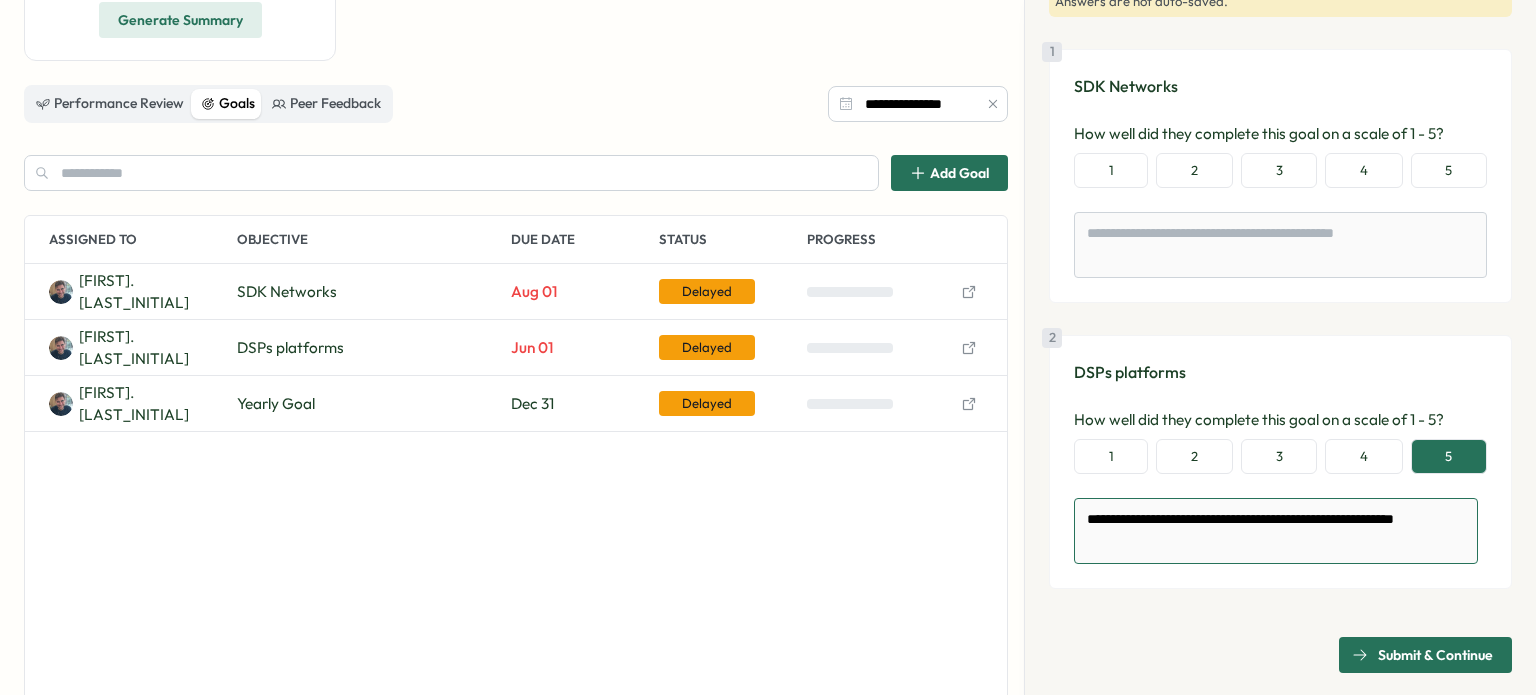type on "*" 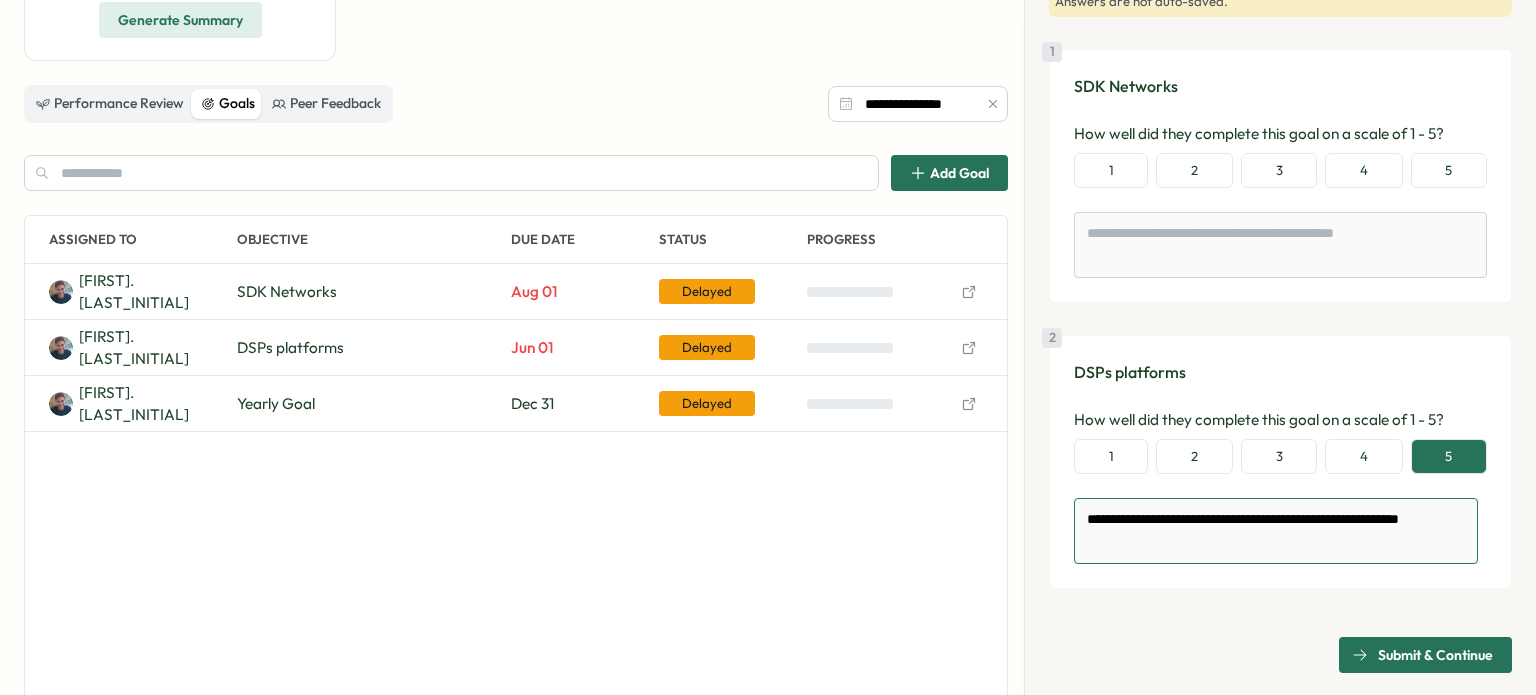 type on "**********" 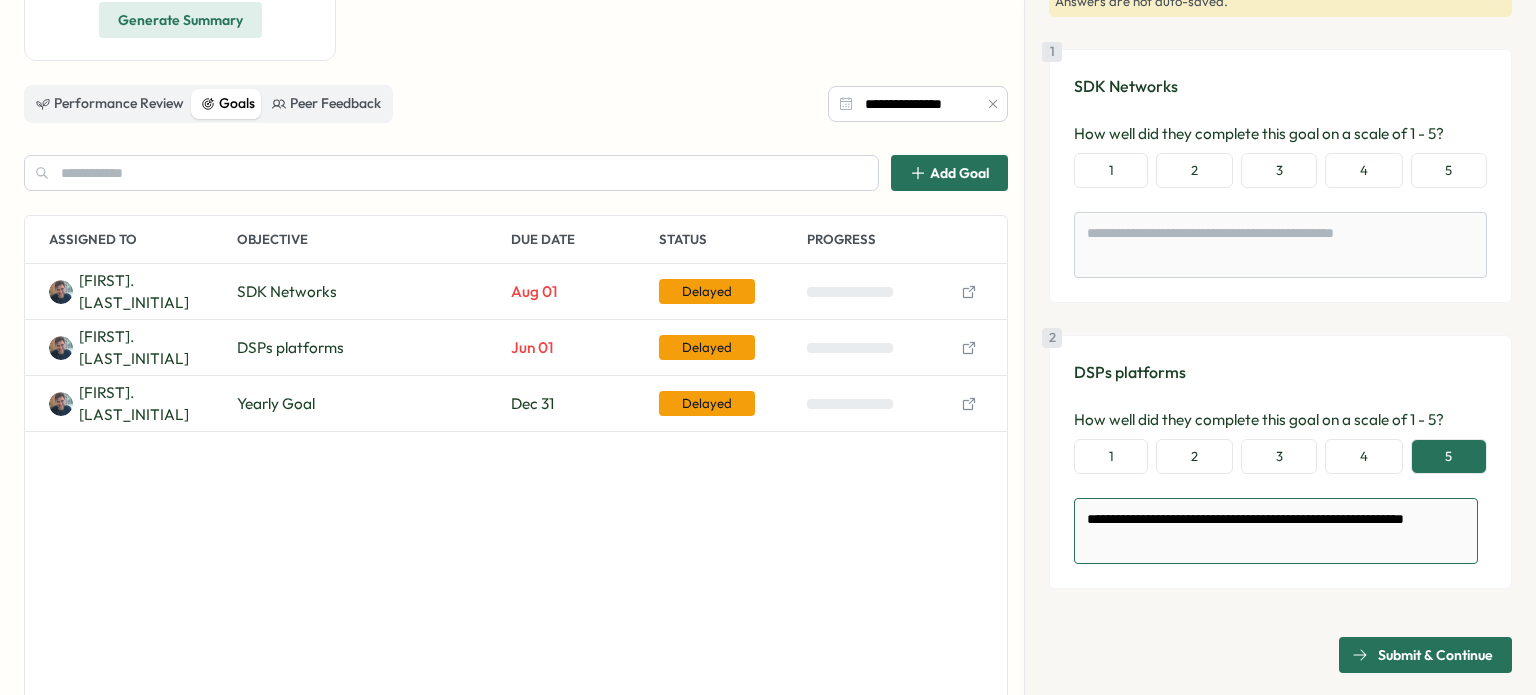 type on "**********" 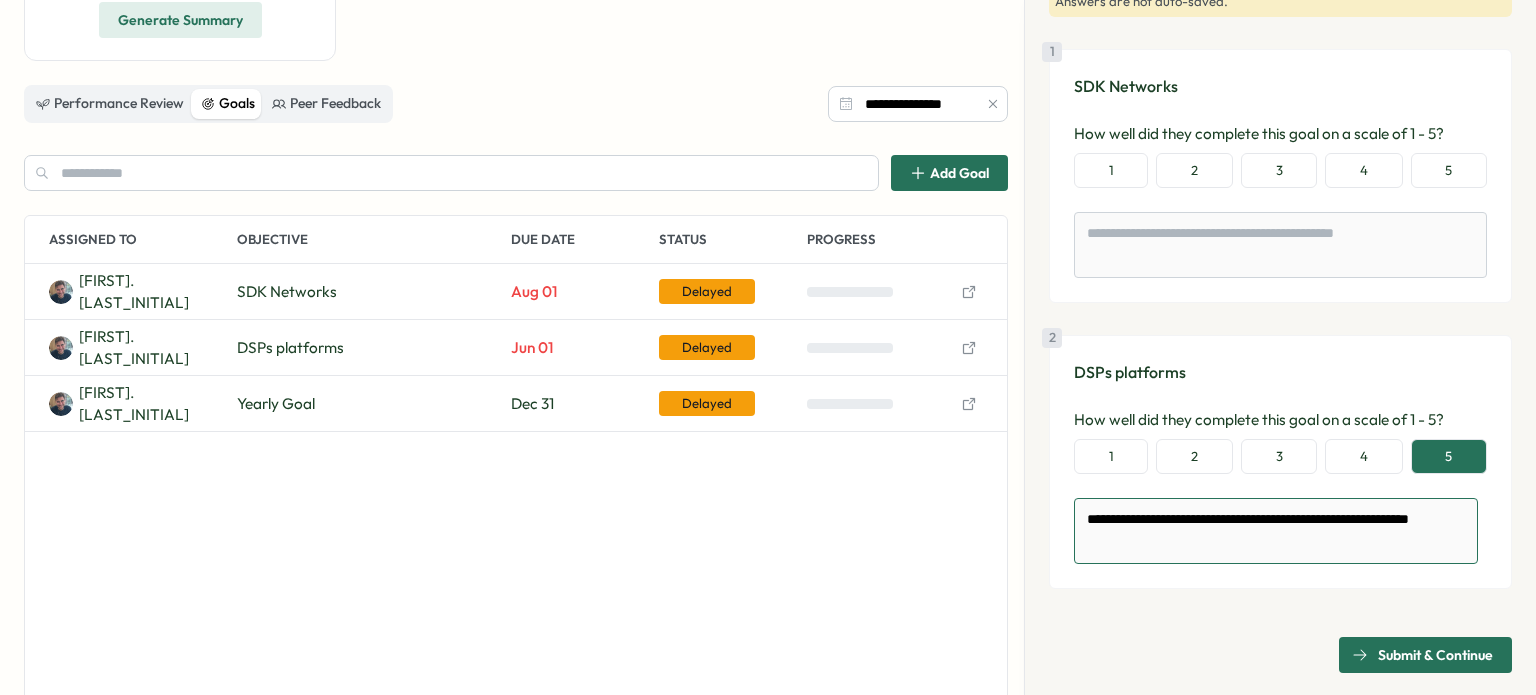 type on "**********" 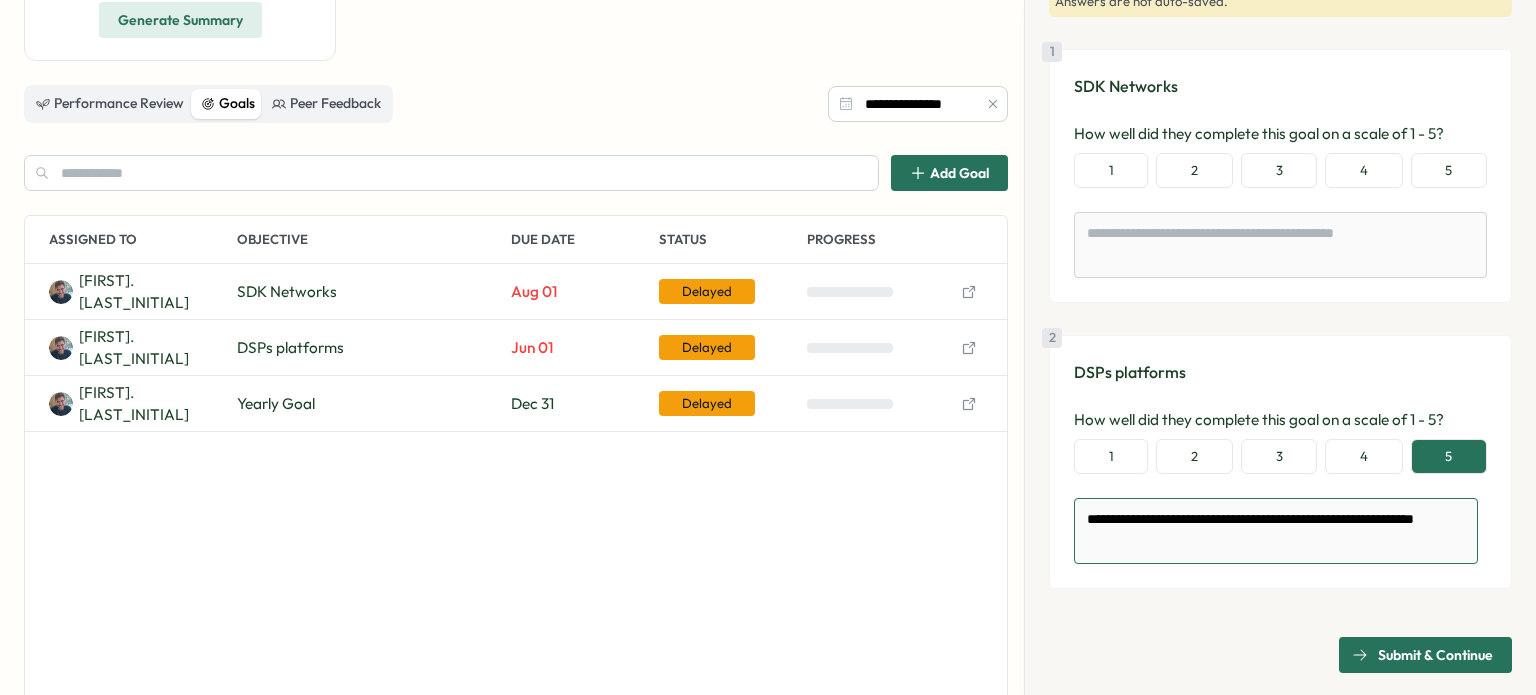 type on "**********" 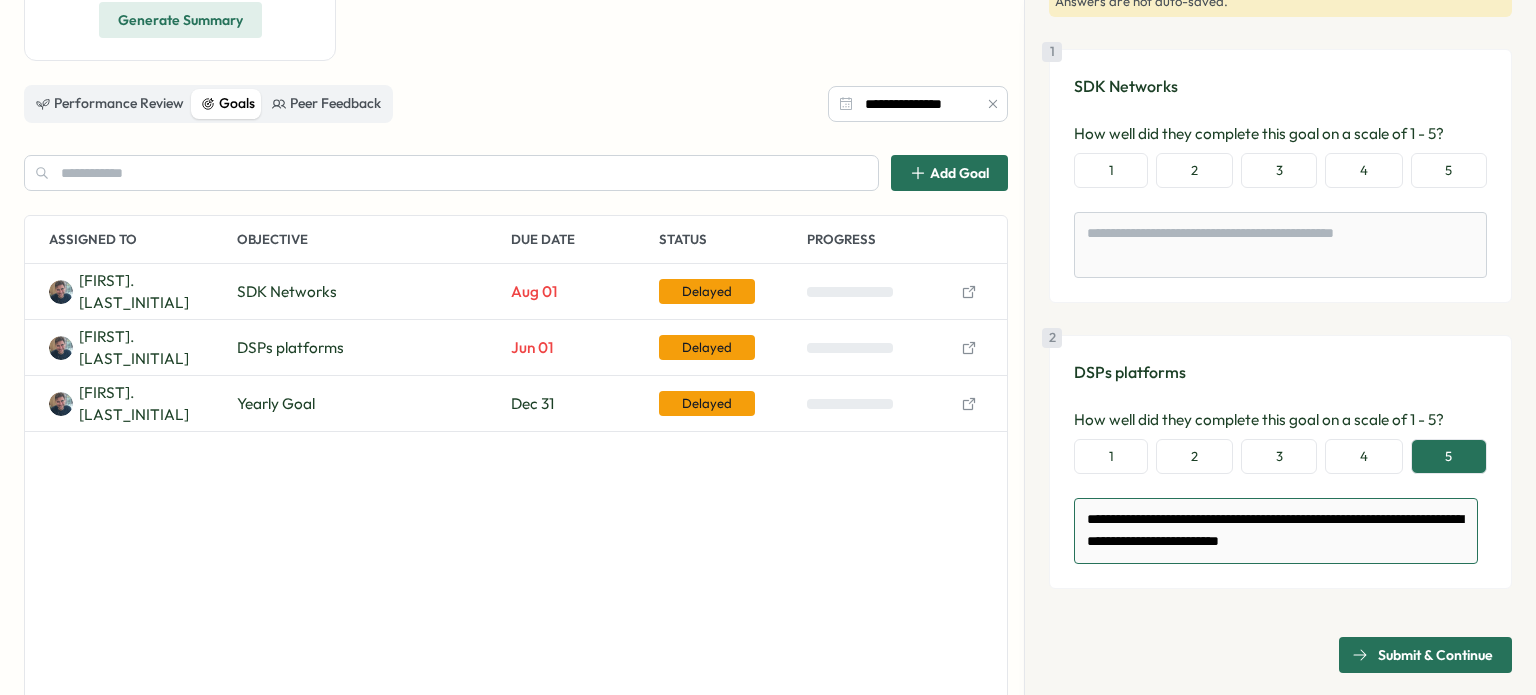 scroll, scrollTop: 166, scrollLeft: 0, axis: vertical 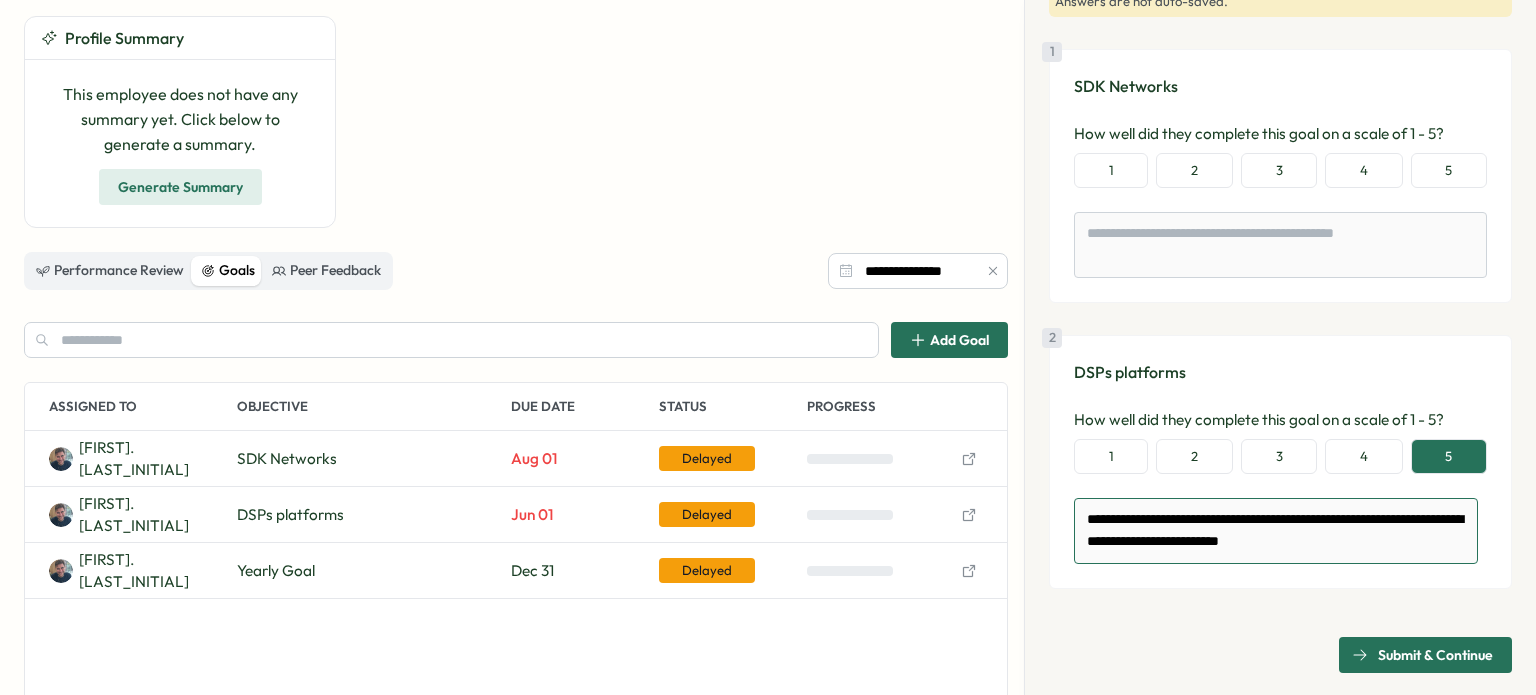 drag, startPoint x: 1087, startPoint y: 519, endPoint x: 1378, endPoint y: 552, distance: 292.86514 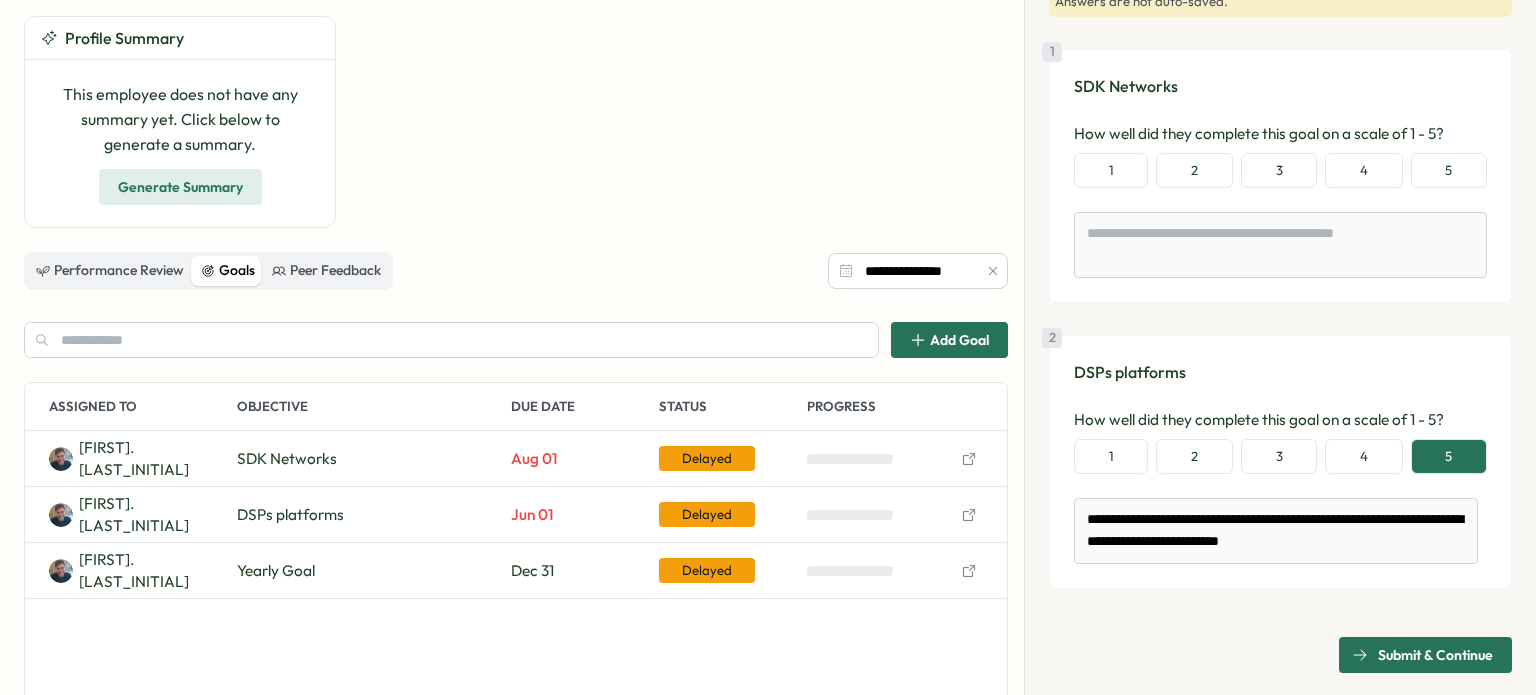 click 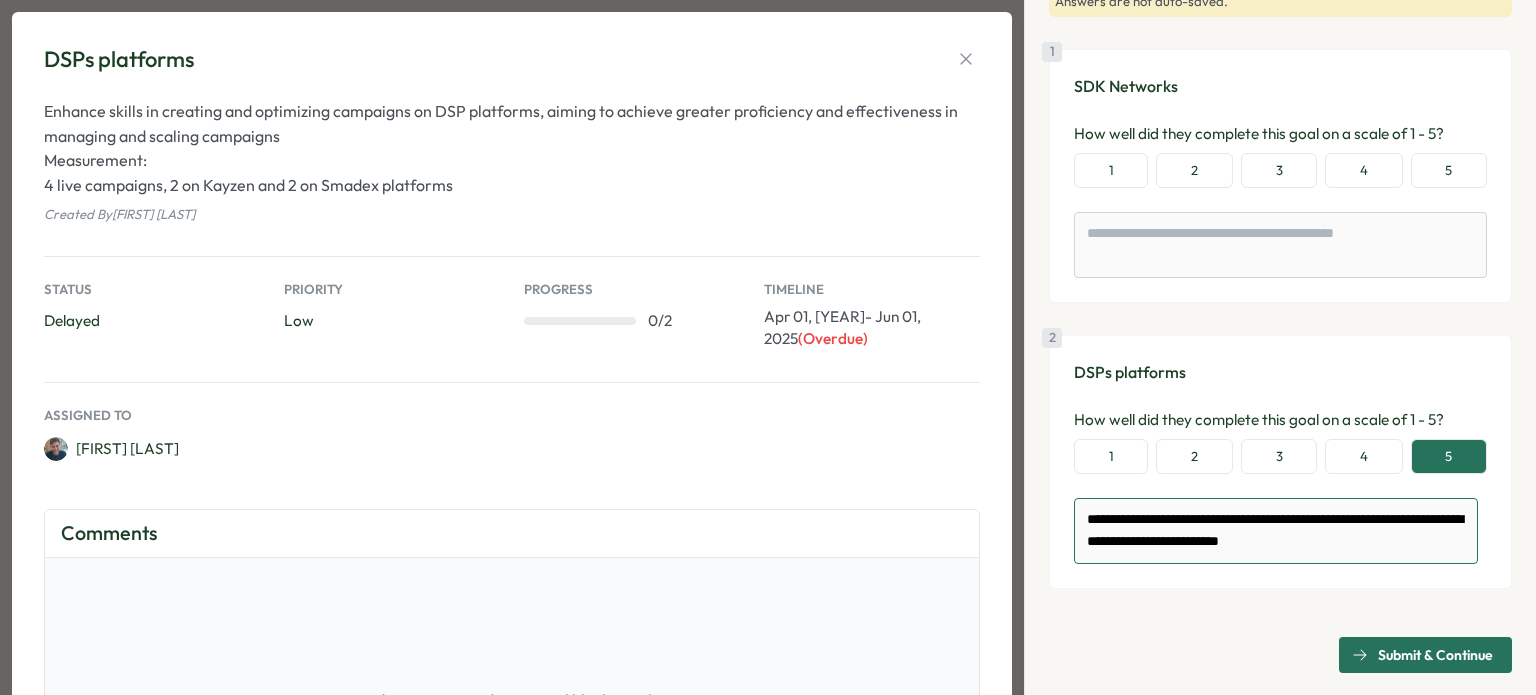 click on "**********" at bounding box center [1276, 531] 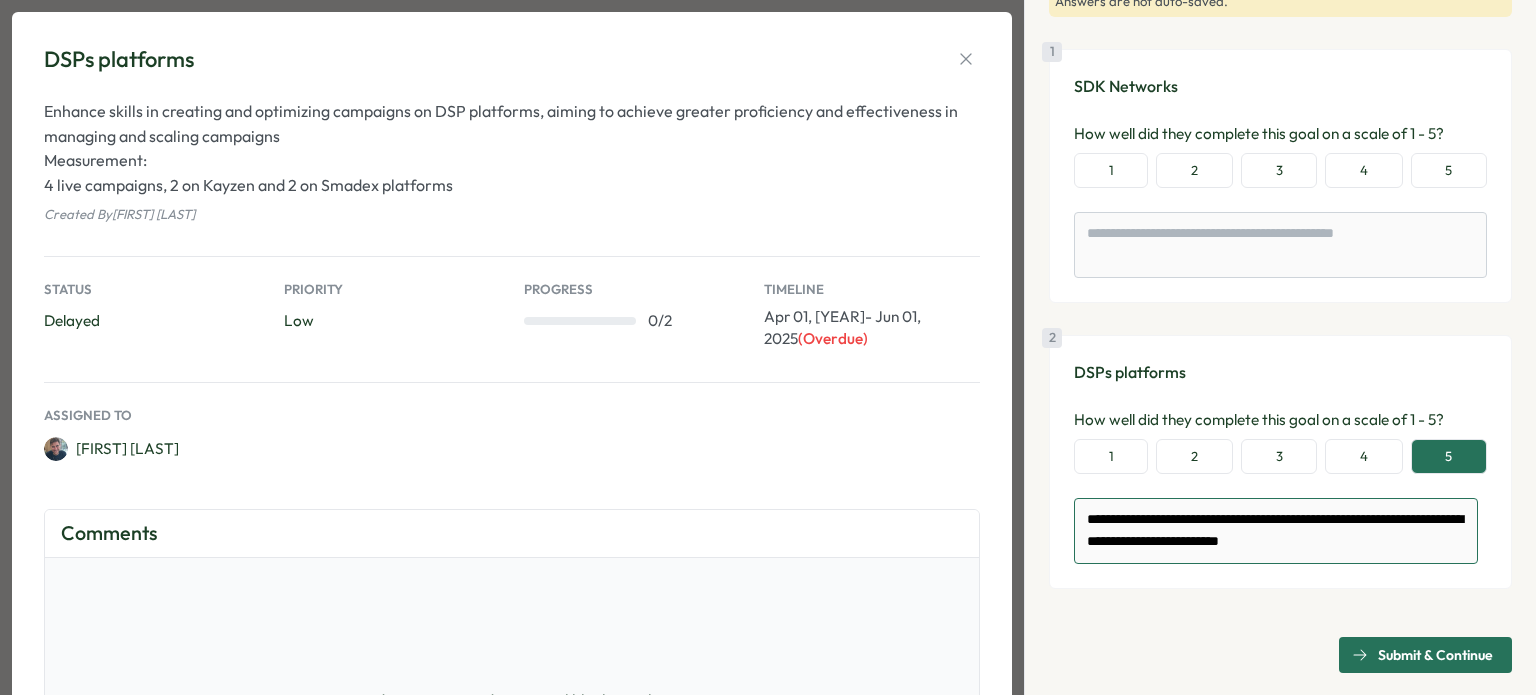 click on "**********" at bounding box center [1276, 531] 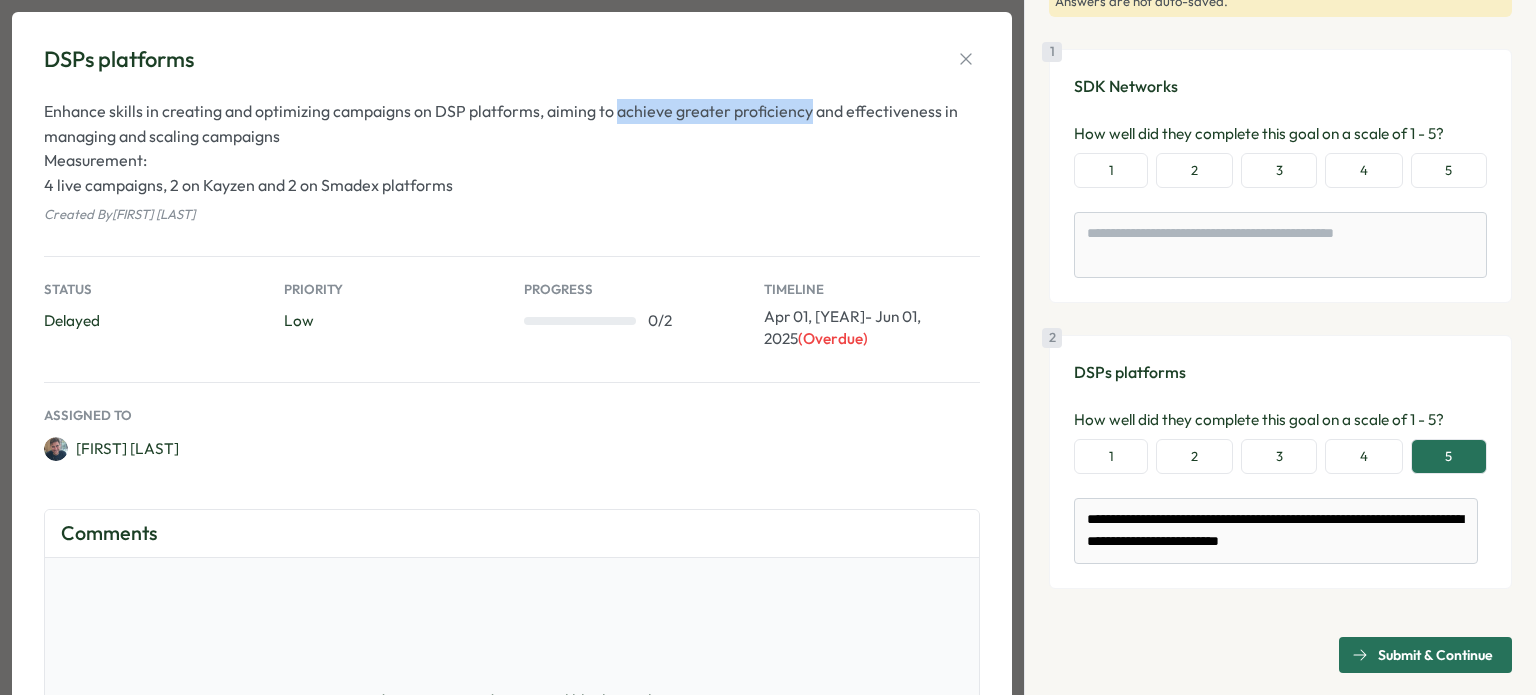 drag, startPoint x: 615, startPoint y: 114, endPoint x: 804, endPoint y: 117, distance: 189.0238 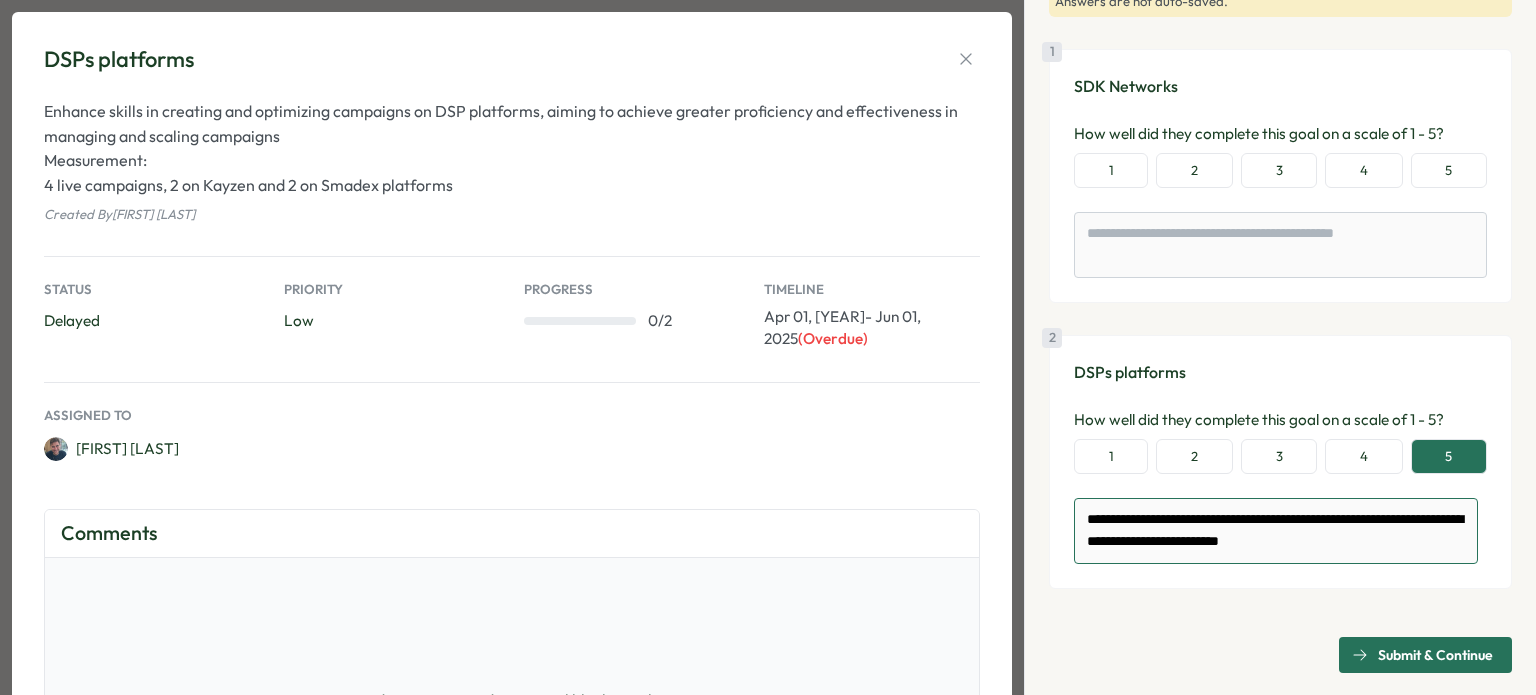 click on "**********" at bounding box center [1276, 531] 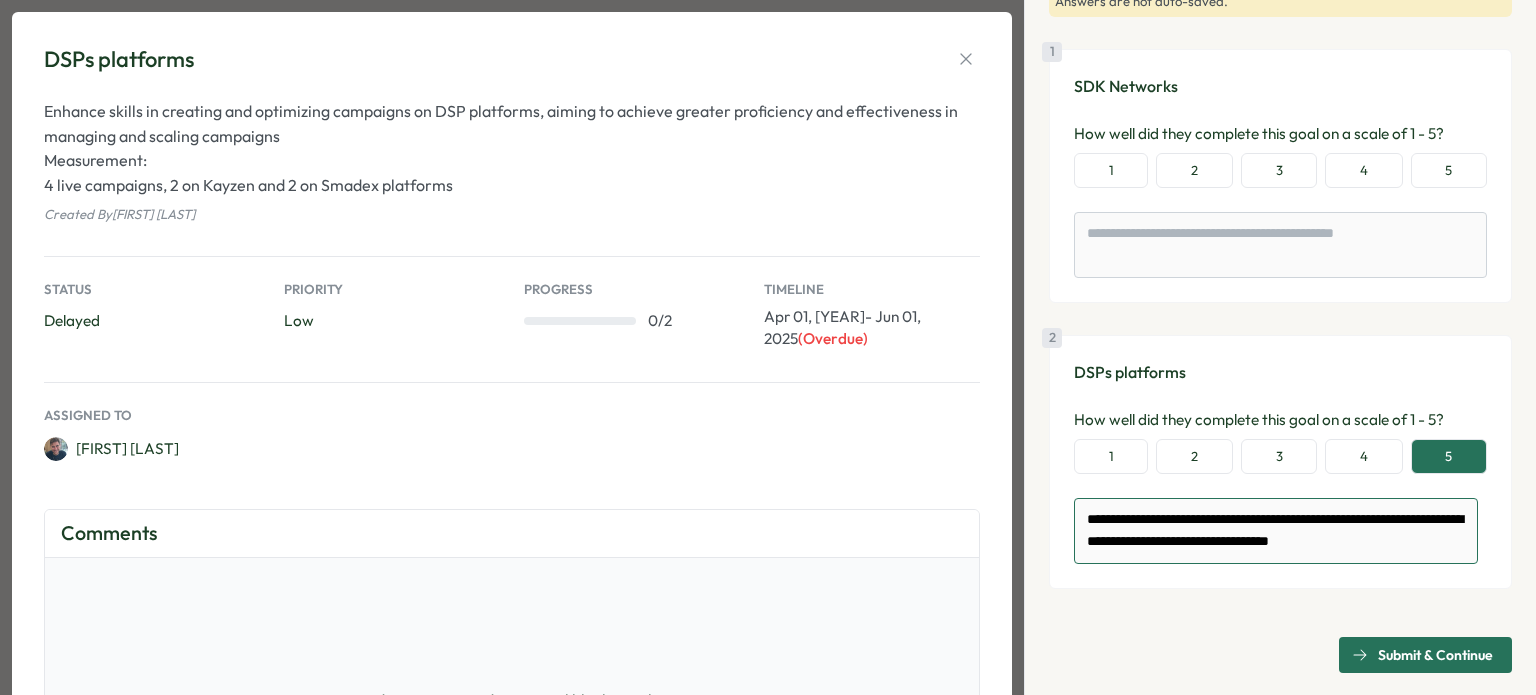 paste on "**********" 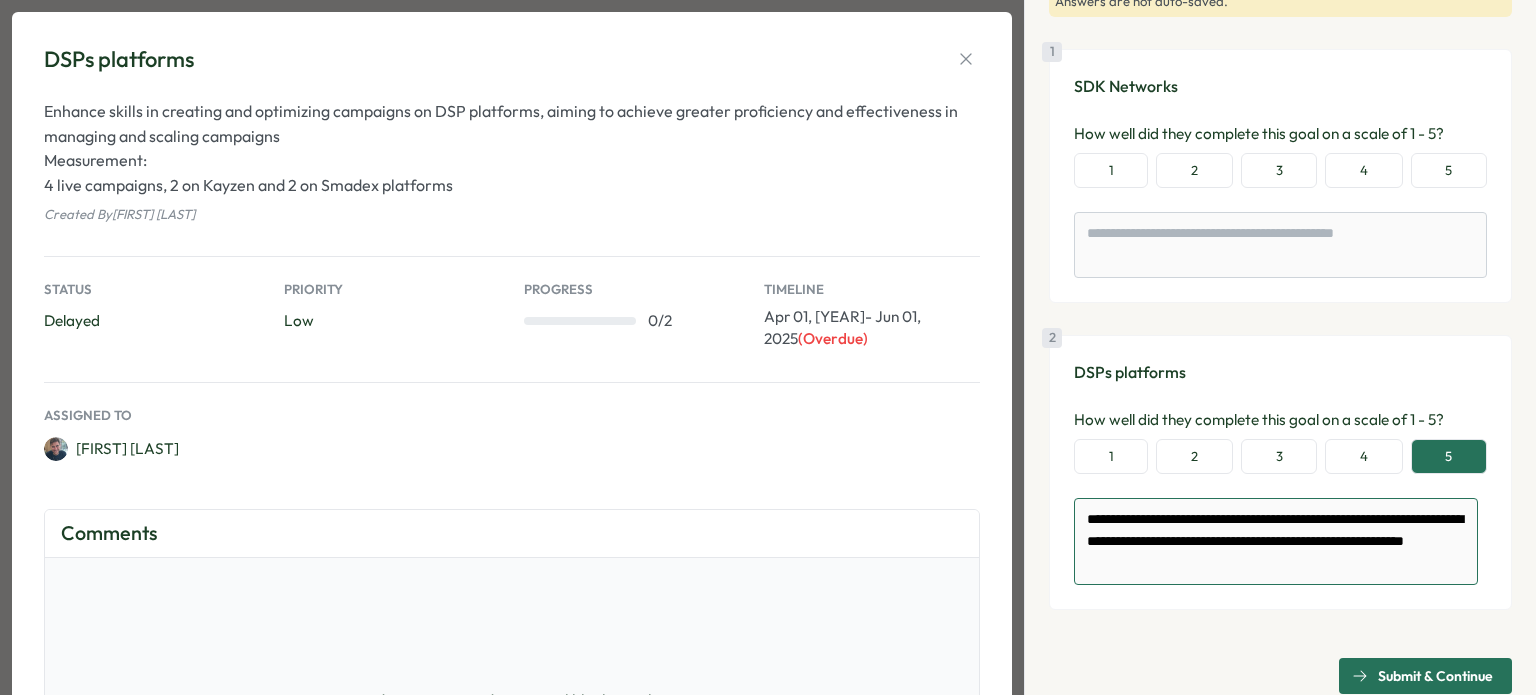 click on "**********" at bounding box center (1276, 541) 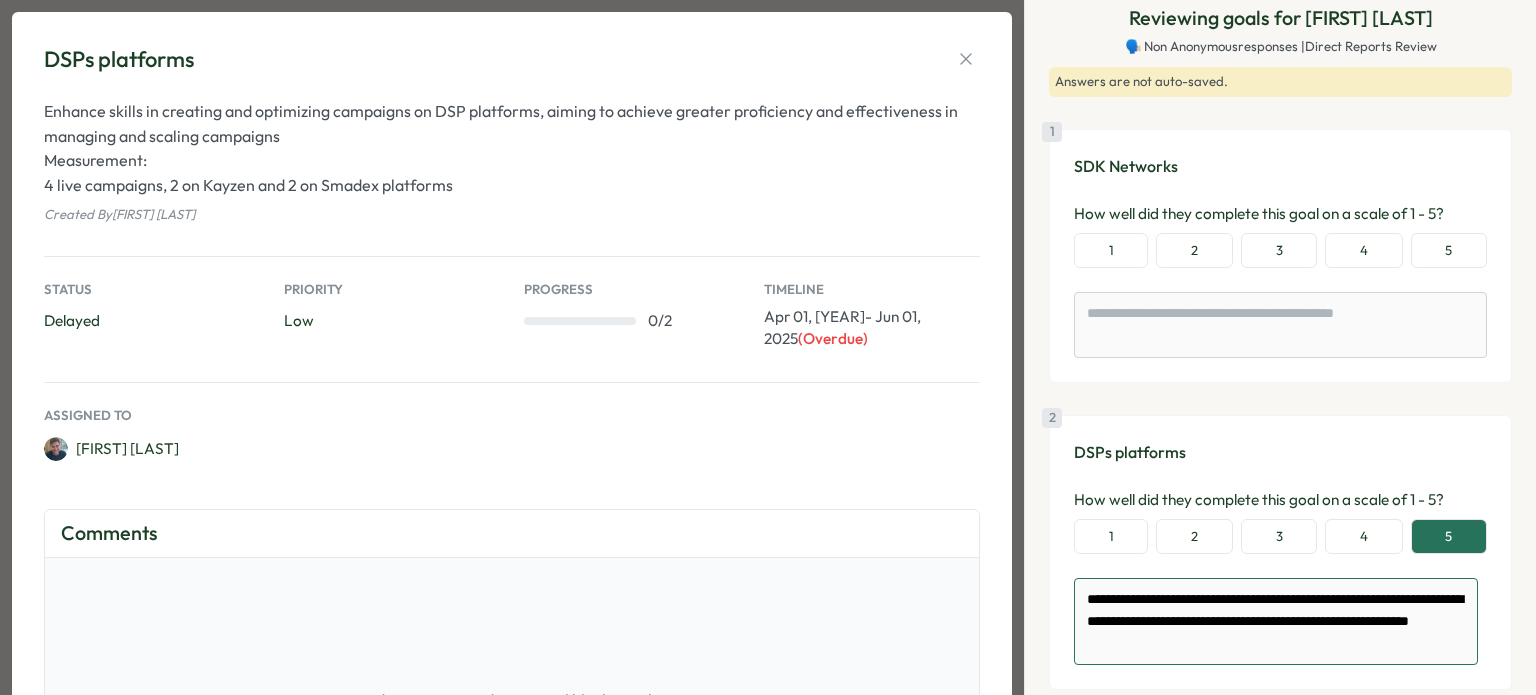 scroll, scrollTop: 0, scrollLeft: 0, axis: both 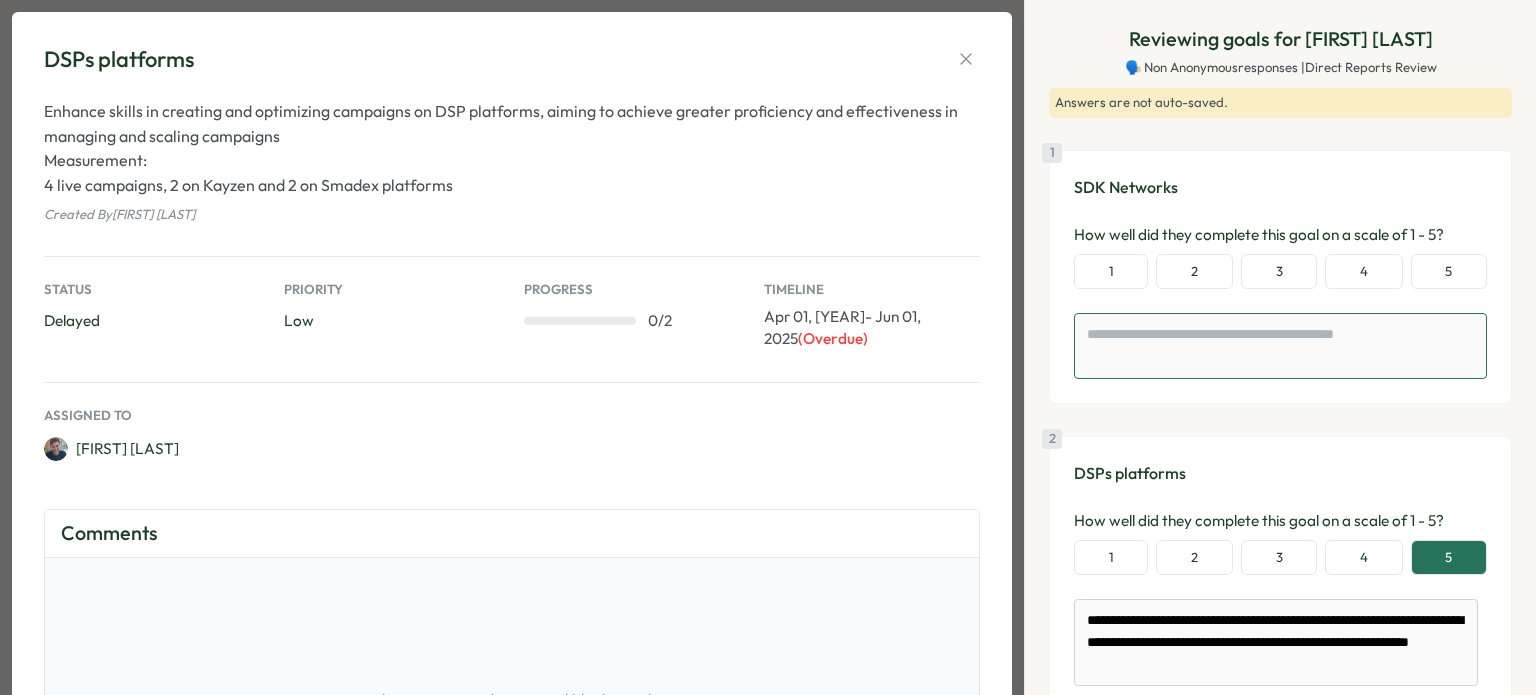 click at bounding box center [1280, 346] 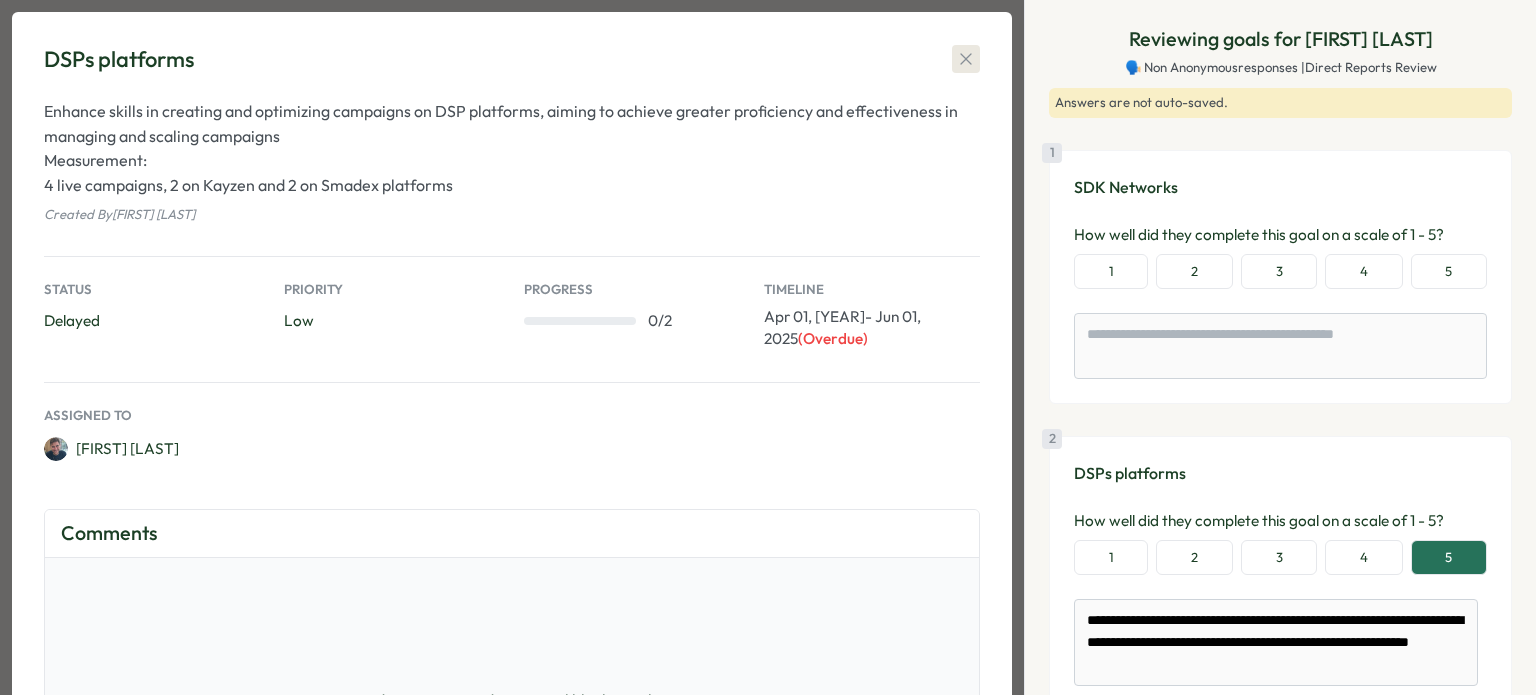 click 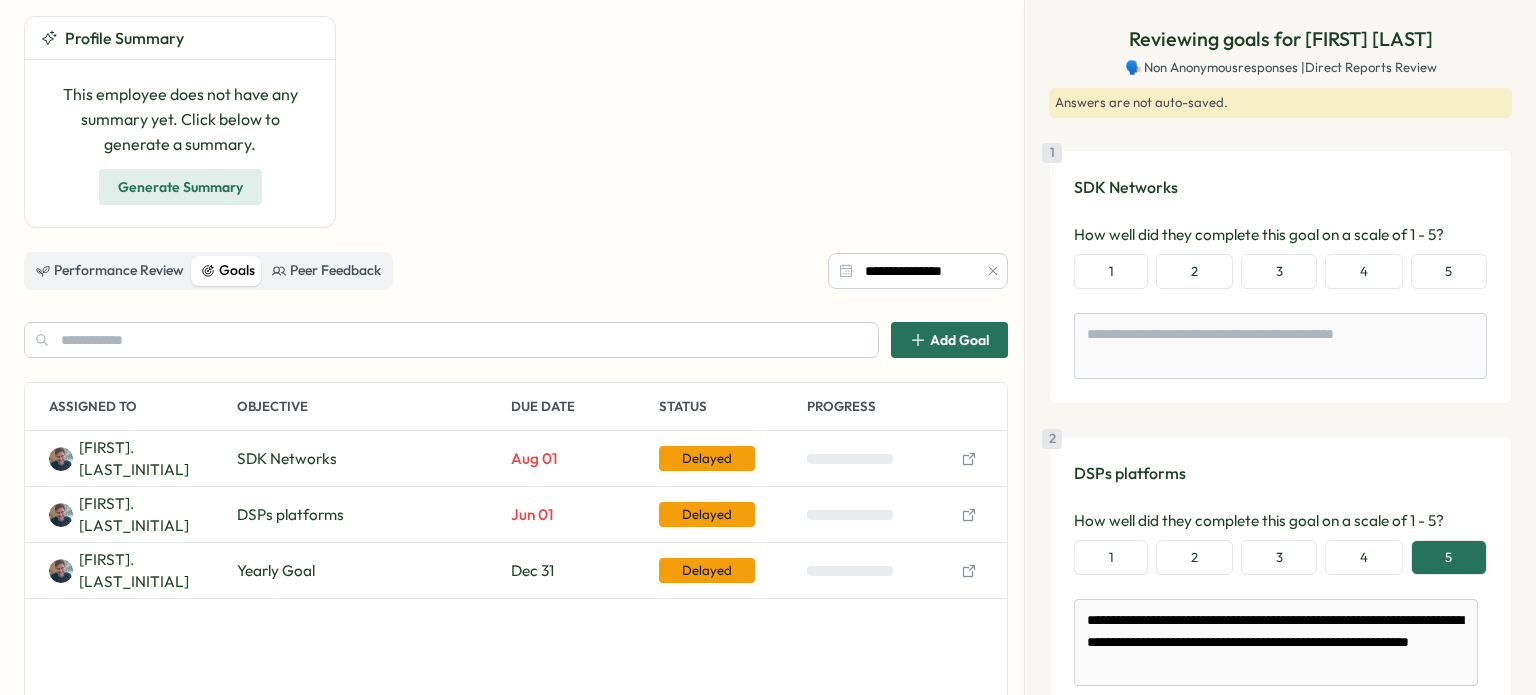 click 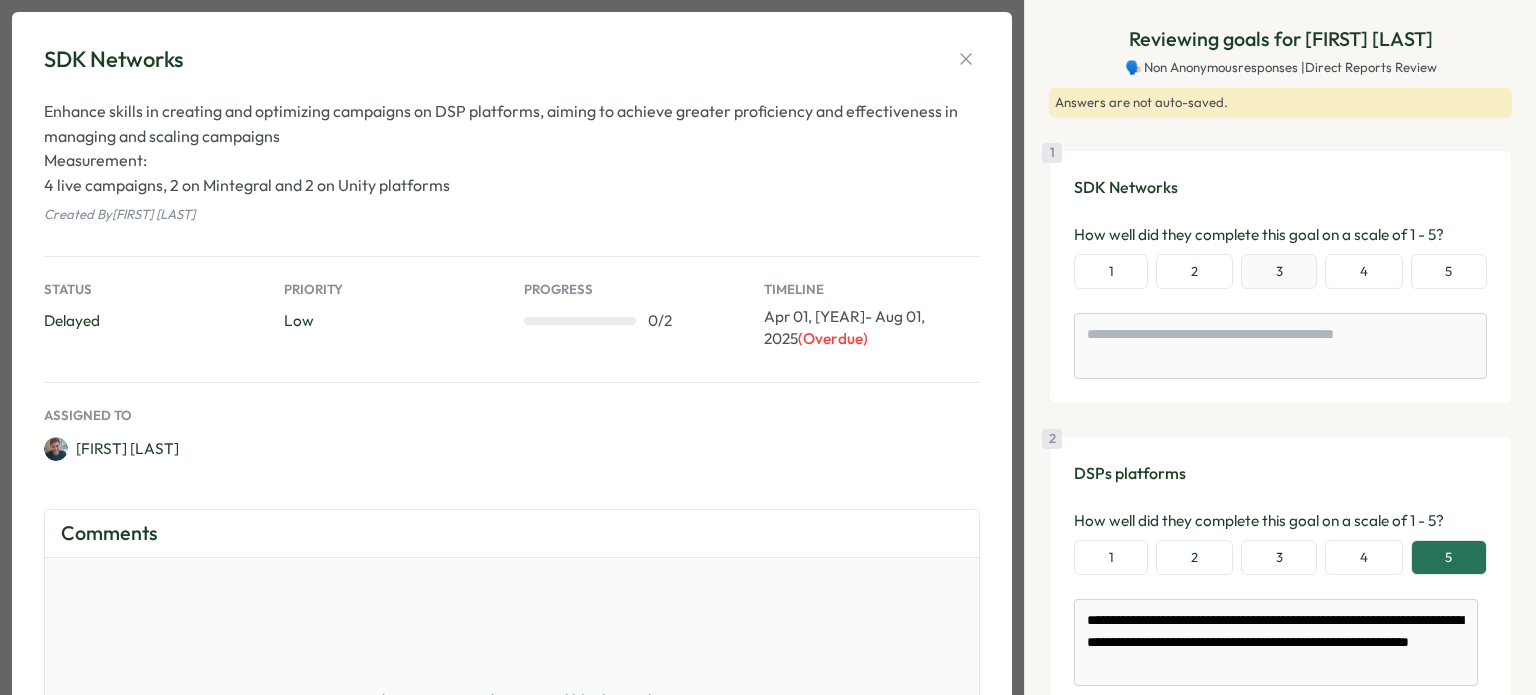 click on "3" at bounding box center (1279, 272) 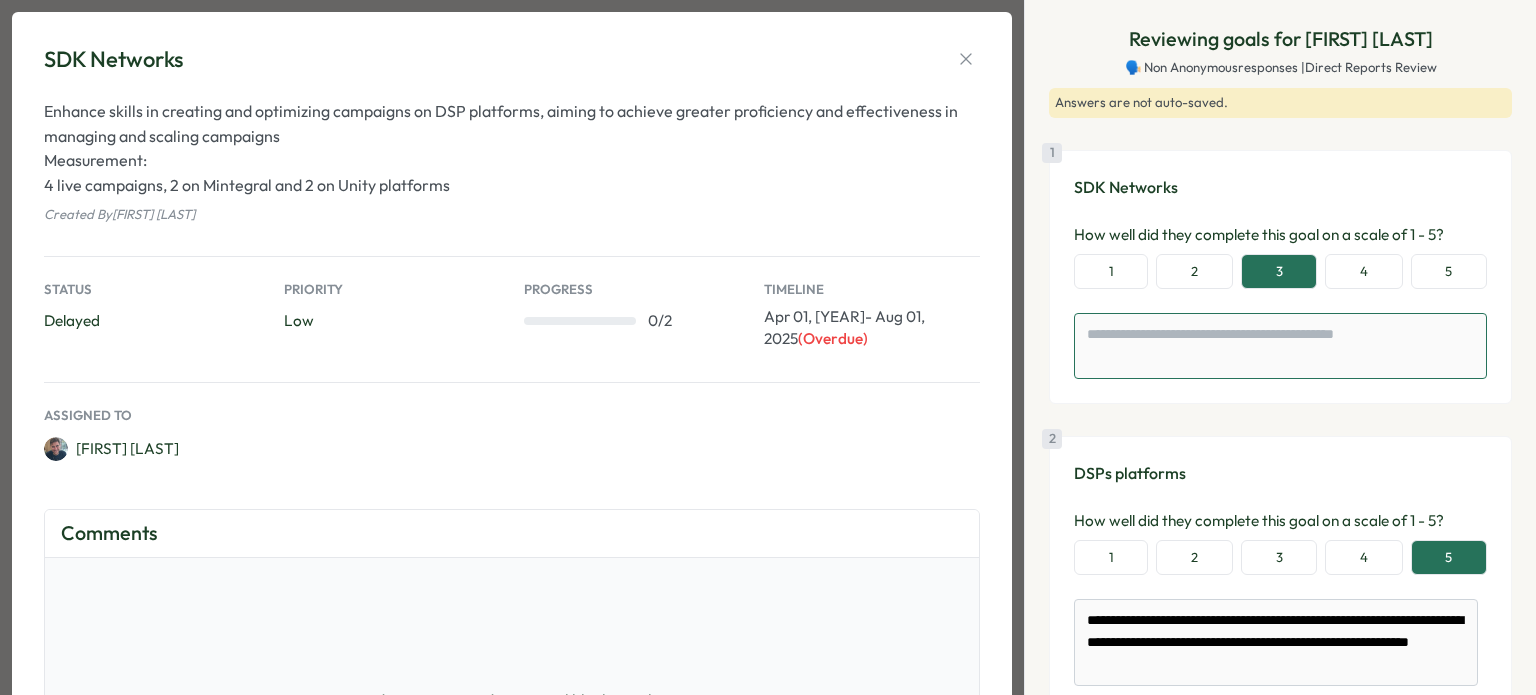 click at bounding box center [1280, 346] 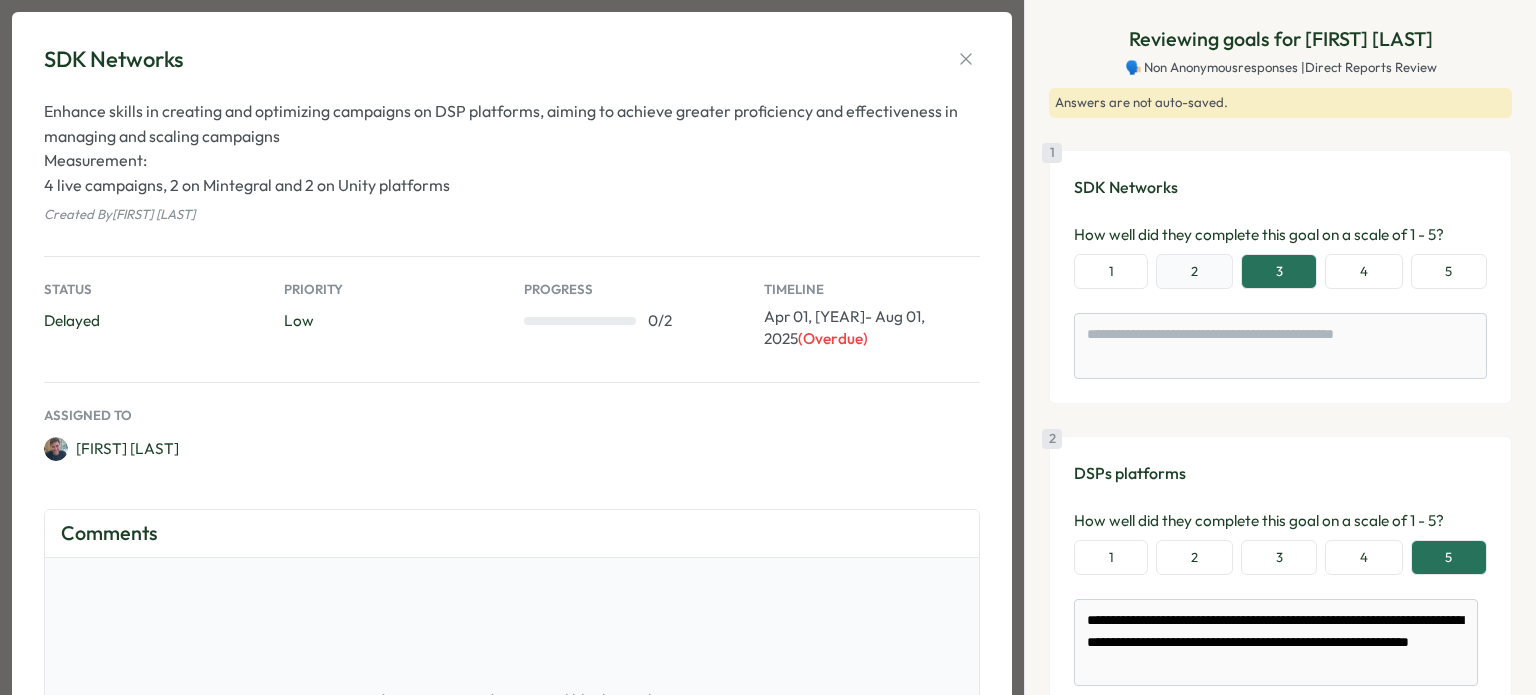 click on "2" at bounding box center (1194, 272) 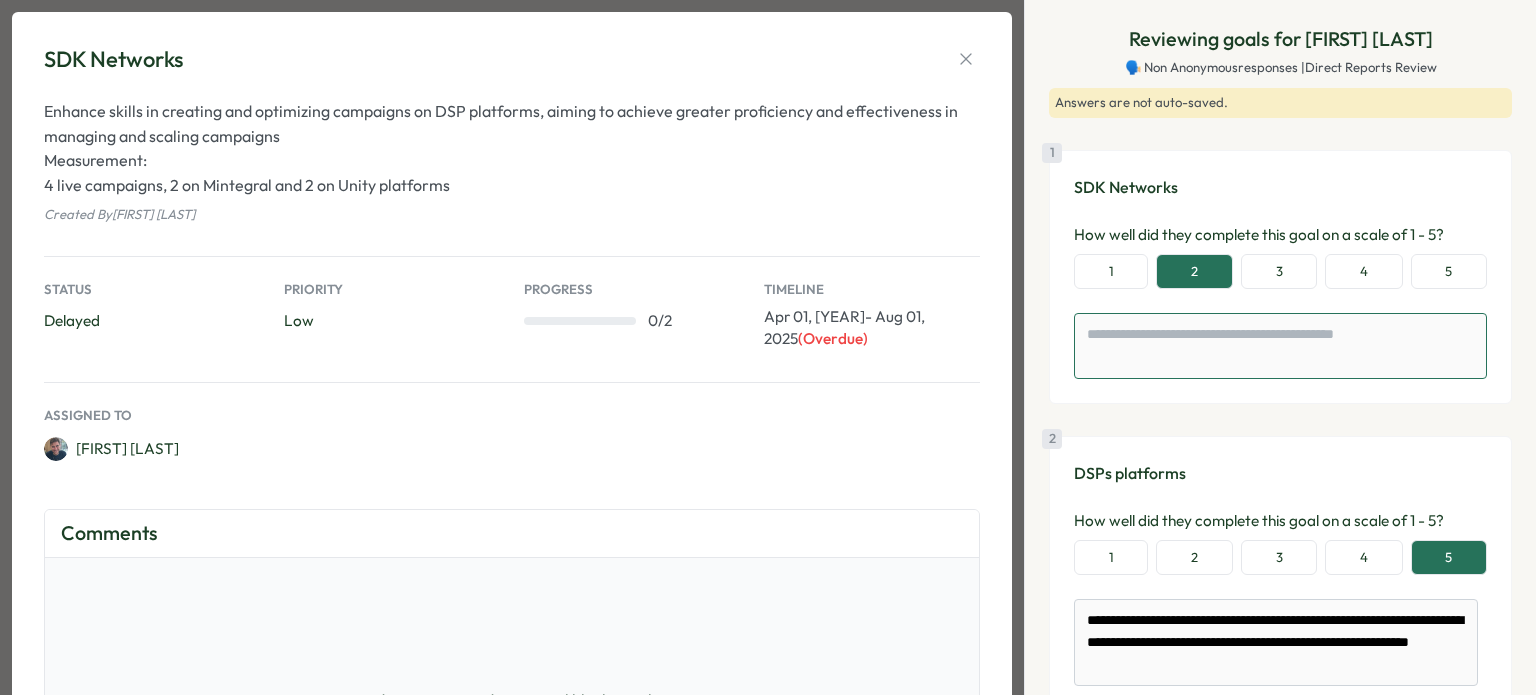 click at bounding box center [1280, 346] 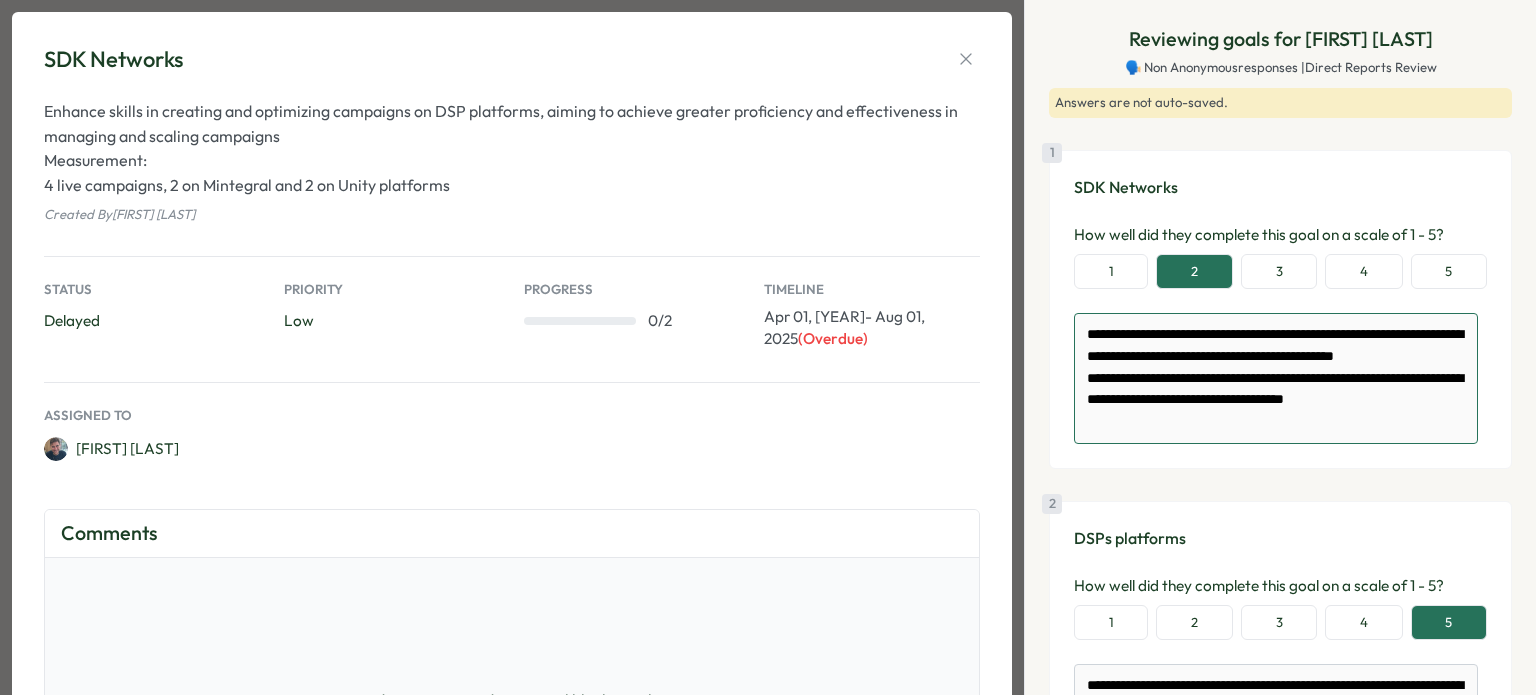 click on "**********" at bounding box center (1276, 378) 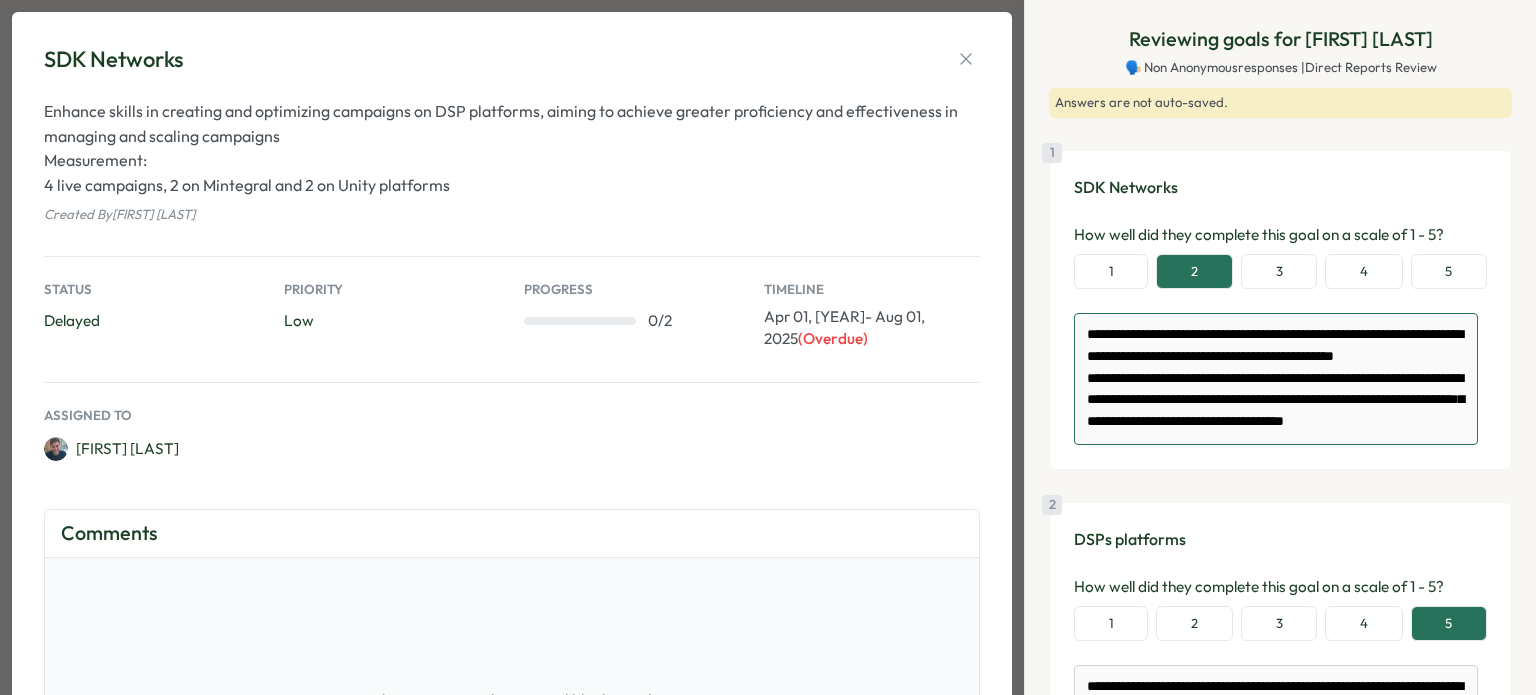 scroll, scrollTop: 41, scrollLeft: 0, axis: vertical 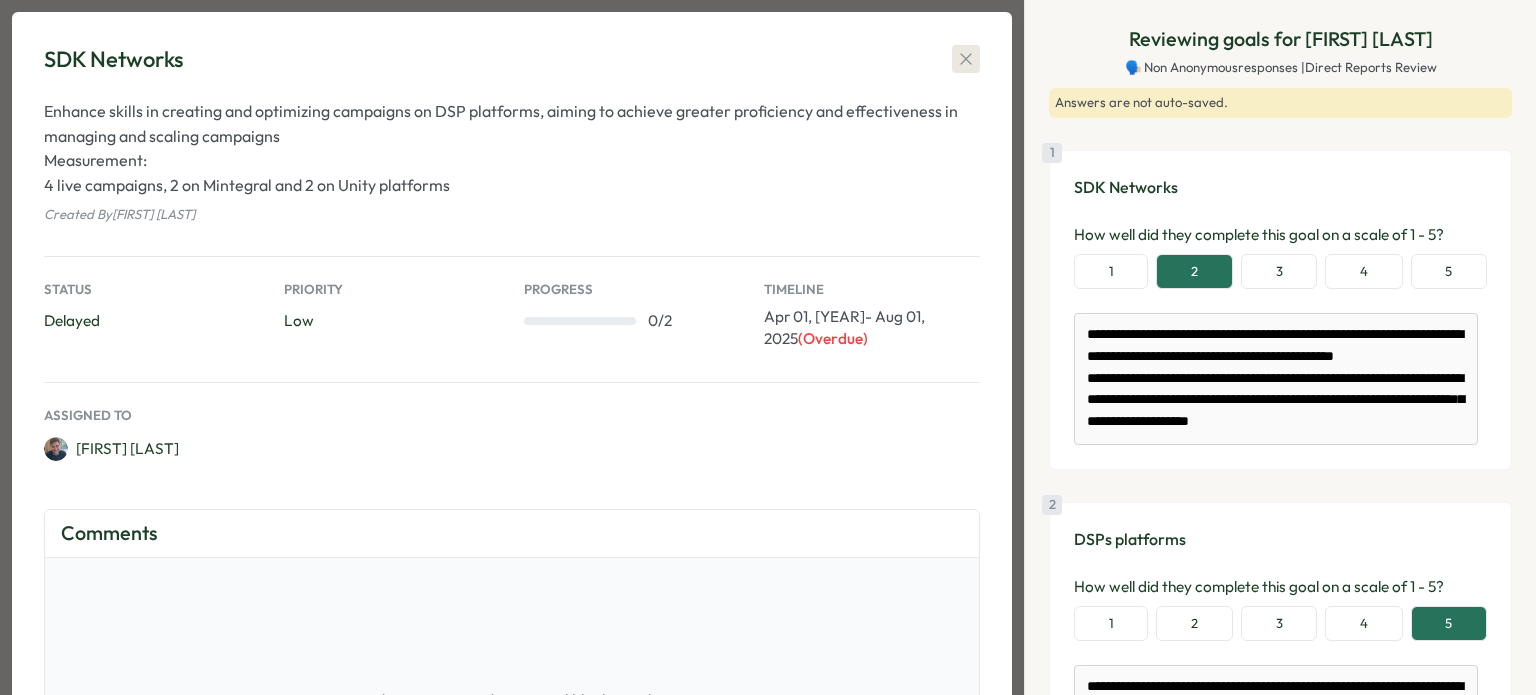 click 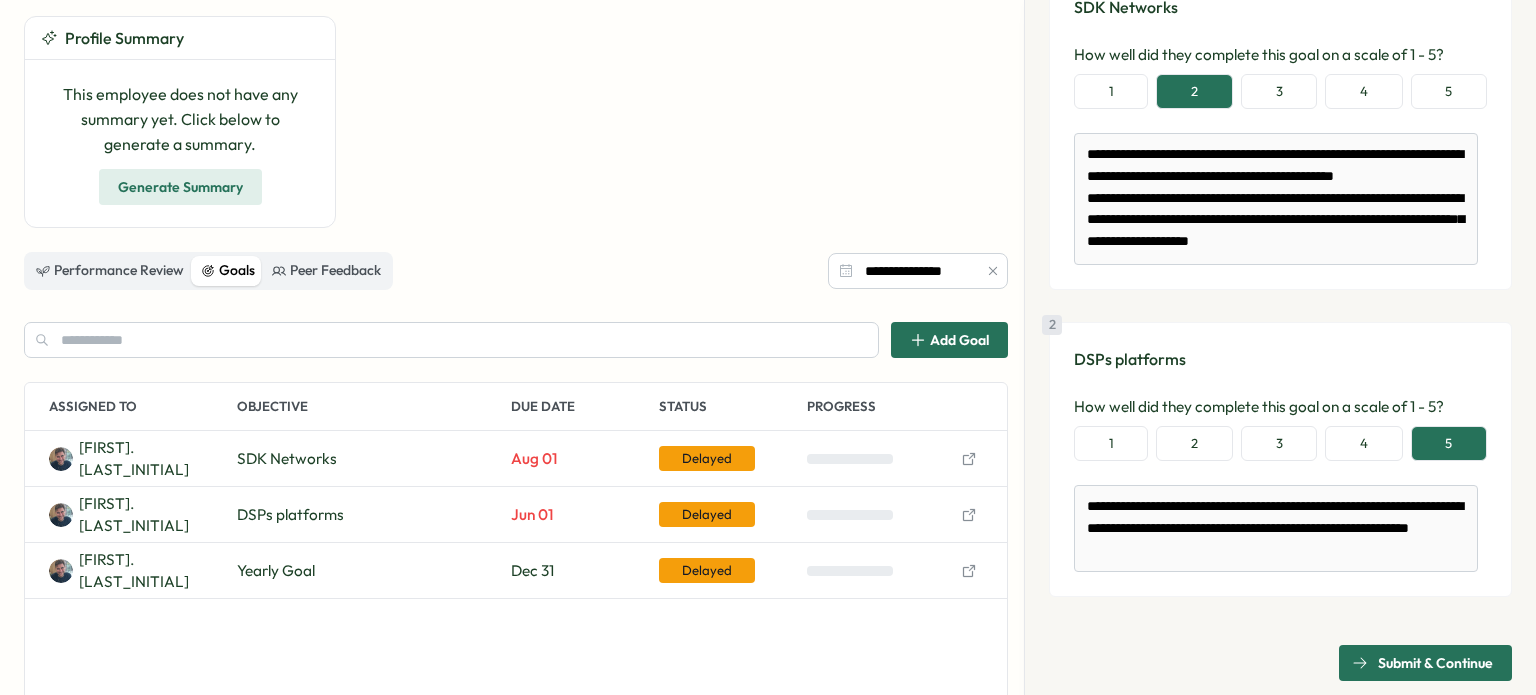 scroll, scrollTop: 188, scrollLeft: 0, axis: vertical 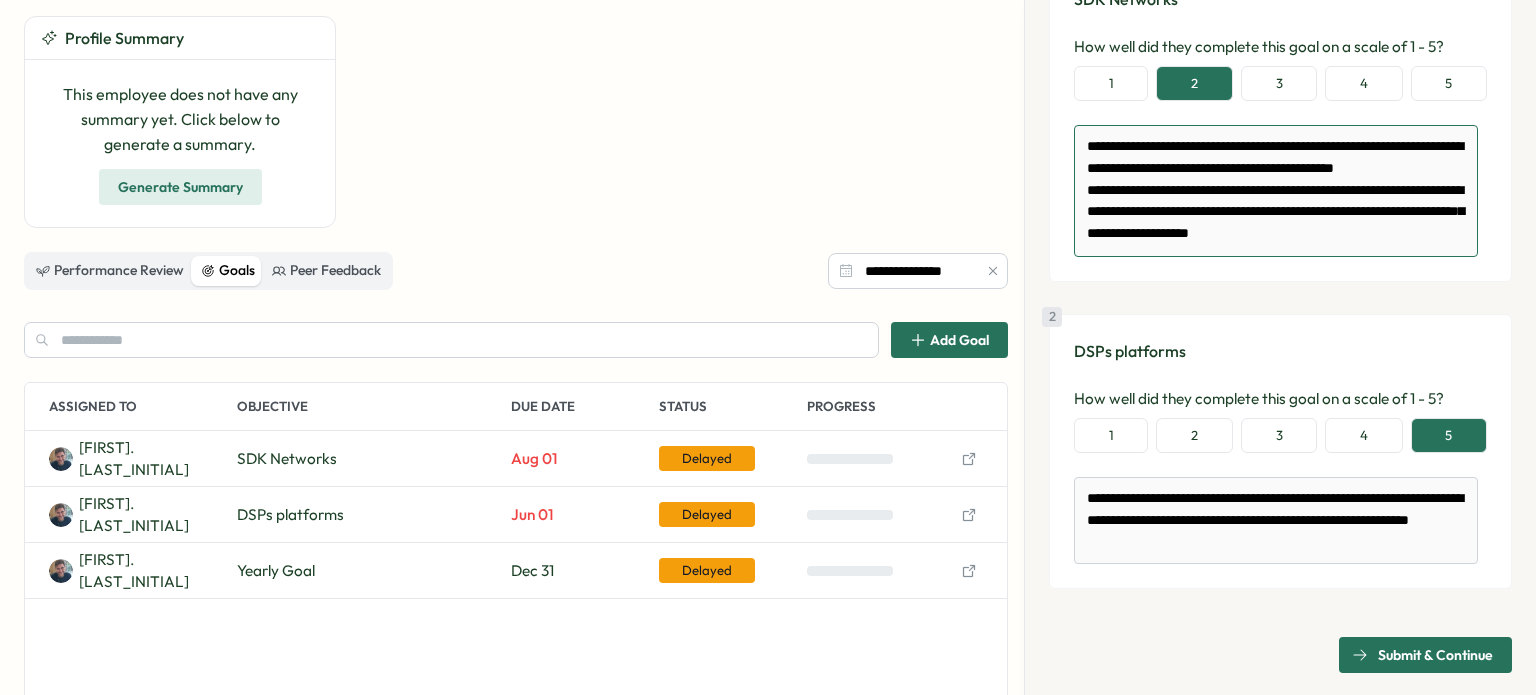 click on "**********" at bounding box center [1276, 191] 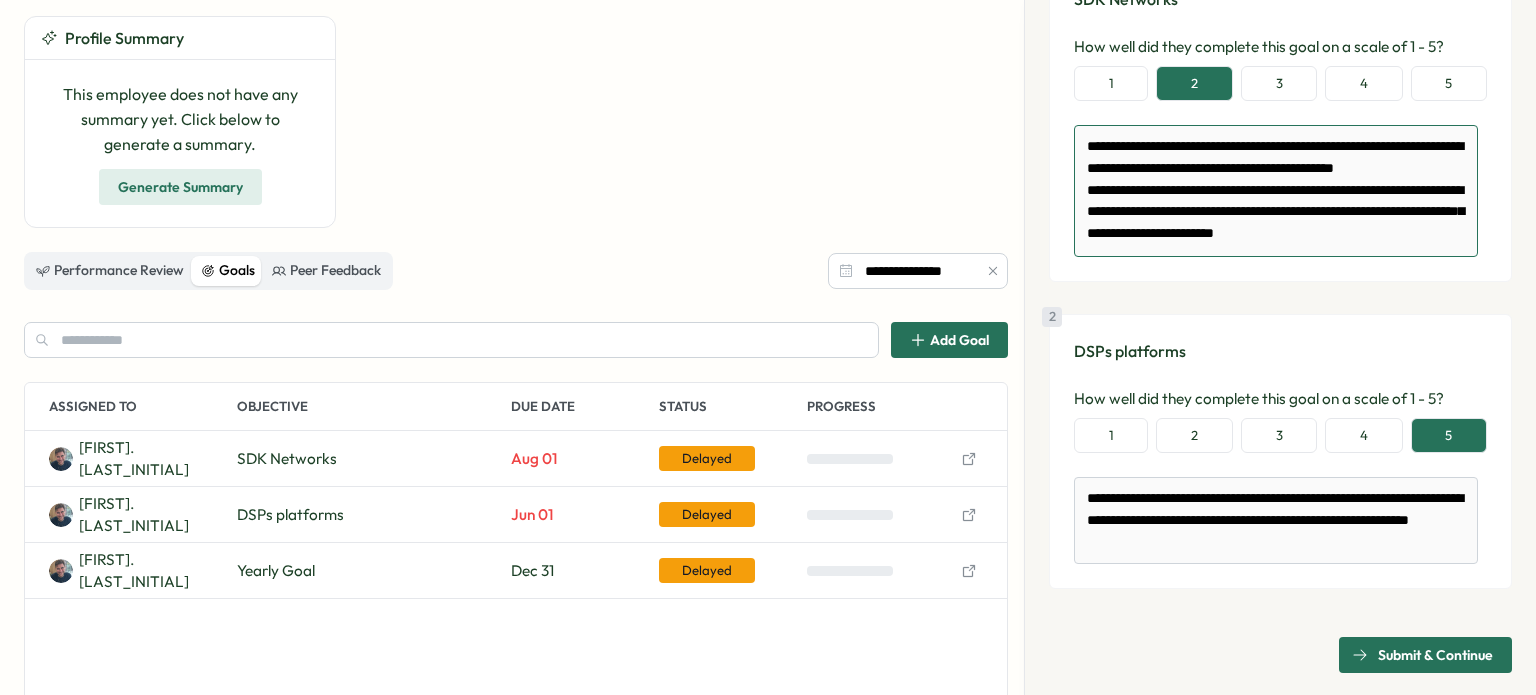 scroll, scrollTop: 31, scrollLeft: 0, axis: vertical 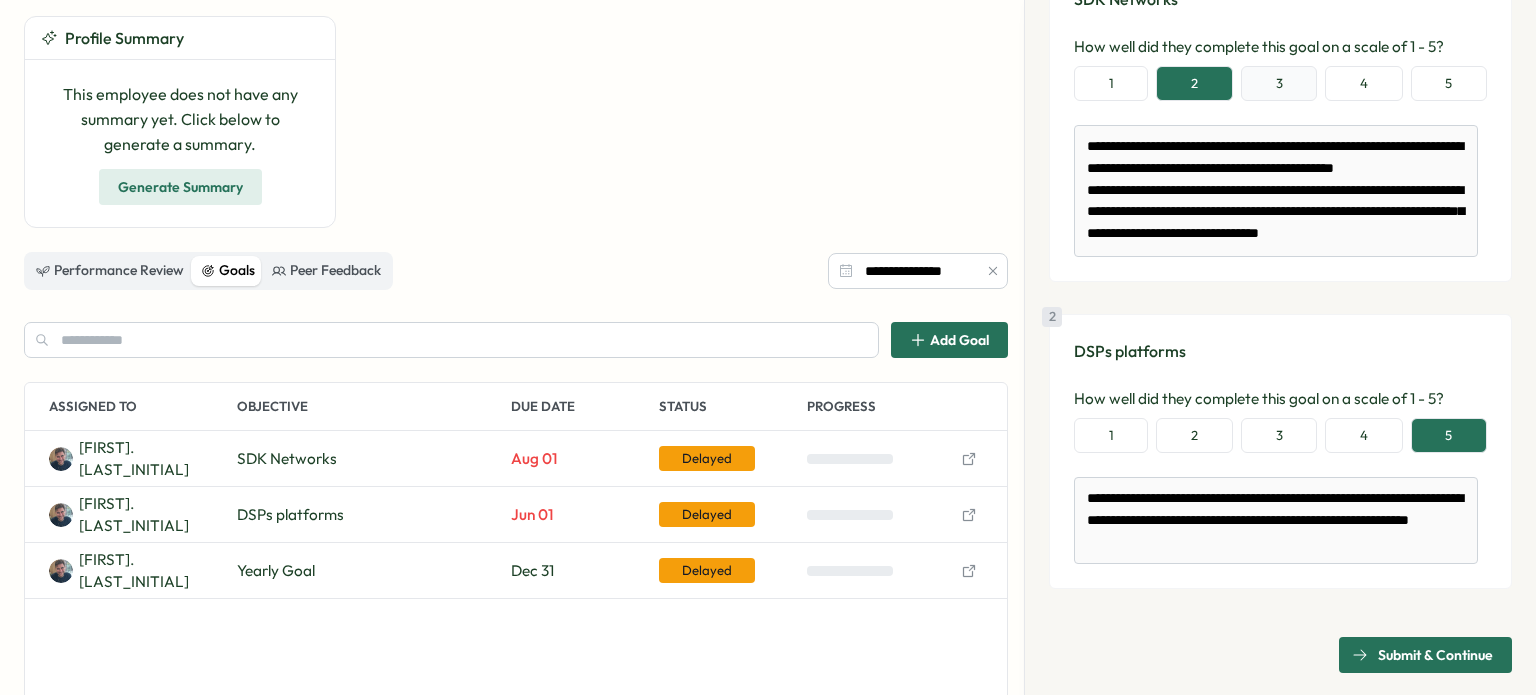 click on "3" at bounding box center (1279, 84) 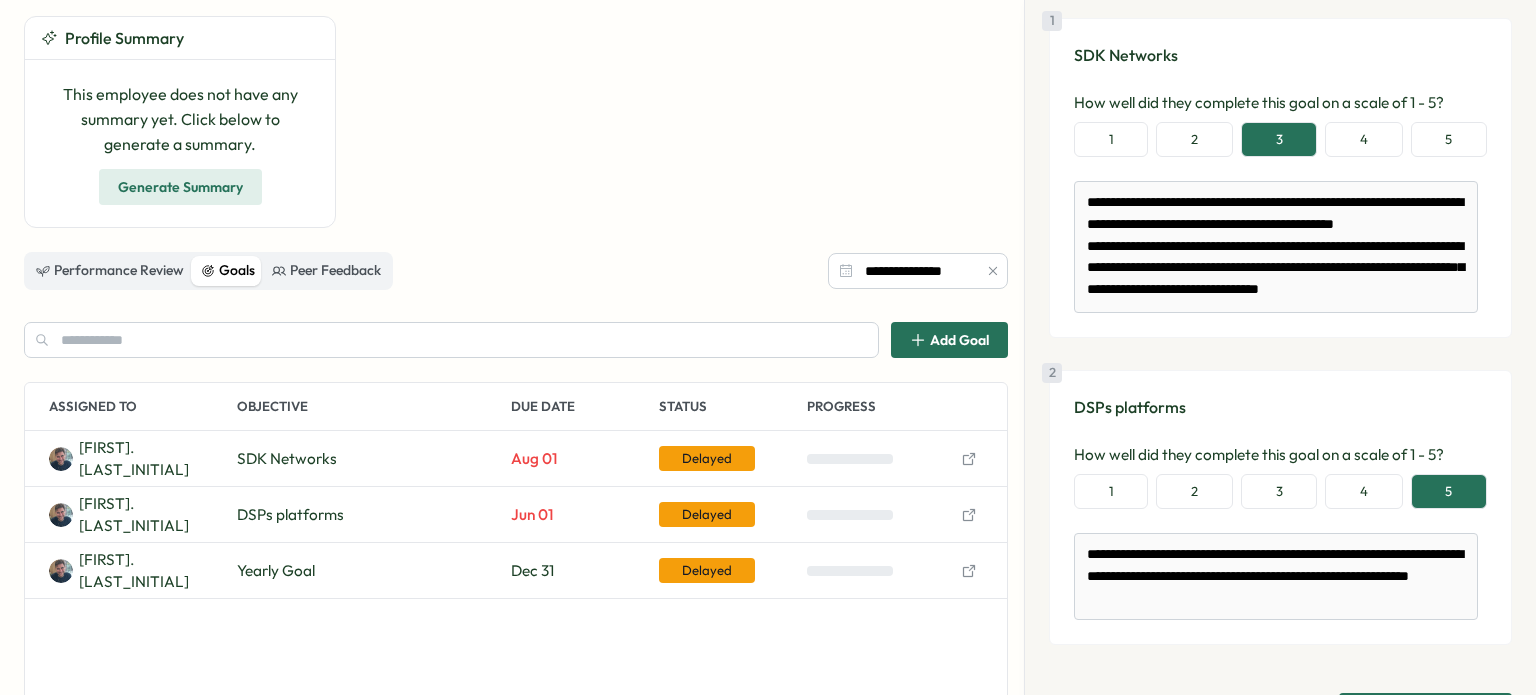 scroll, scrollTop: 188, scrollLeft: 0, axis: vertical 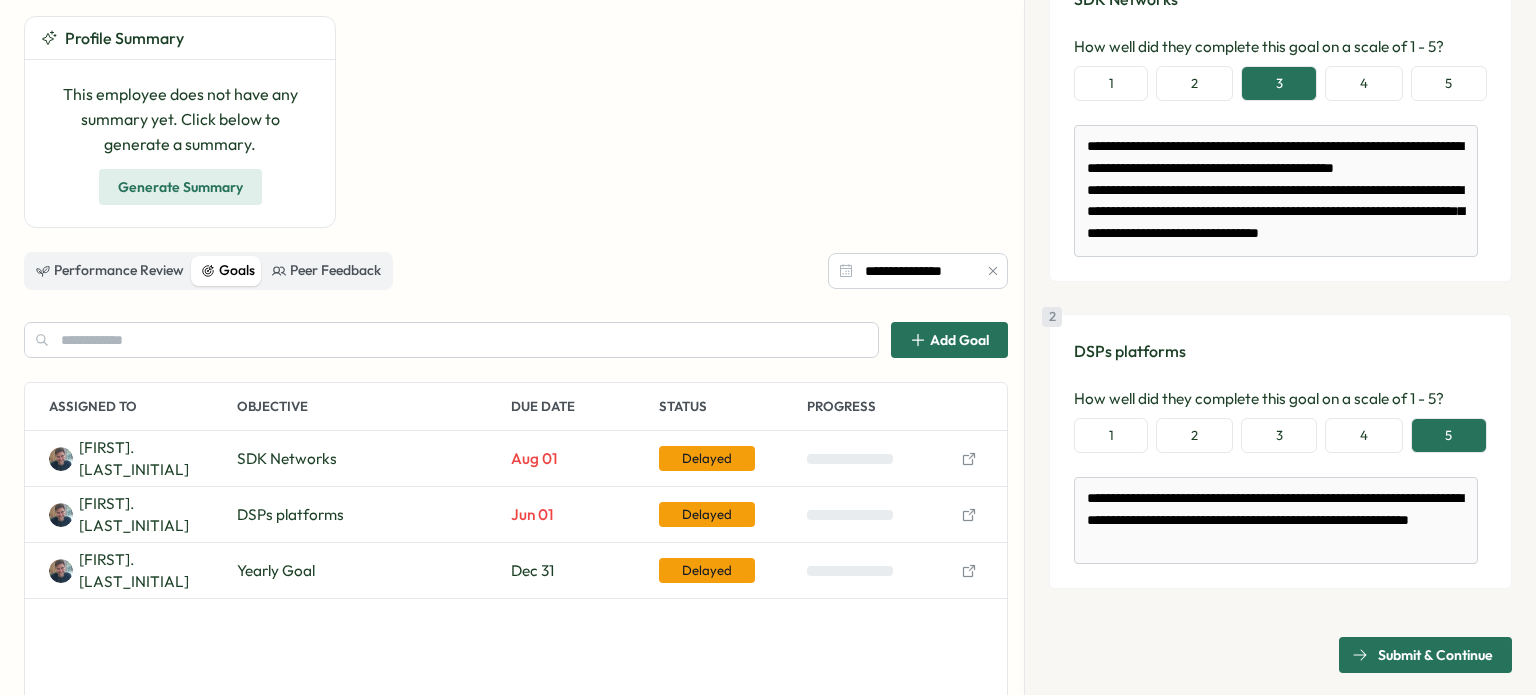 click on "Submit & Continue" at bounding box center [1435, 655] 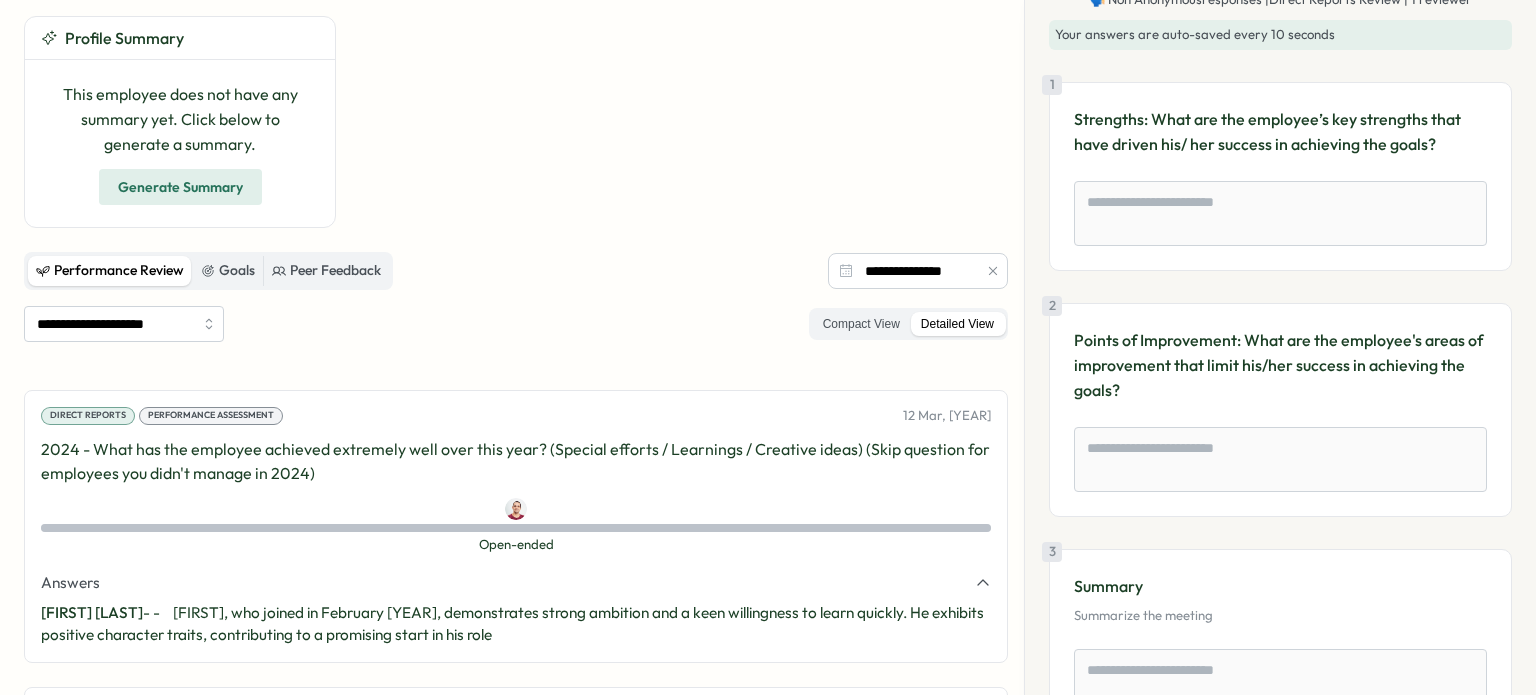 scroll, scrollTop: 0, scrollLeft: 0, axis: both 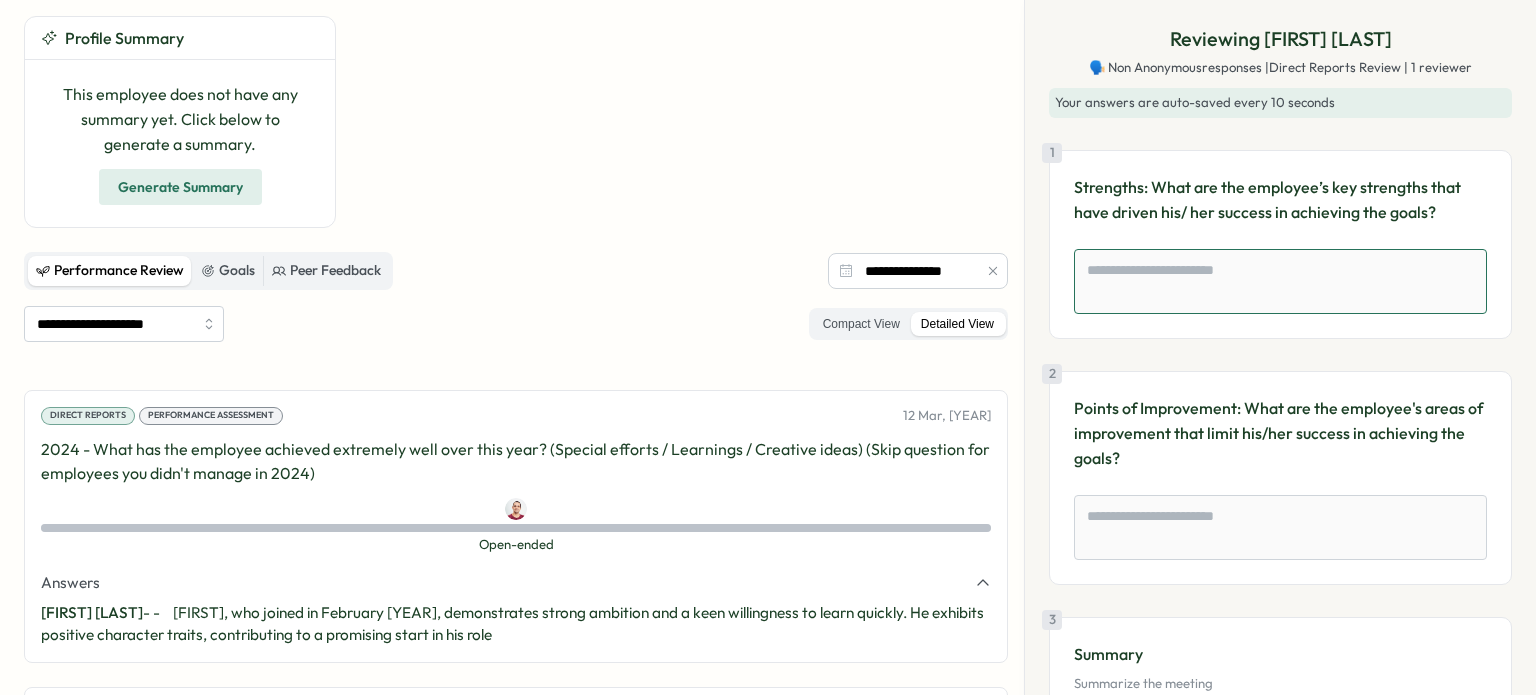 click at bounding box center [1280, 282] 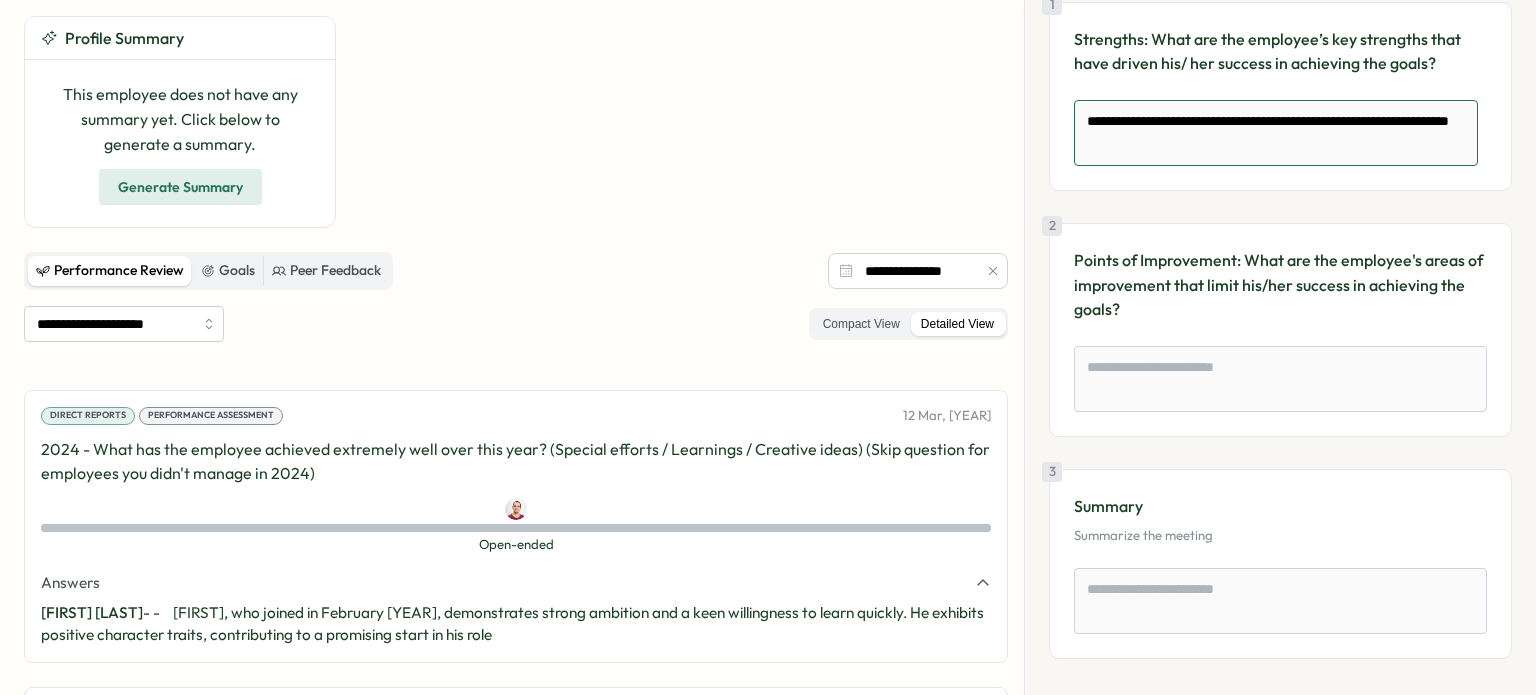 scroll, scrollTop: 184, scrollLeft: 0, axis: vertical 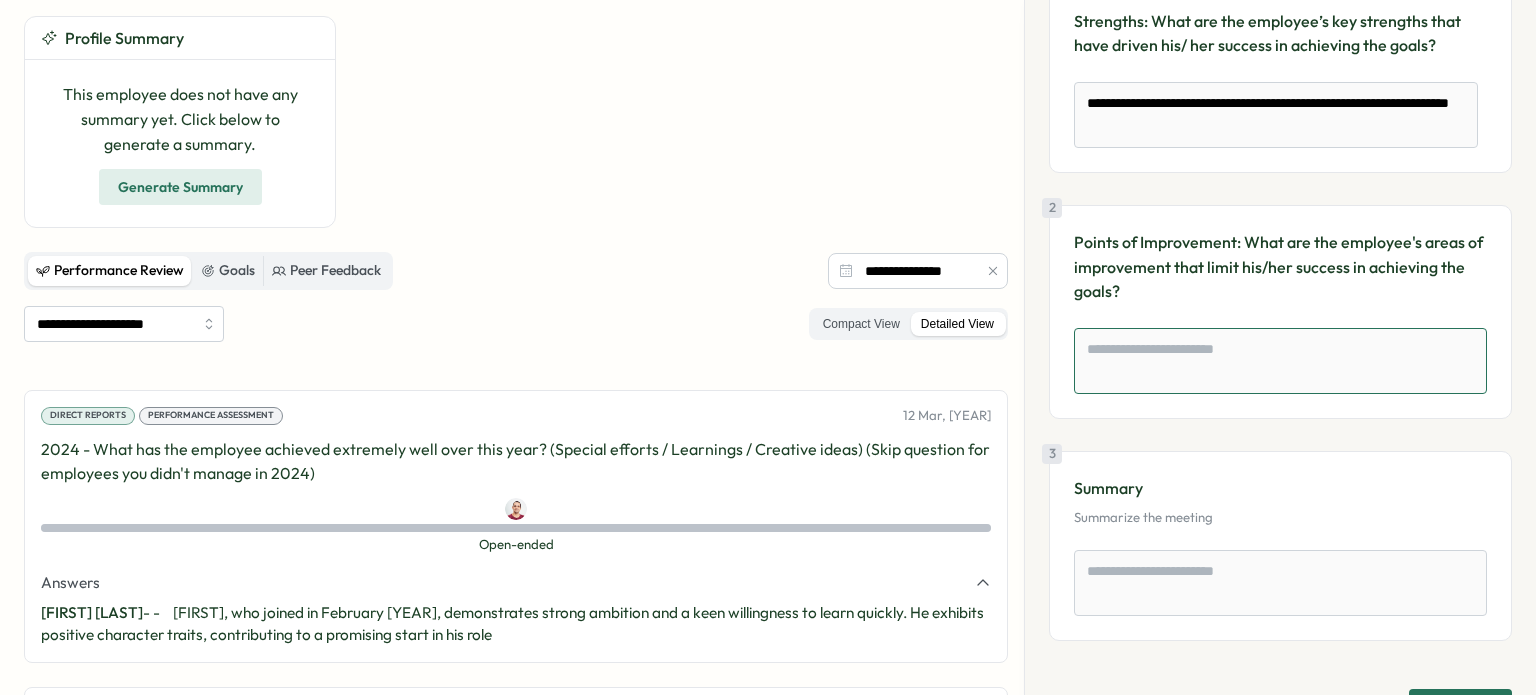 click at bounding box center (1280, 361) 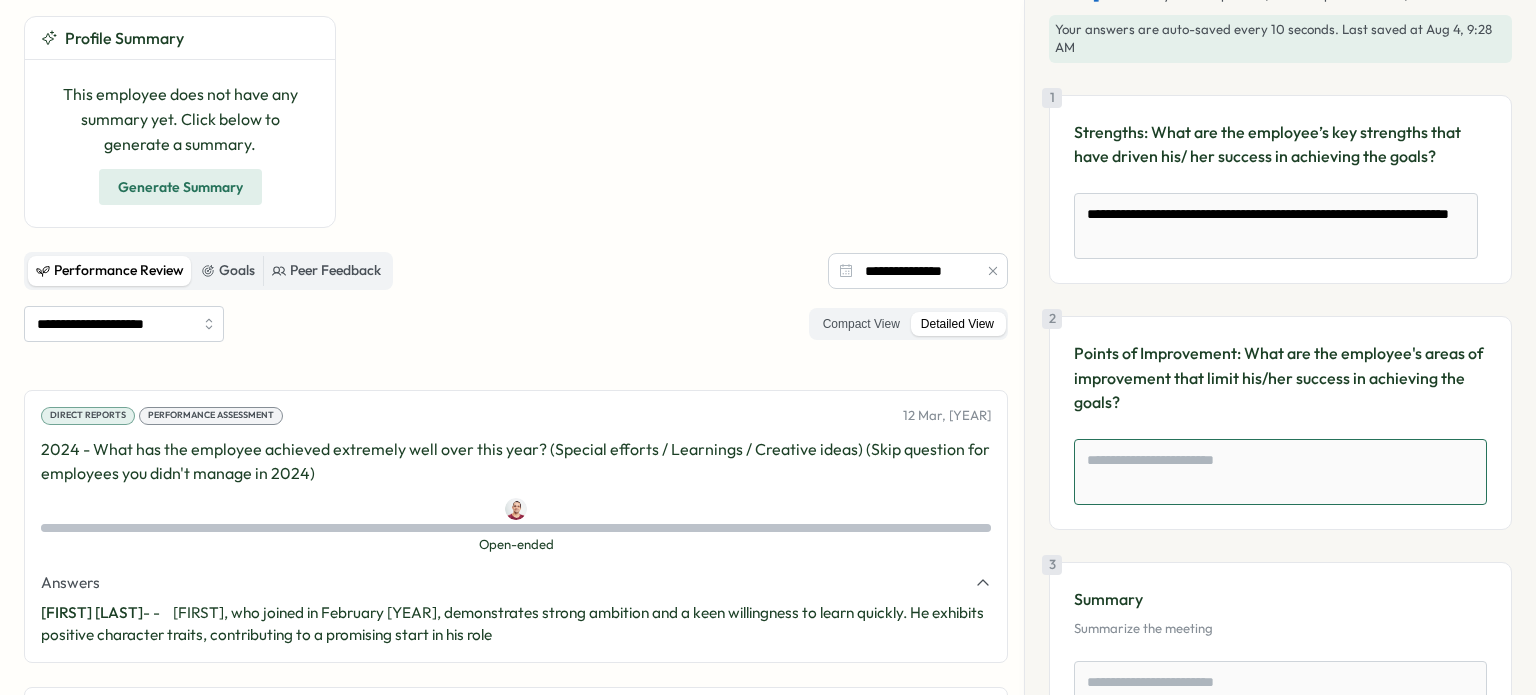 scroll, scrollTop: 0, scrollLeft: 0, axis: both 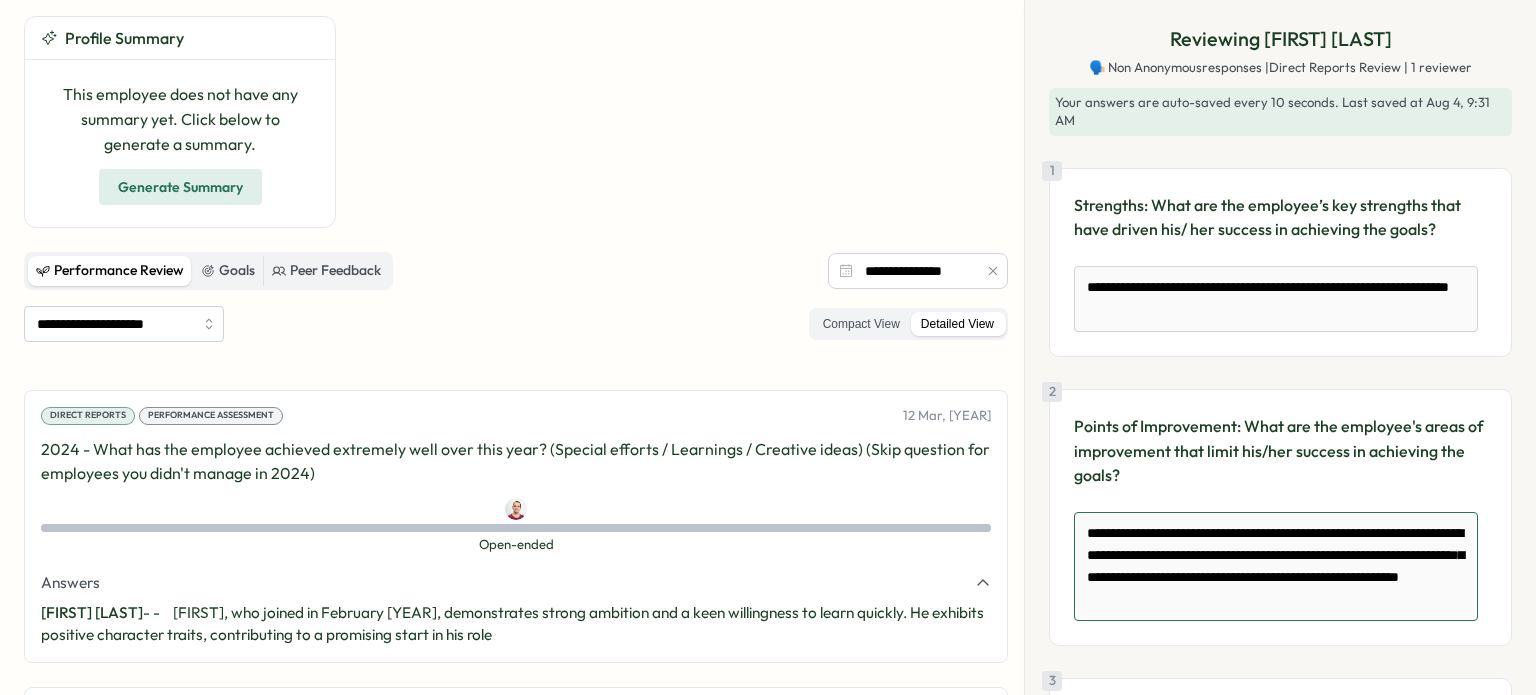 click on "**********" at bounding box center (1276, 566) 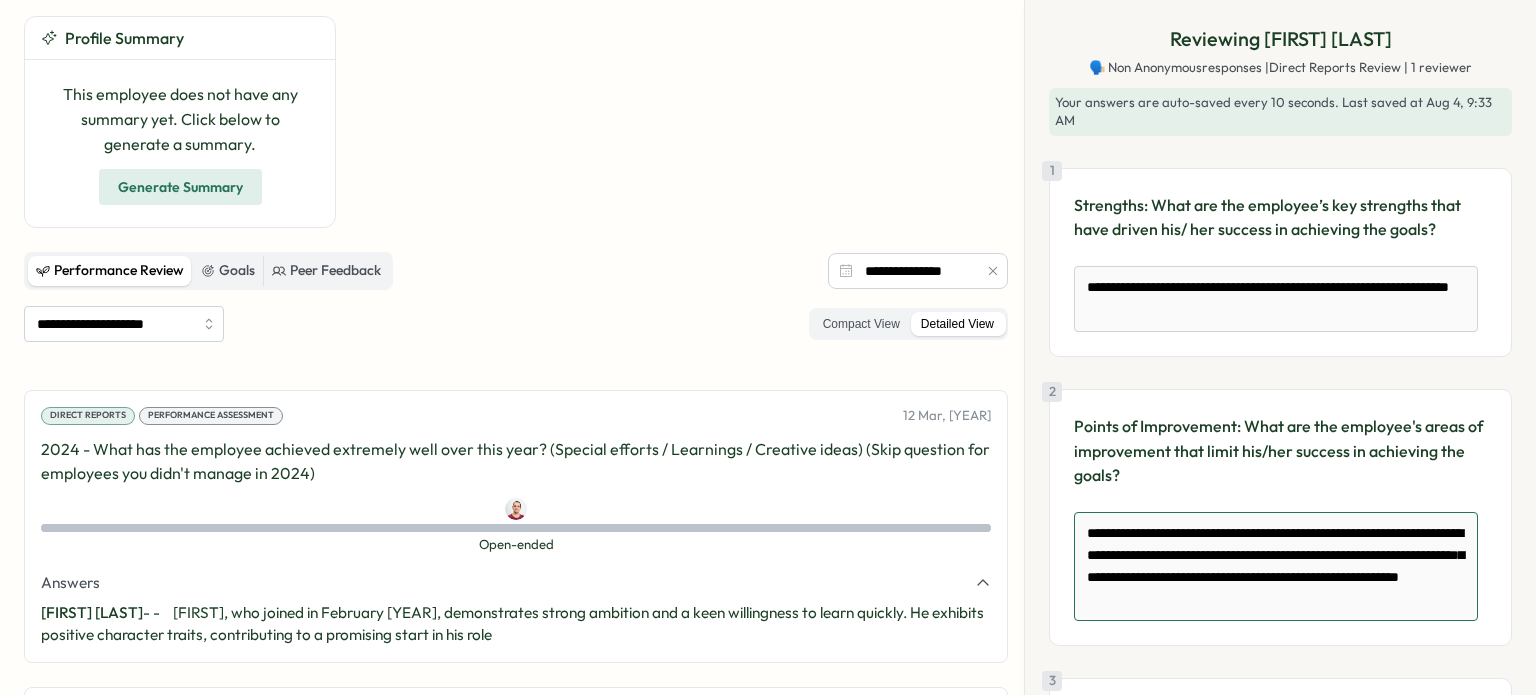 drag, startPoint x: 1176, startPoint y: 583, endPoint x: 1236, endPoint y: 559, distance: 64.62198 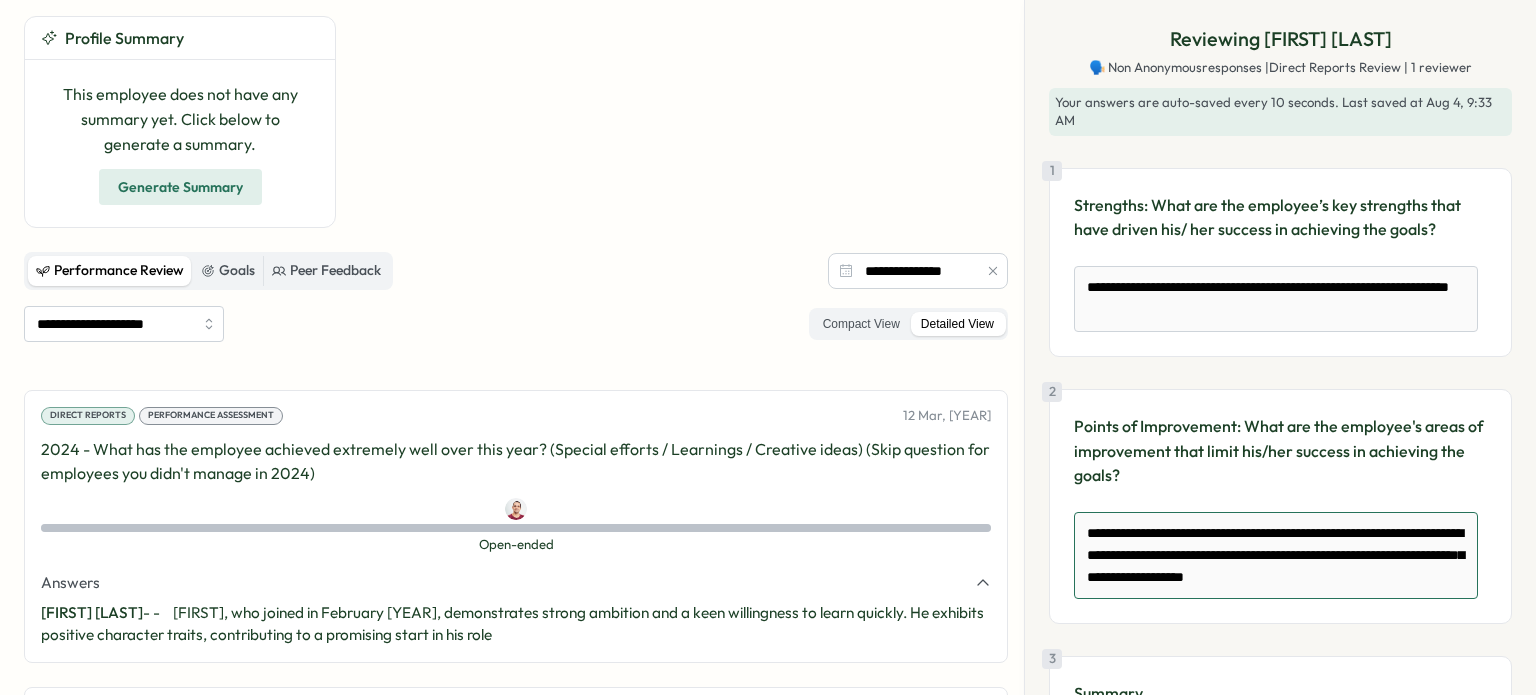 click on "**********" at bounding box center [1276, 555] 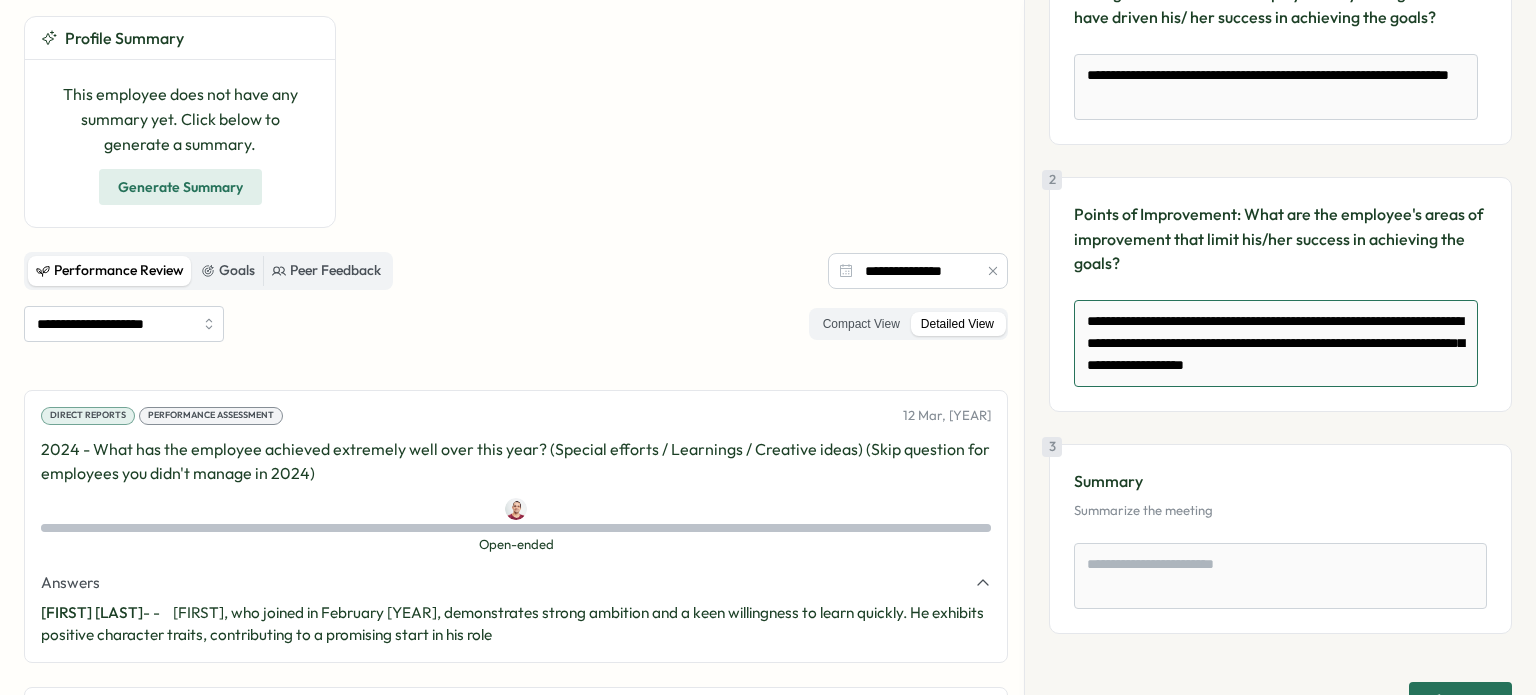 scroll, scrollTop: 257, scrollLeft: 0, axis: vertical 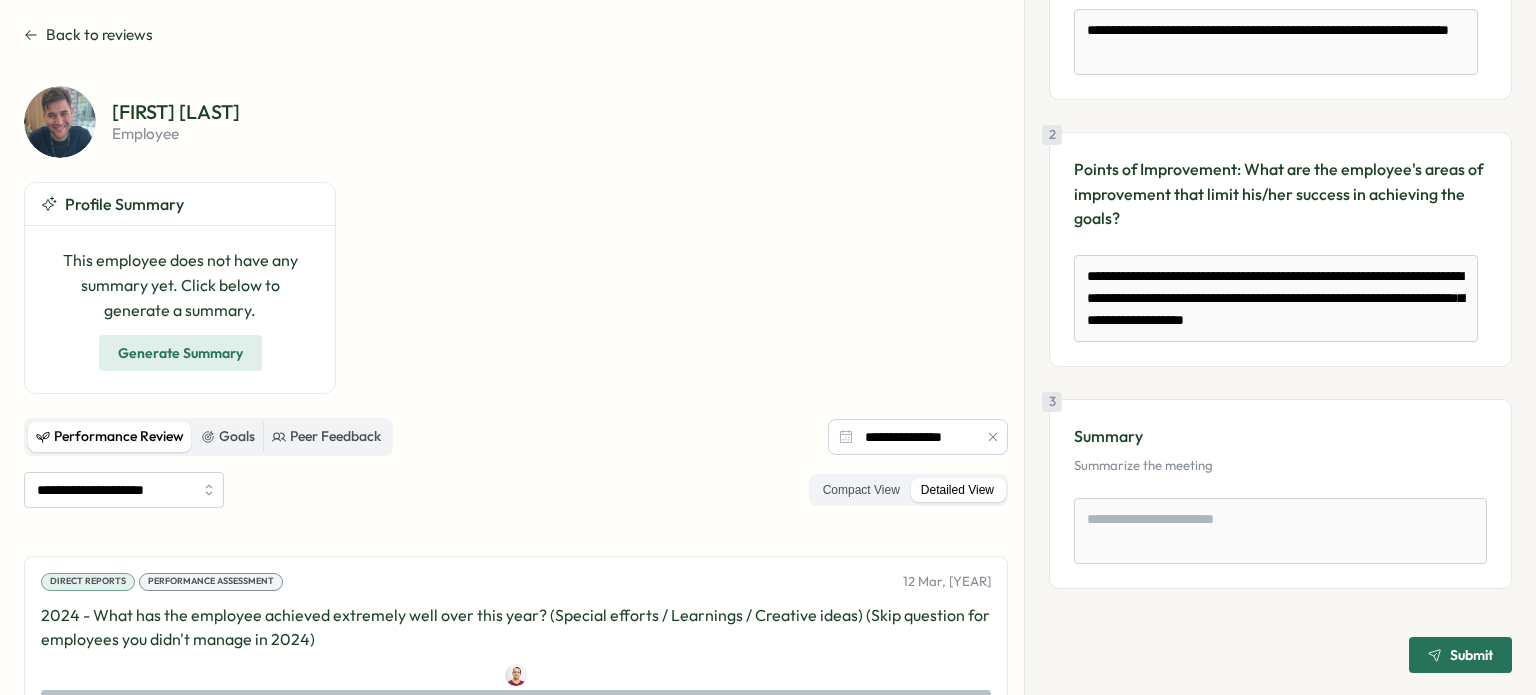click on "Generate Summary" at bounding box center [180, 353] 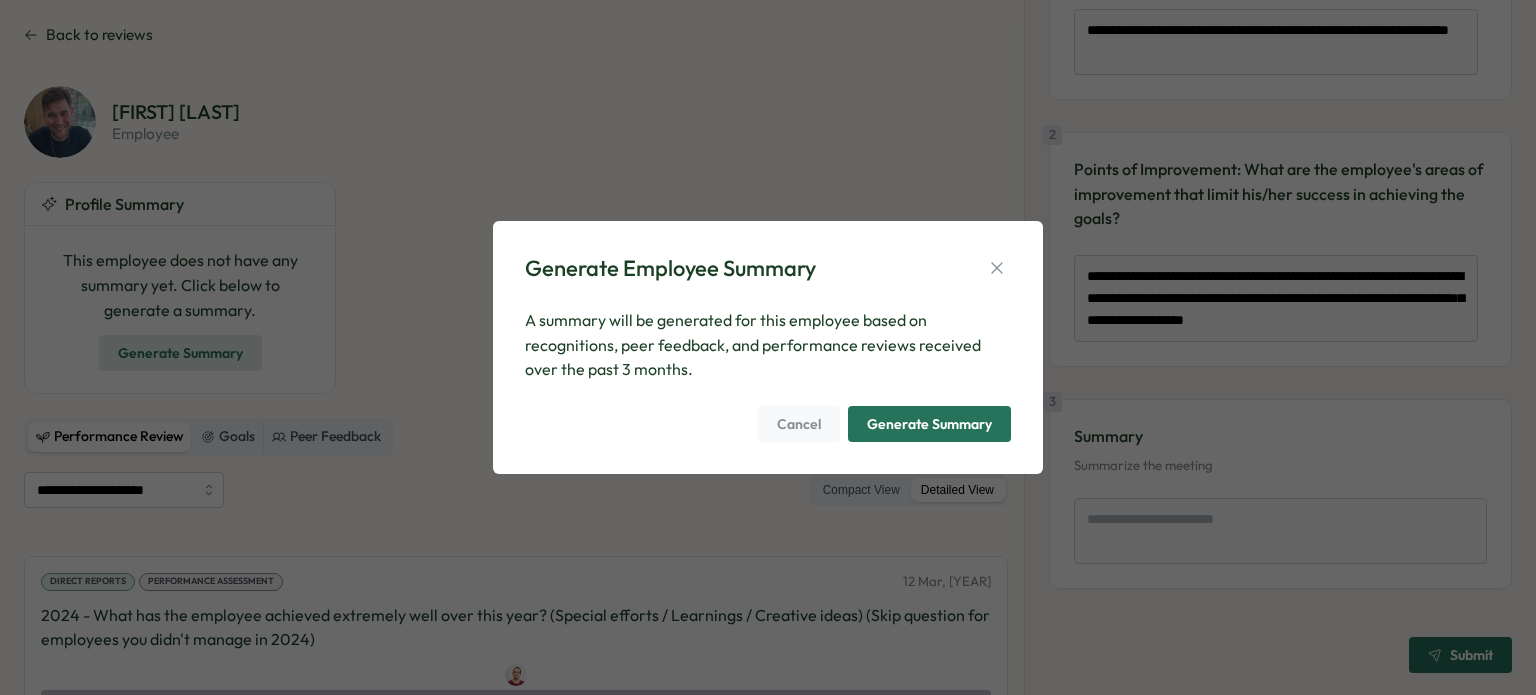 click on "Generate Summary" at bounding box center [929, 424] 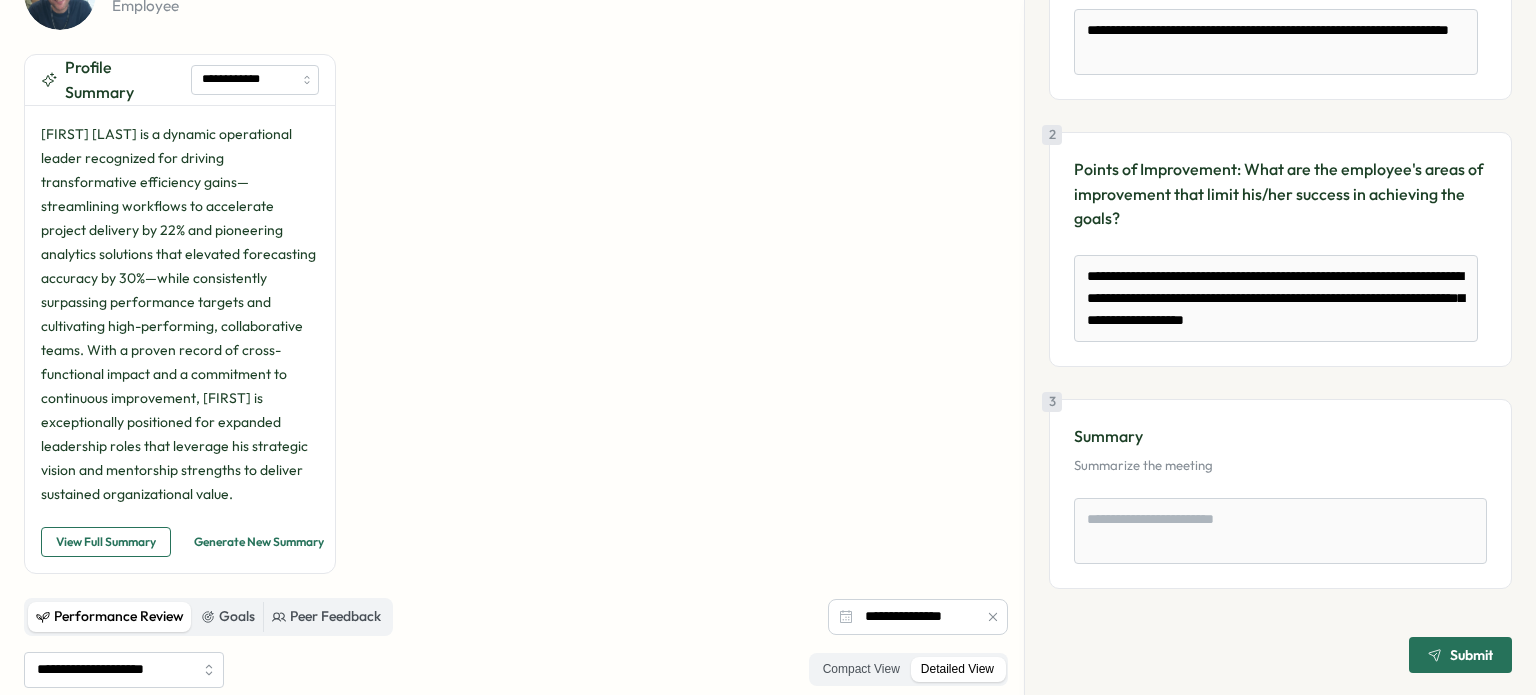 scroll, scrollTop: 166, scrollLeft: 0, axis: vertical 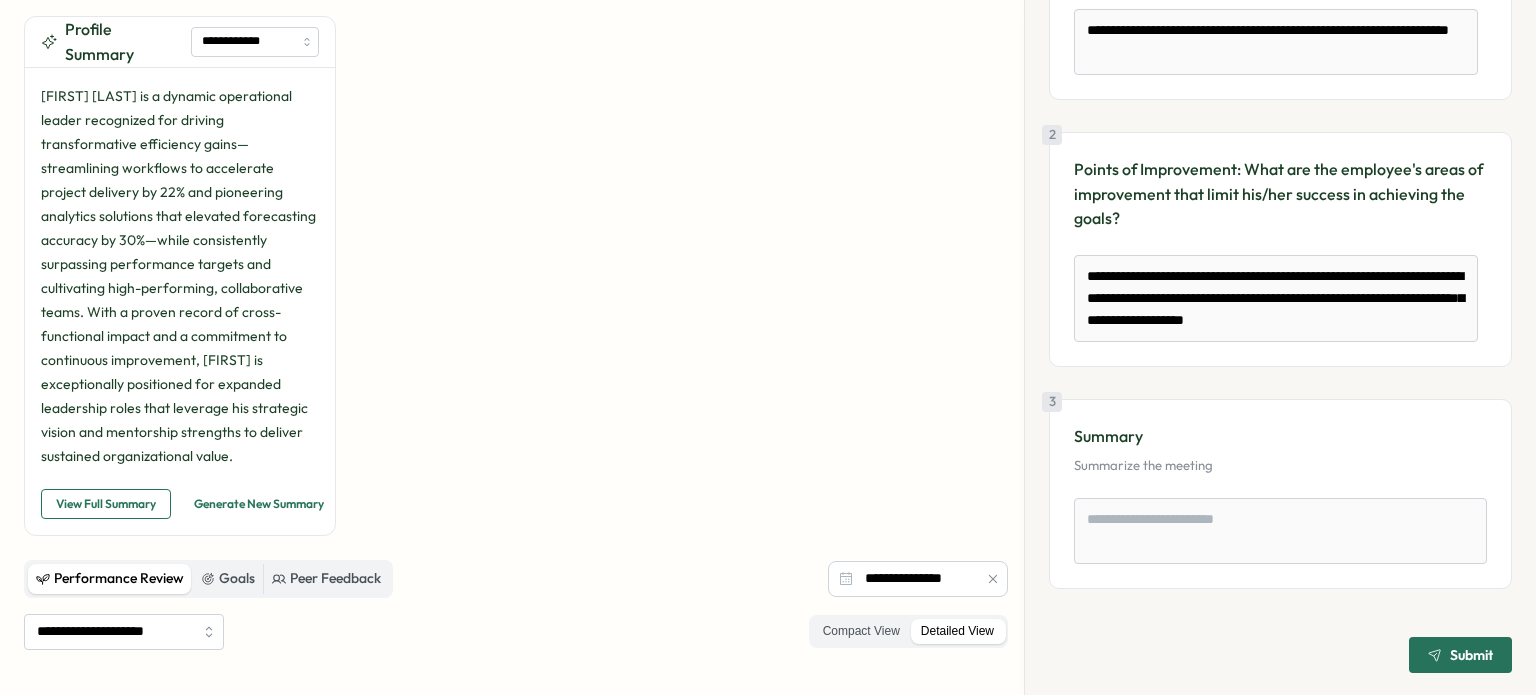 click on "3 Summary Summarize the meeting" at bounding box center [1280, 494] 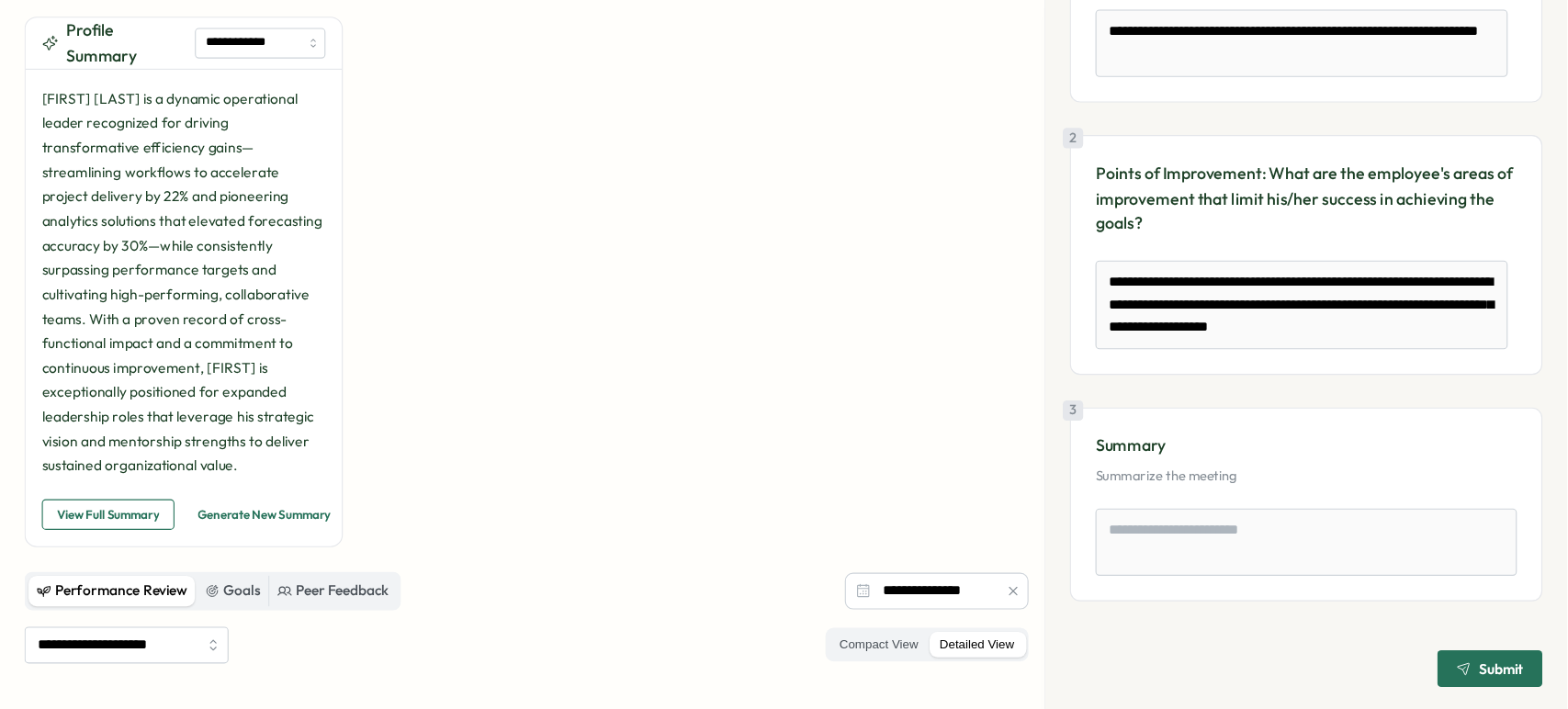 scroll, scrollTop: 152, scrollLeft: 0, axis: vertical 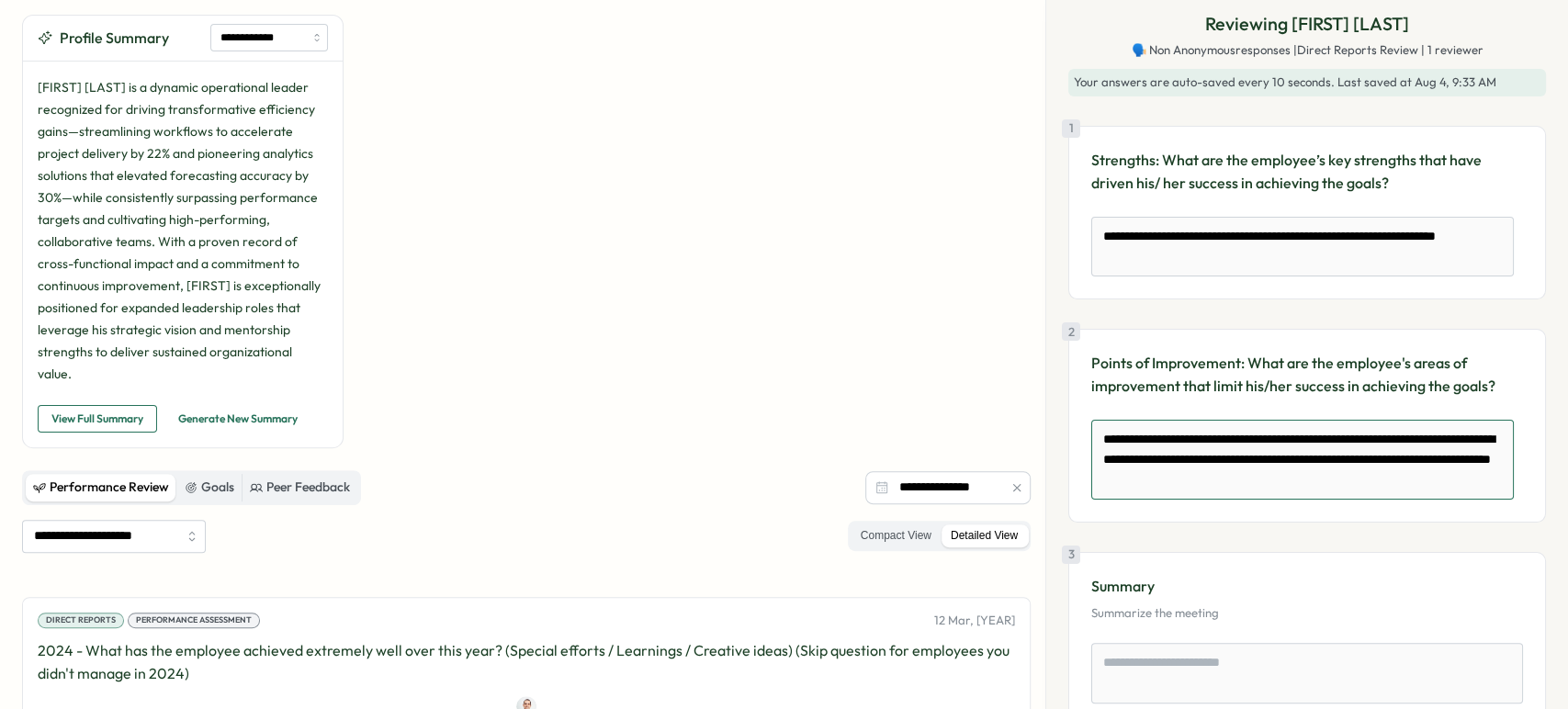 click on "**********" at bounding box center [1303, 459] 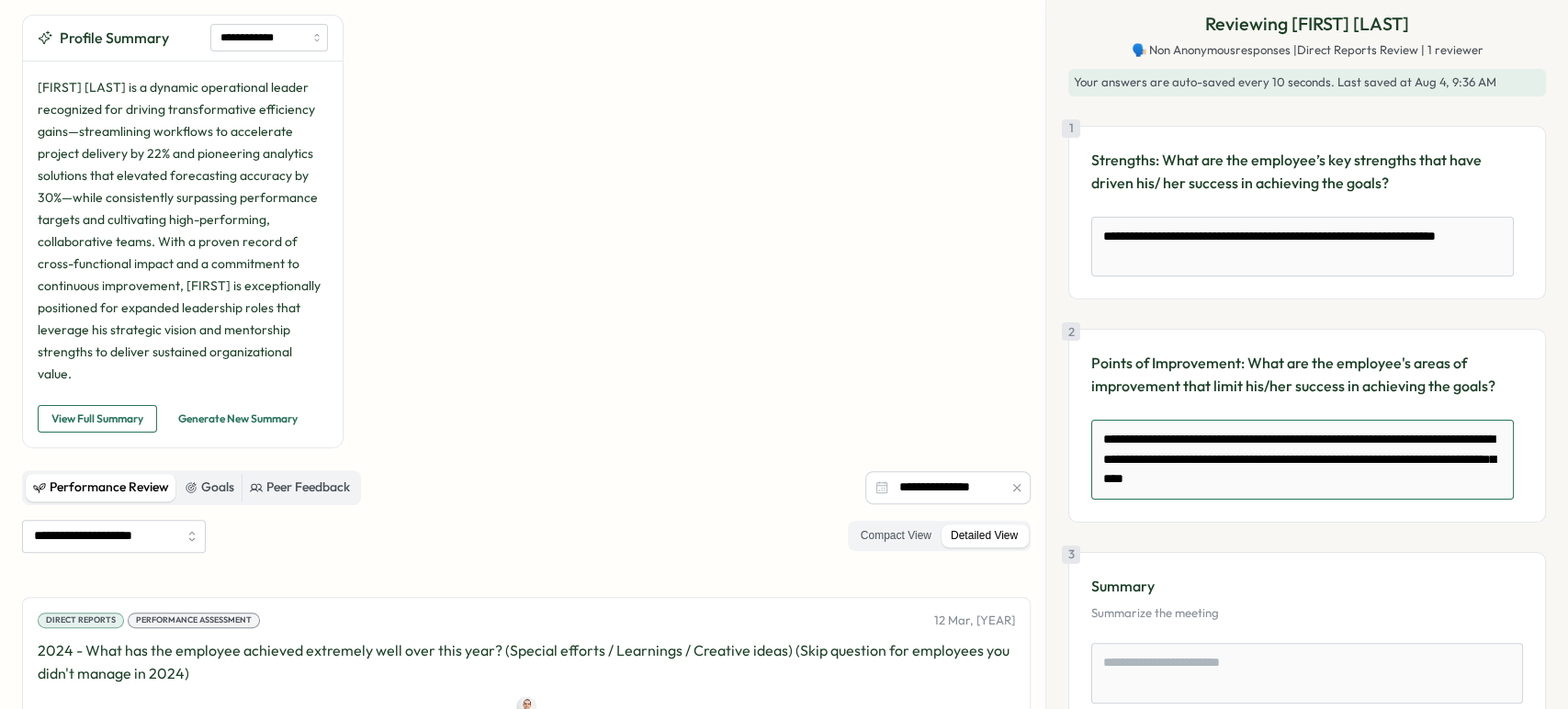 click on "**********" at bounding box center (1303, 459) 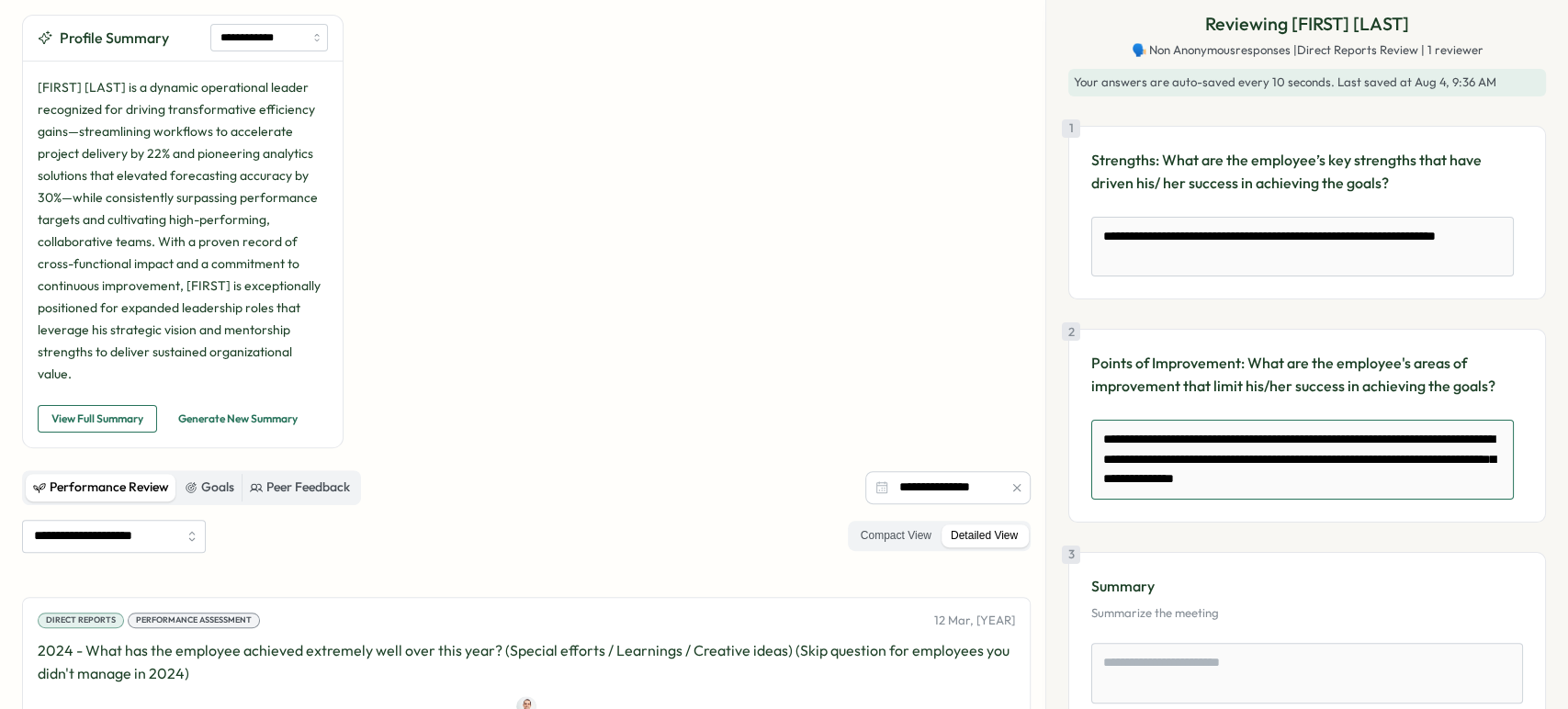 click on "**********" at bounding box center [1303, 459] 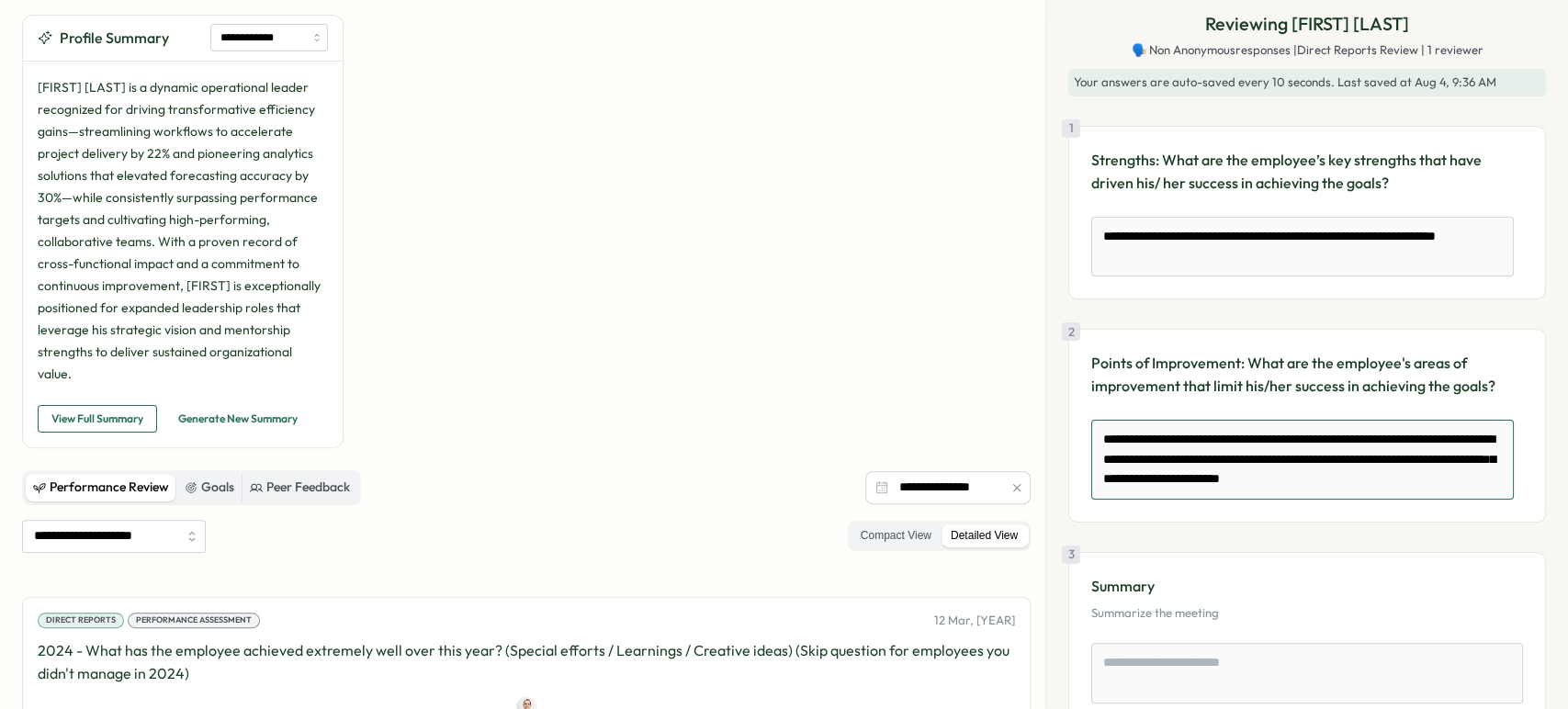click on "**********" at bounding box center (1303, 459) 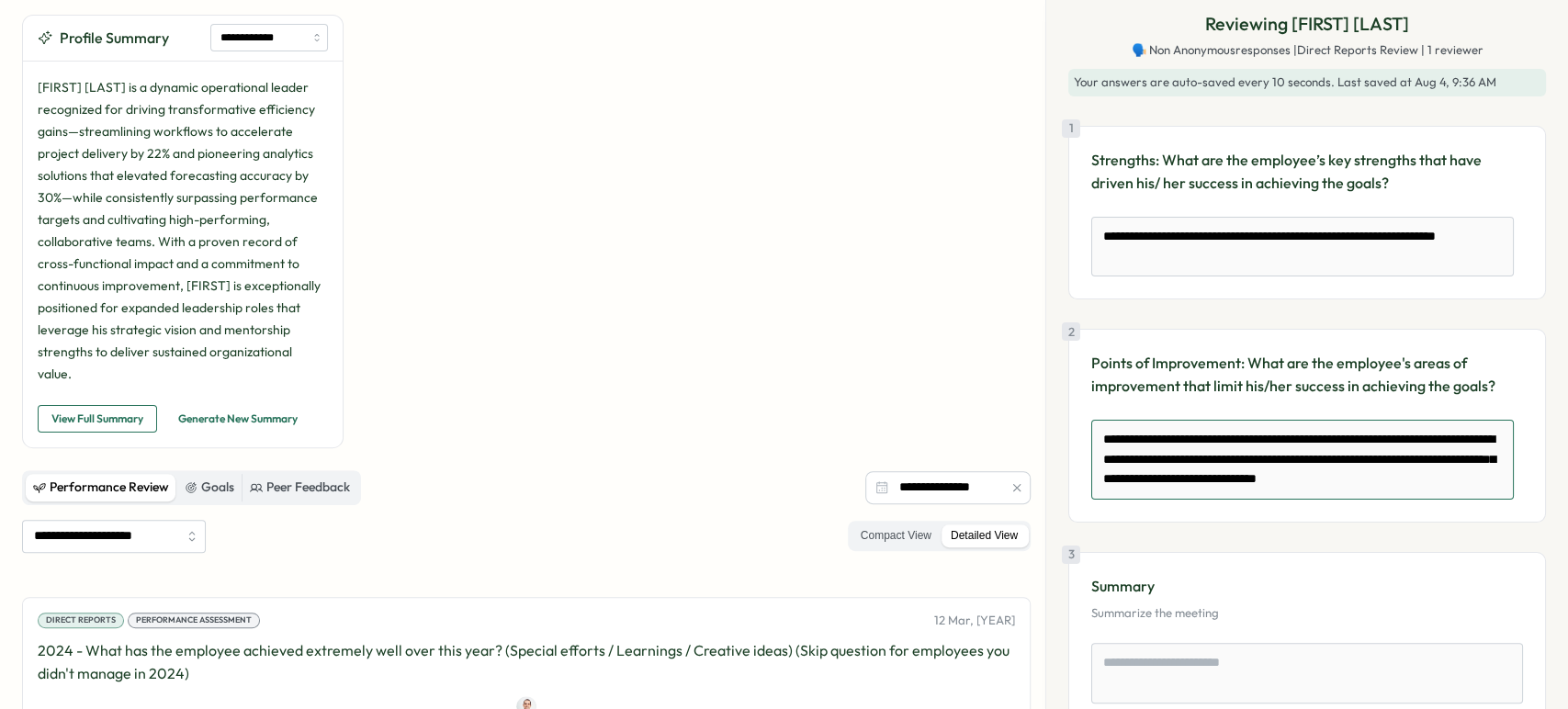 drag, startPoint x: 1457, startPoint y: 438, endPoint x: 1411, endPoint y: 443, distance: 46.27094 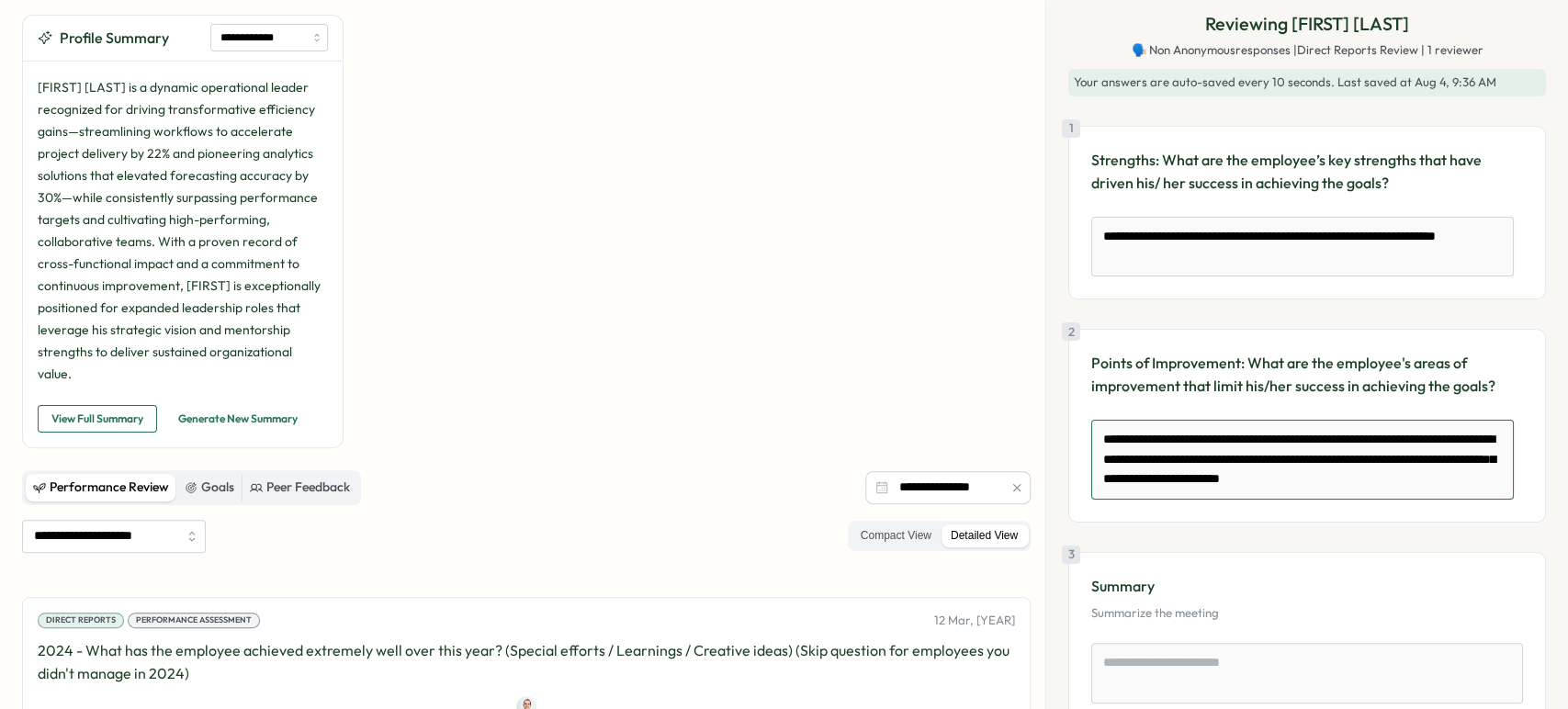 drag, startPoint x: 1325, startPoint y: 461, endPoint x: 1415, endPoint y: 444, distance: 91.59148 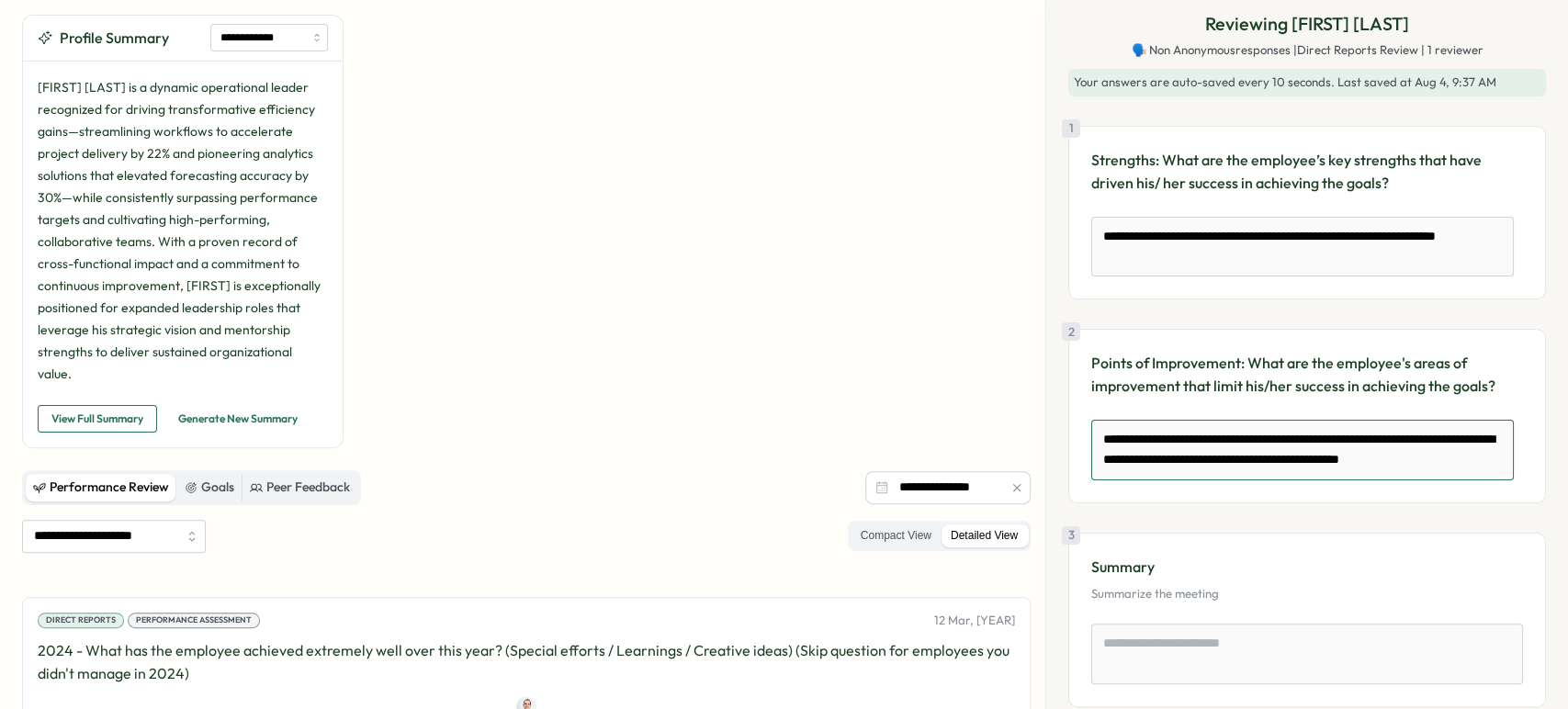 click on "**********" at bounding box center [1303, 450] 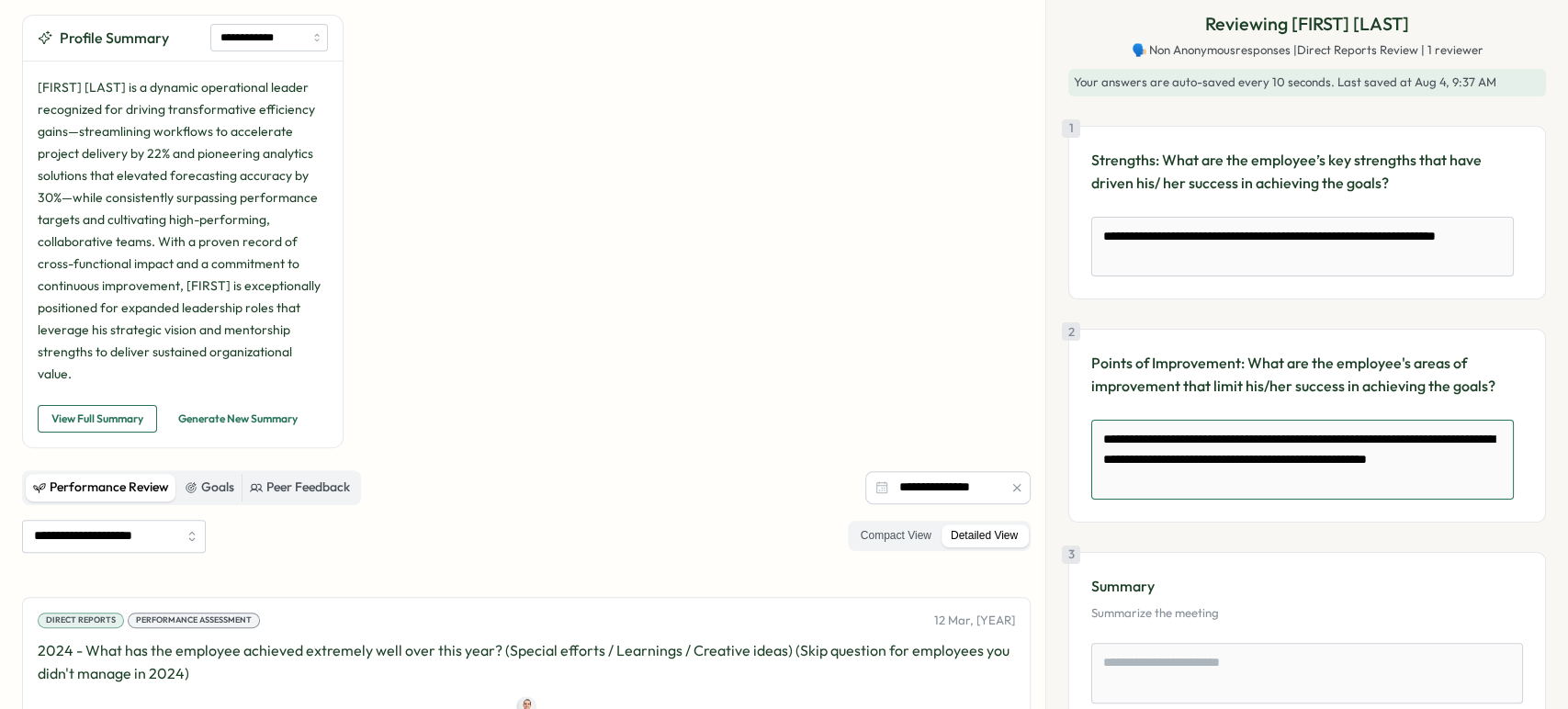 click on "**********" at bounding box center [1303, 459] 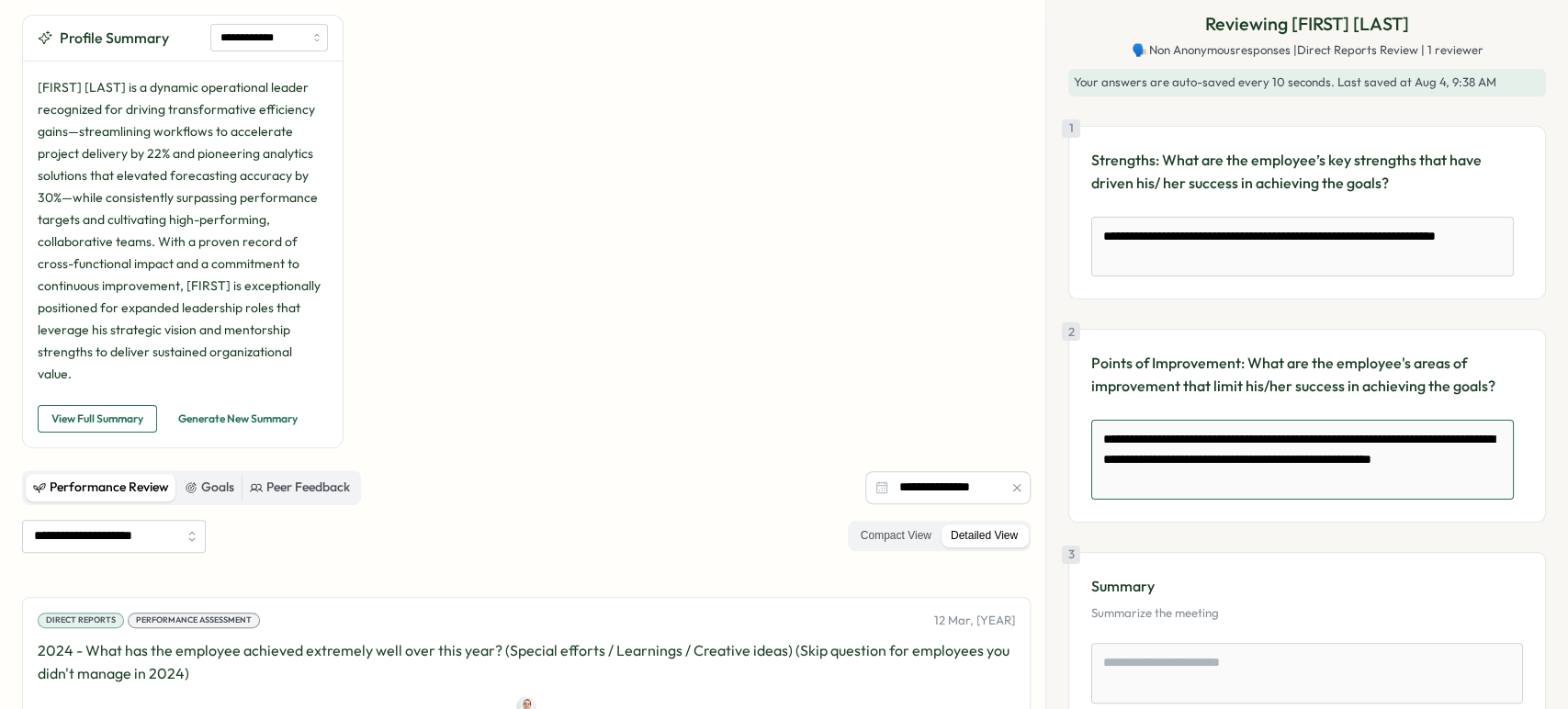 click on "**********" at bounding box center [1303, 459] 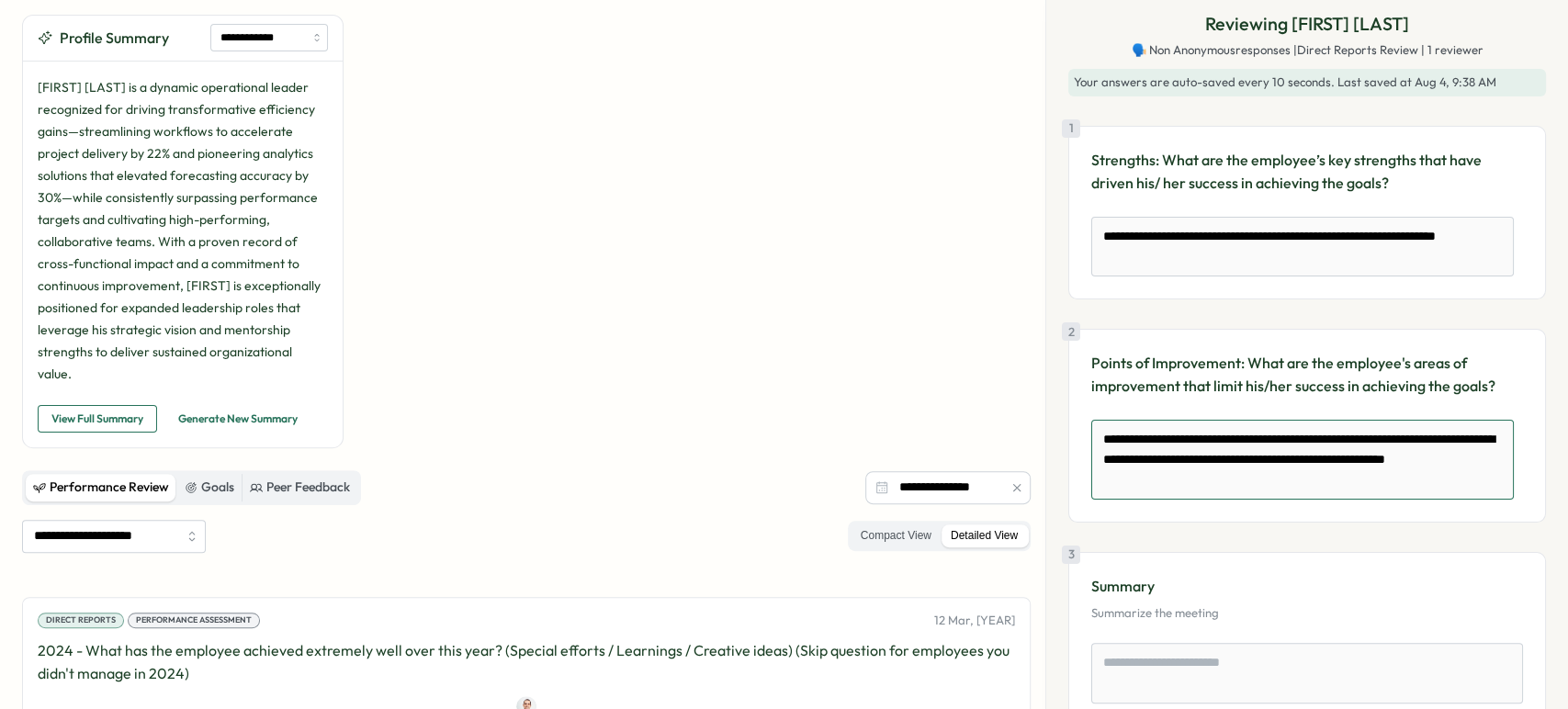 click on "**********" at bounding box center (1303, 459) 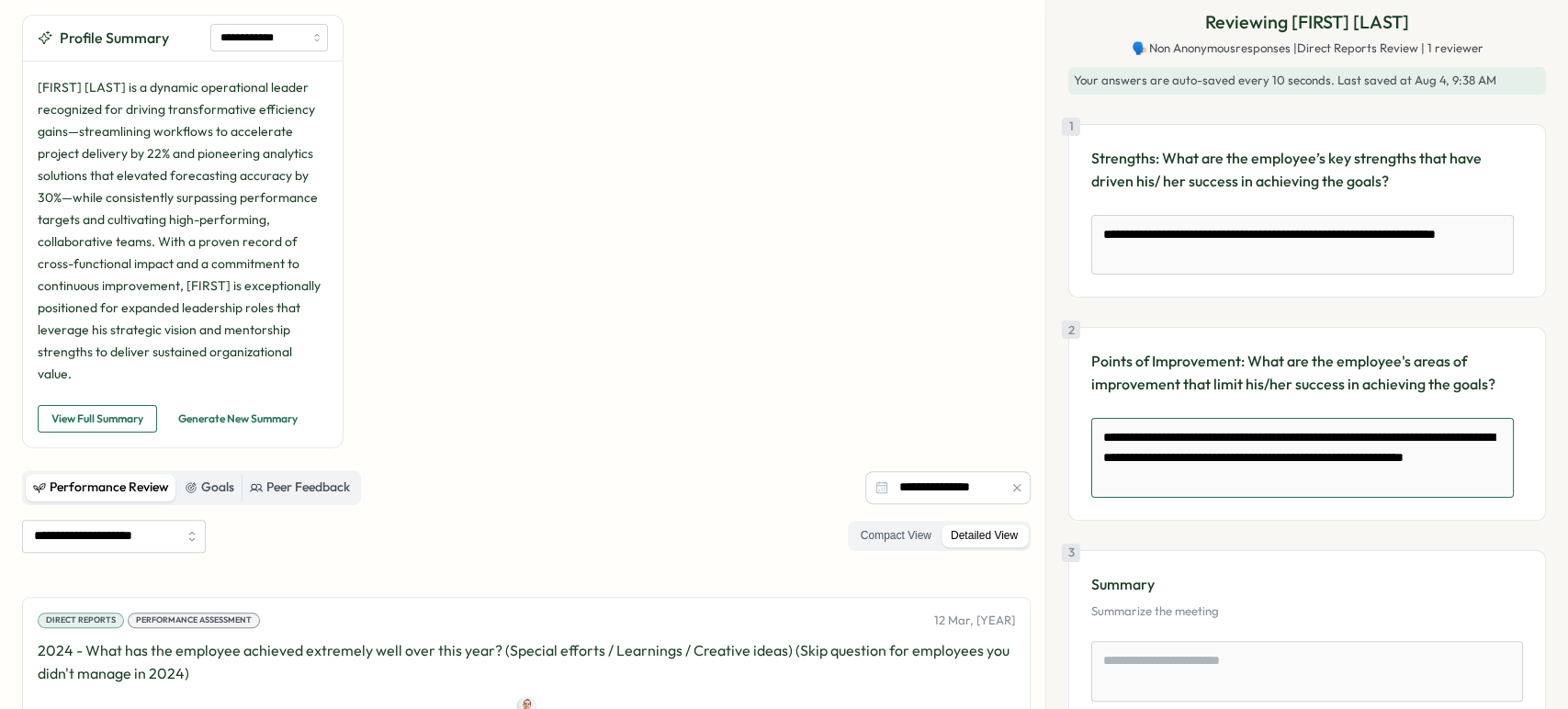 scroll, scrollTop: 15, scrollLeft: 0, axis: vertical 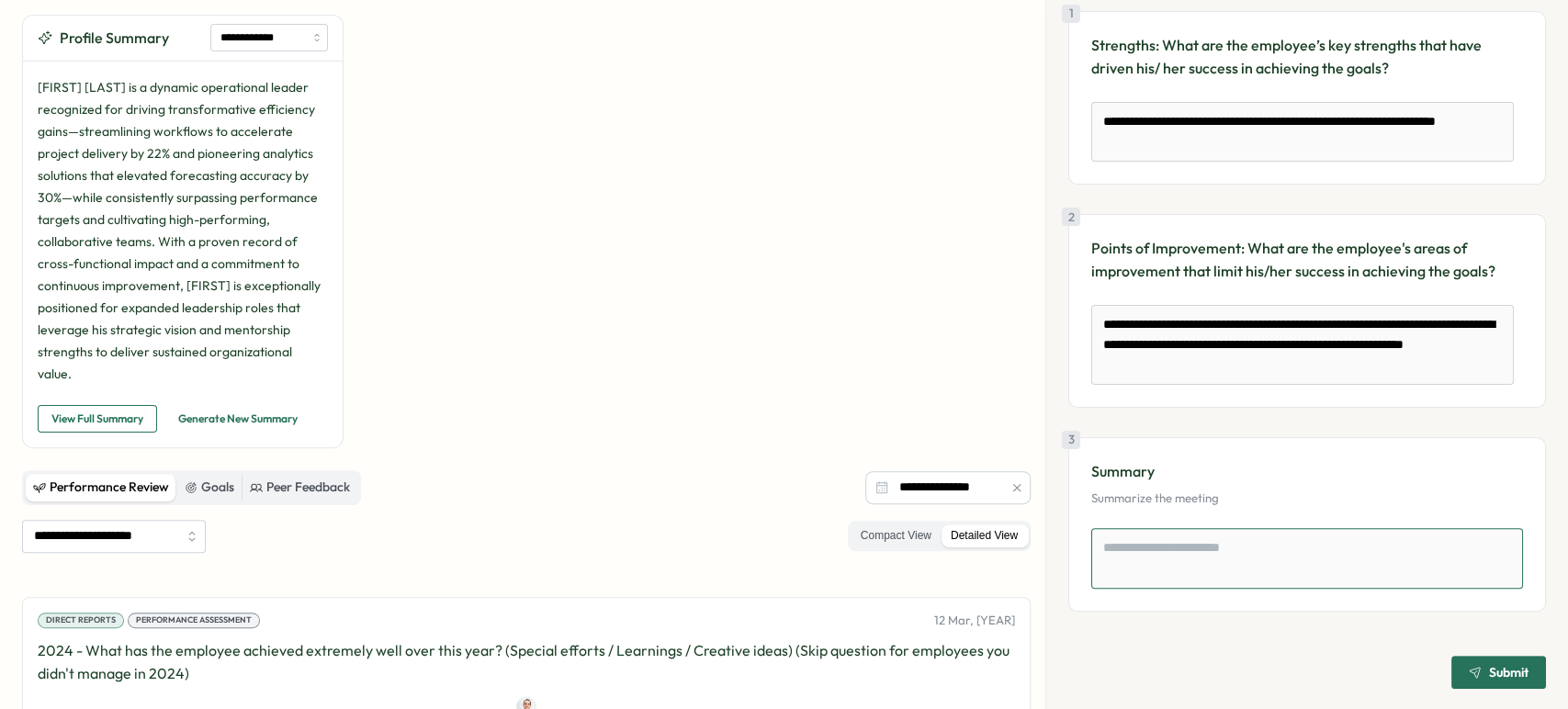 click at bounding box center [1307, 558] 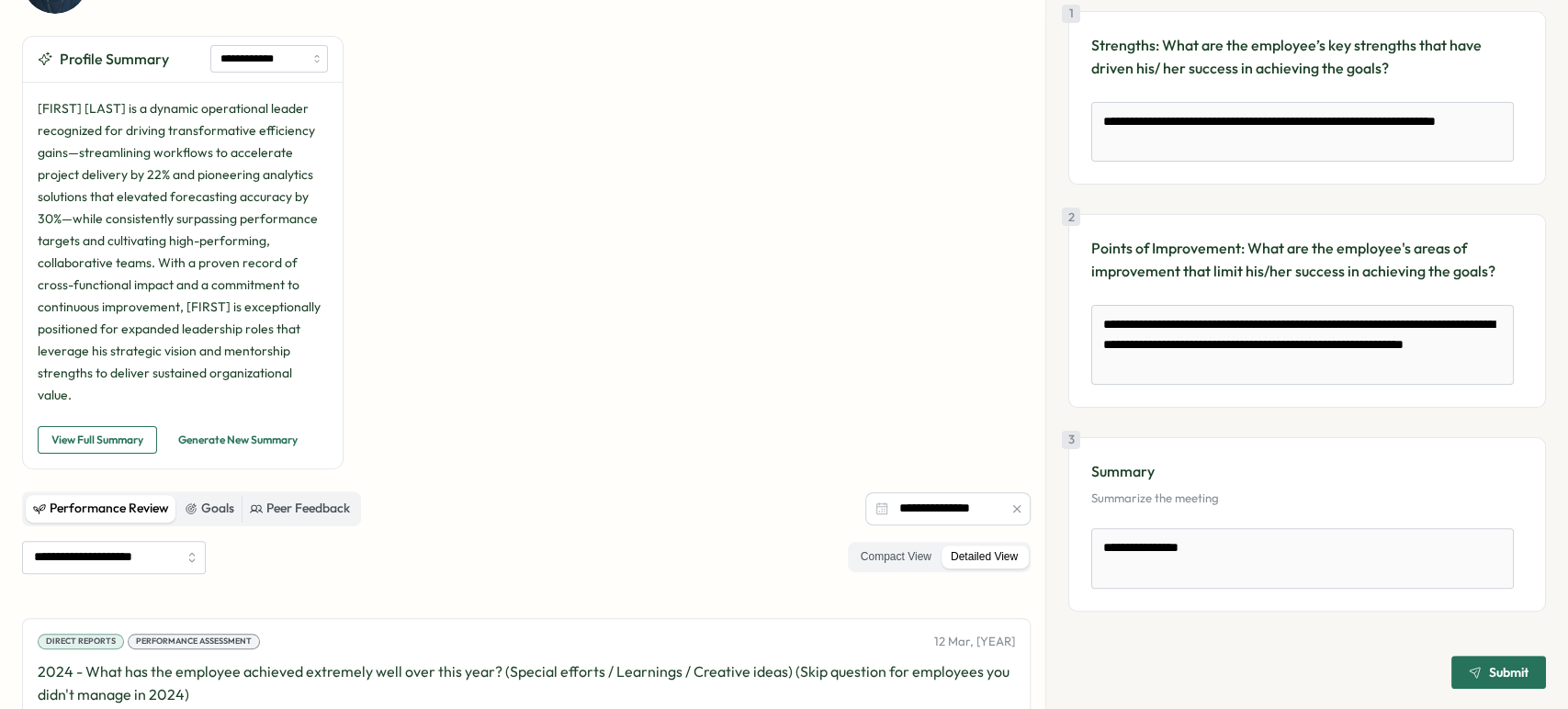 scroll, scrollTop: 169, scrollLeft: 0, axis: vertical 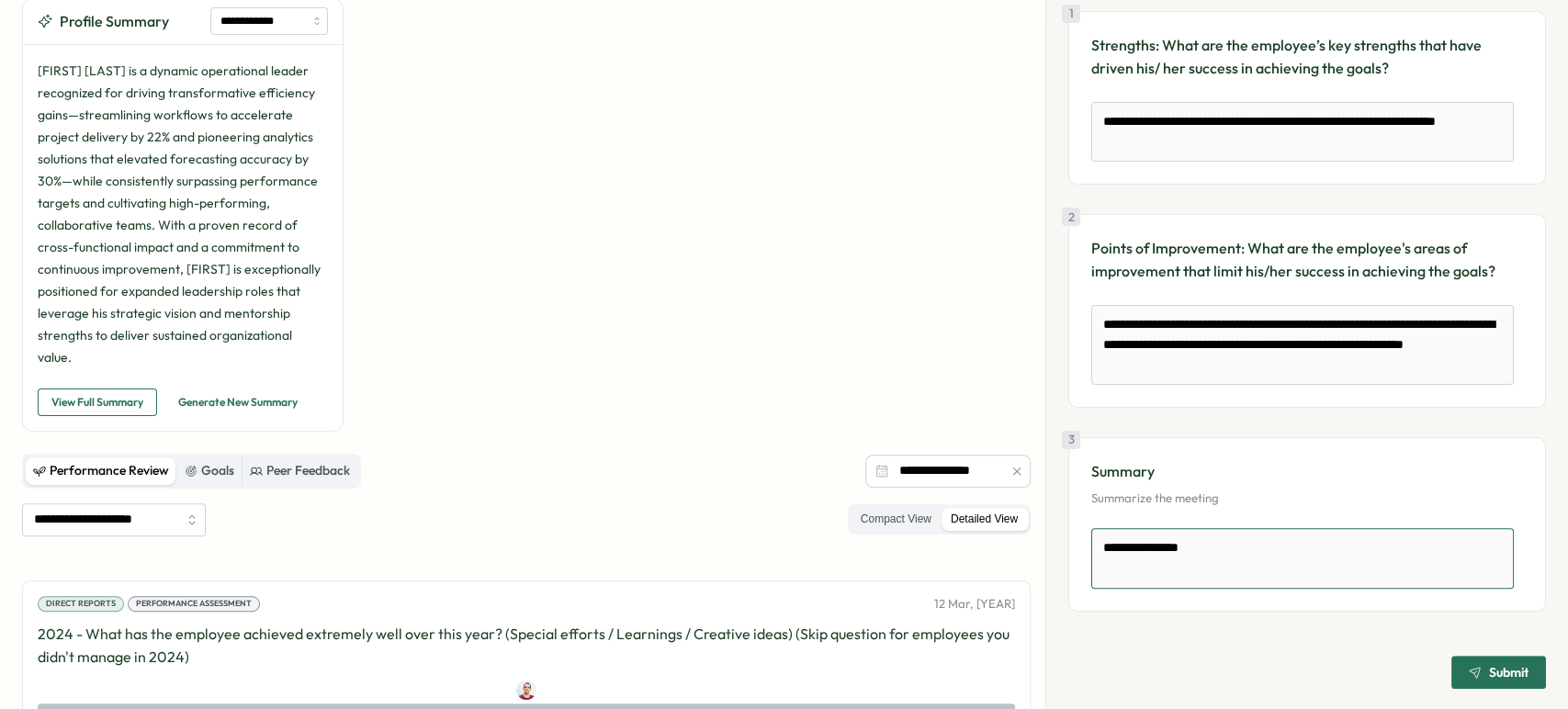drag, startPoint x: 1206, startPoint y: 549, endPoint x: 1083, endPoint y: 557, distance: 123.25989 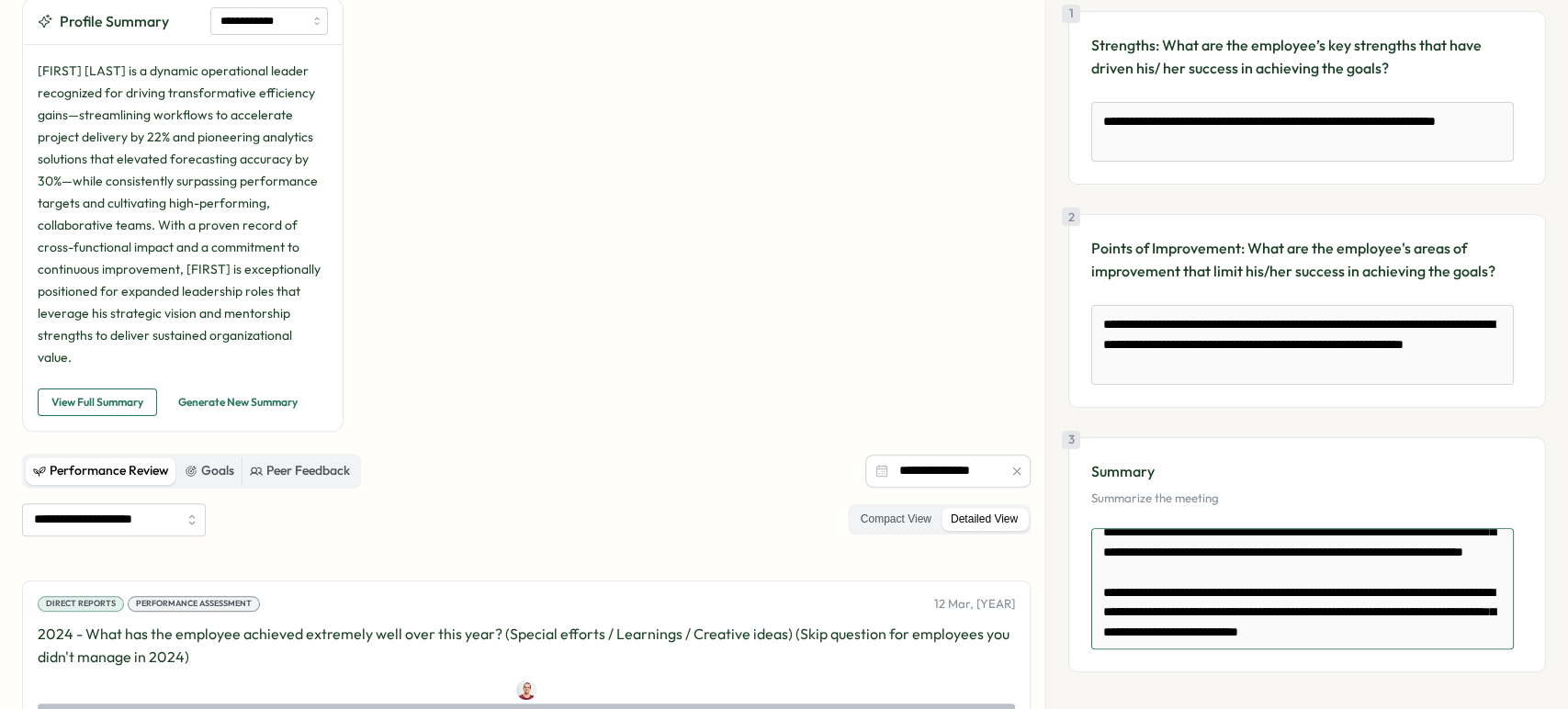 scroll, scrollTop: 0, scrollLeft: 0, axis: both 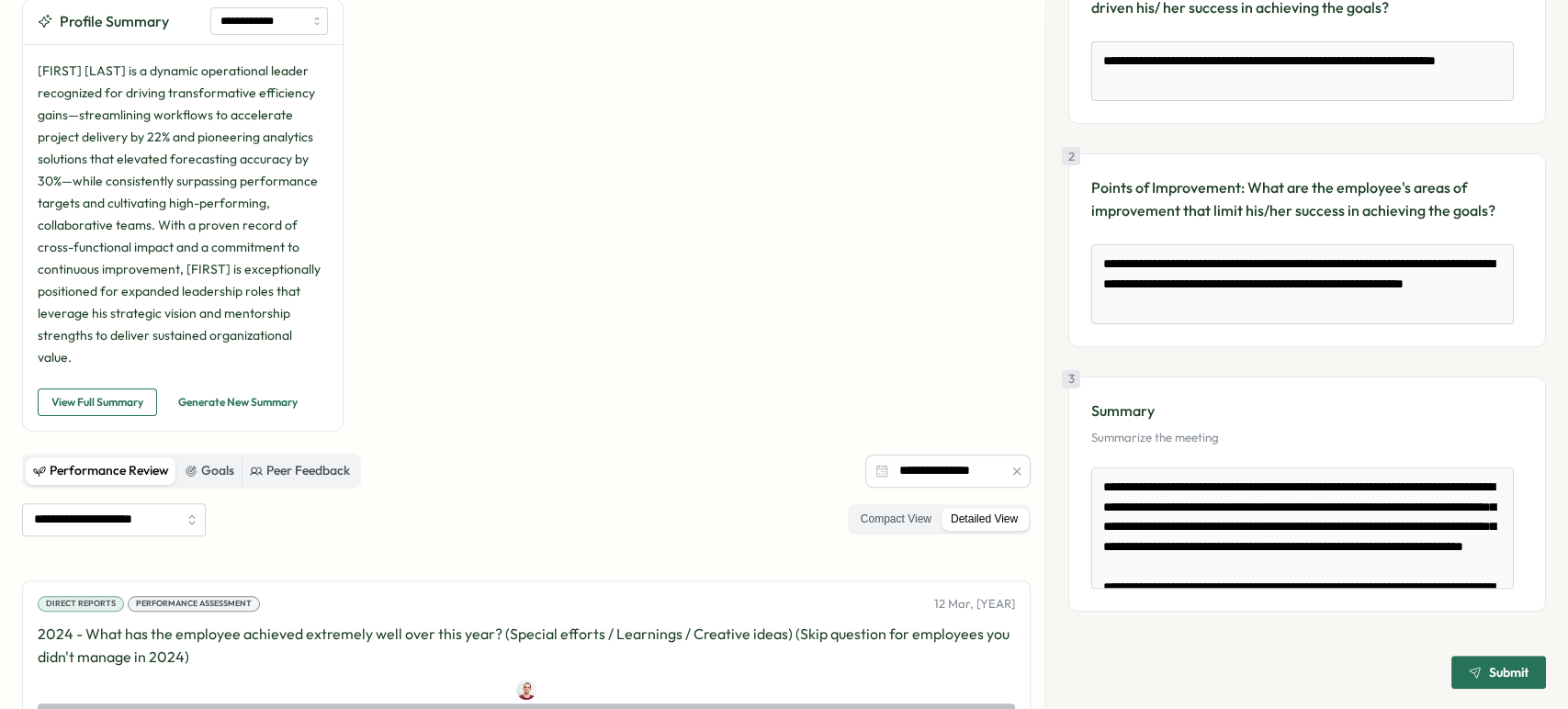click on "Submit" at bounding box center [1508, 672] 